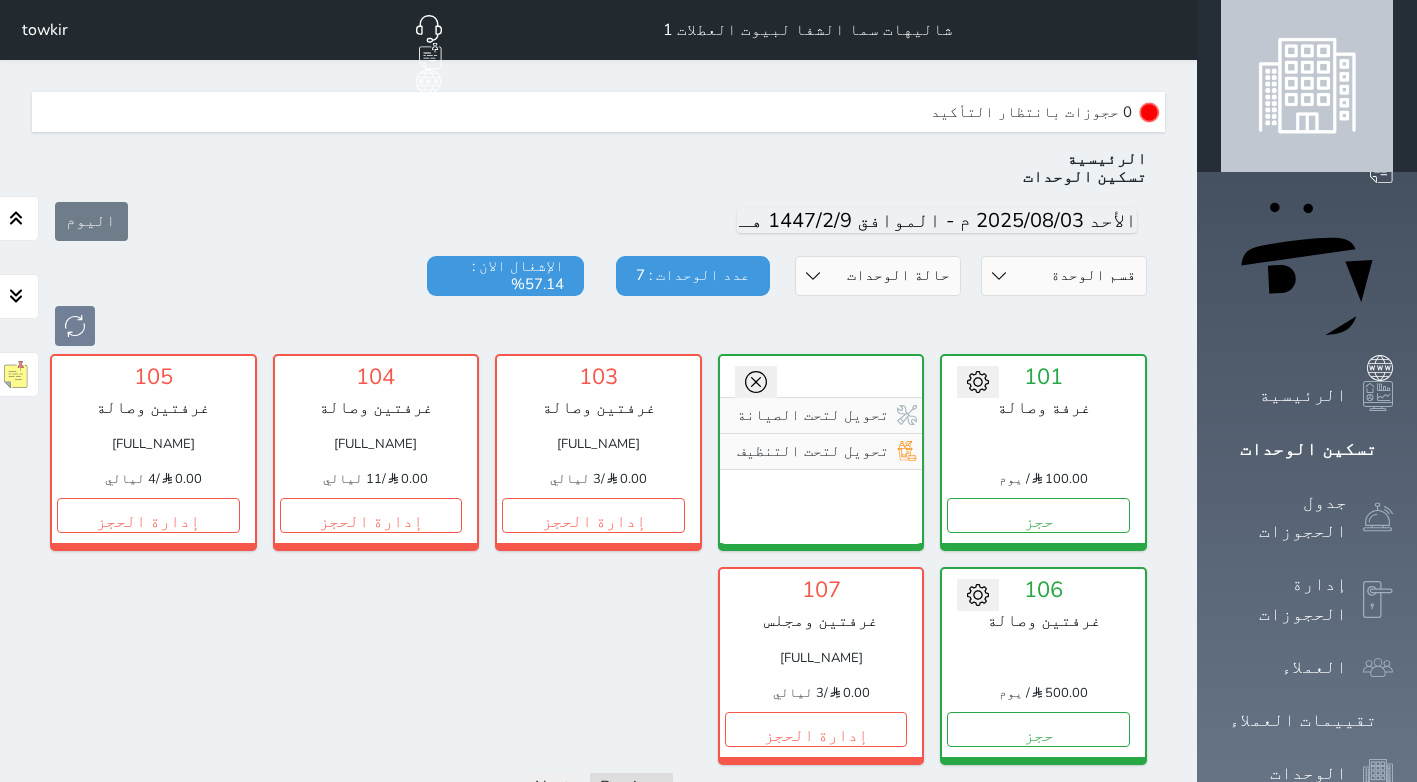 click on "تحويل لتحت الصيانة
تحويل لتحت التنظيف
101   غرفة وصالة
100.00
/ يوم       حجز                   تغيير الحالة الى صيانة                   التاريخ المتوقع للانتهاء       حفظ
تحويل لتحت الصيانة
تحويل لتحت التنظيف
102   غرفتين وصالة
500.00
/ يوم       حجز                   تغيير الحالة الى صيانة                   التاريخ المتوقع للانتهاء       حفظ                   103   غرفتين وصالة
[FULL_NAME]
0.00
/   3 ليالي           إدارة الحجز               تغيير الحالة الى صيانة" at bounding box center [598, 559] 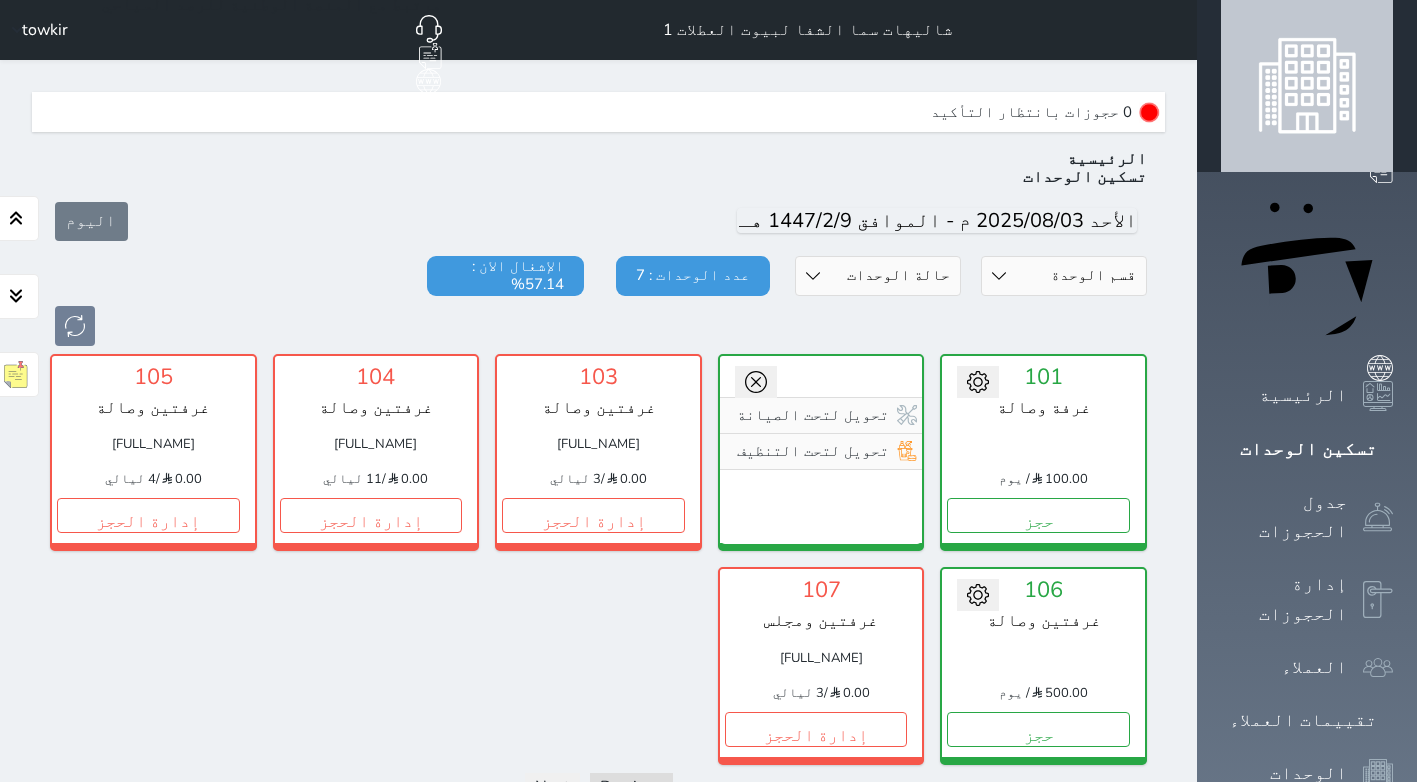 scroll, scrollTop: 60, scrollLeft: 0, axis: vertical 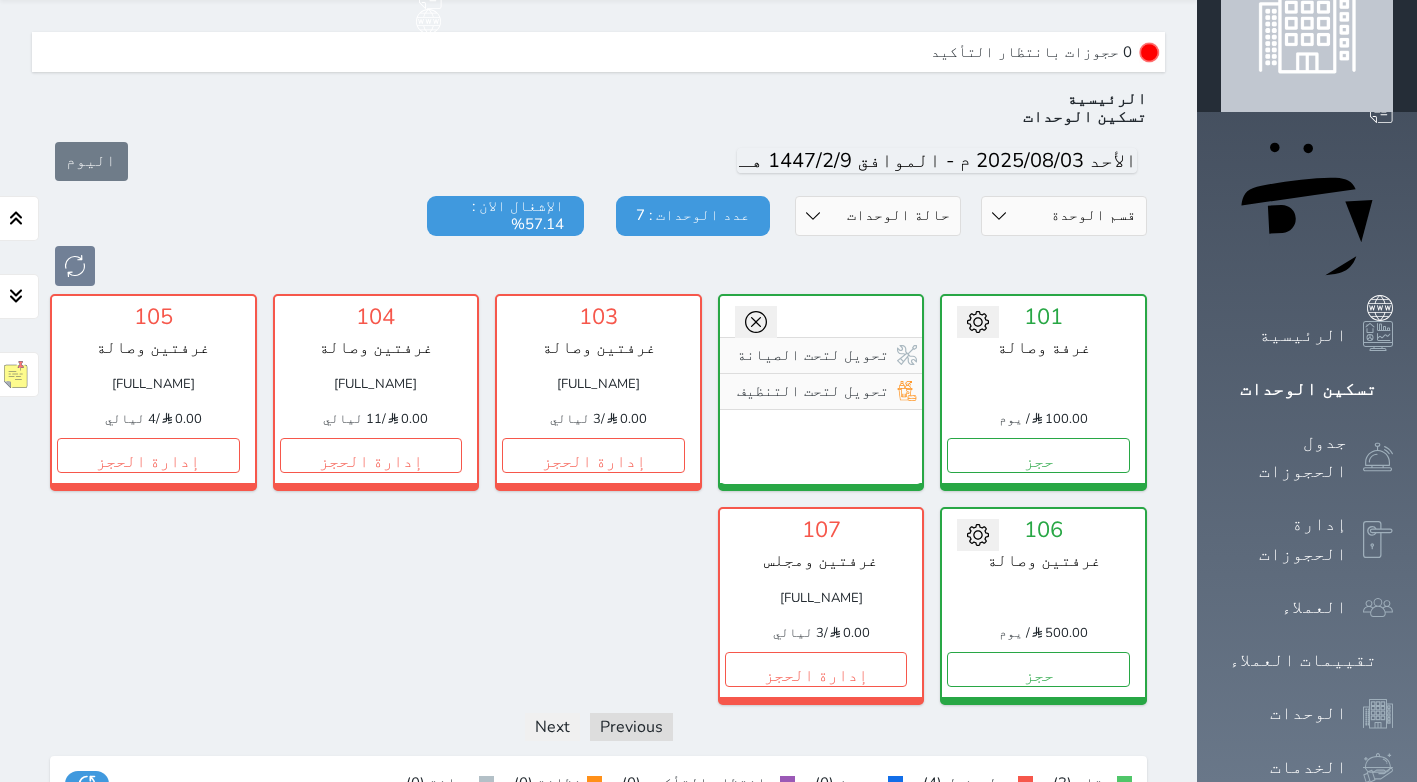 click on "تحويل لتحت الصيانة
تحويل لتحت التنظيف
101   غرفة وصالة
100.00
/ يوم       حجز                   تغيير الحالة الى صيانة                   التاريخ المتوقع للانتهاء       حفظ
تحويل لتحت الصيانة
تحويل لتحت التنظيف
102   غرفتين وصالة
500.00
/ يوم       حجز                   تغيير الحالة الى صيانة                   التاريخ المتوقع للانتهاء       حفظ                   103   غرفتين وصالة
[FULL_NAME]
0.00
/   3 ليالي           إدارة الحجز               تغيير الحالة الى صيانة" at bounding box center [598, 499] 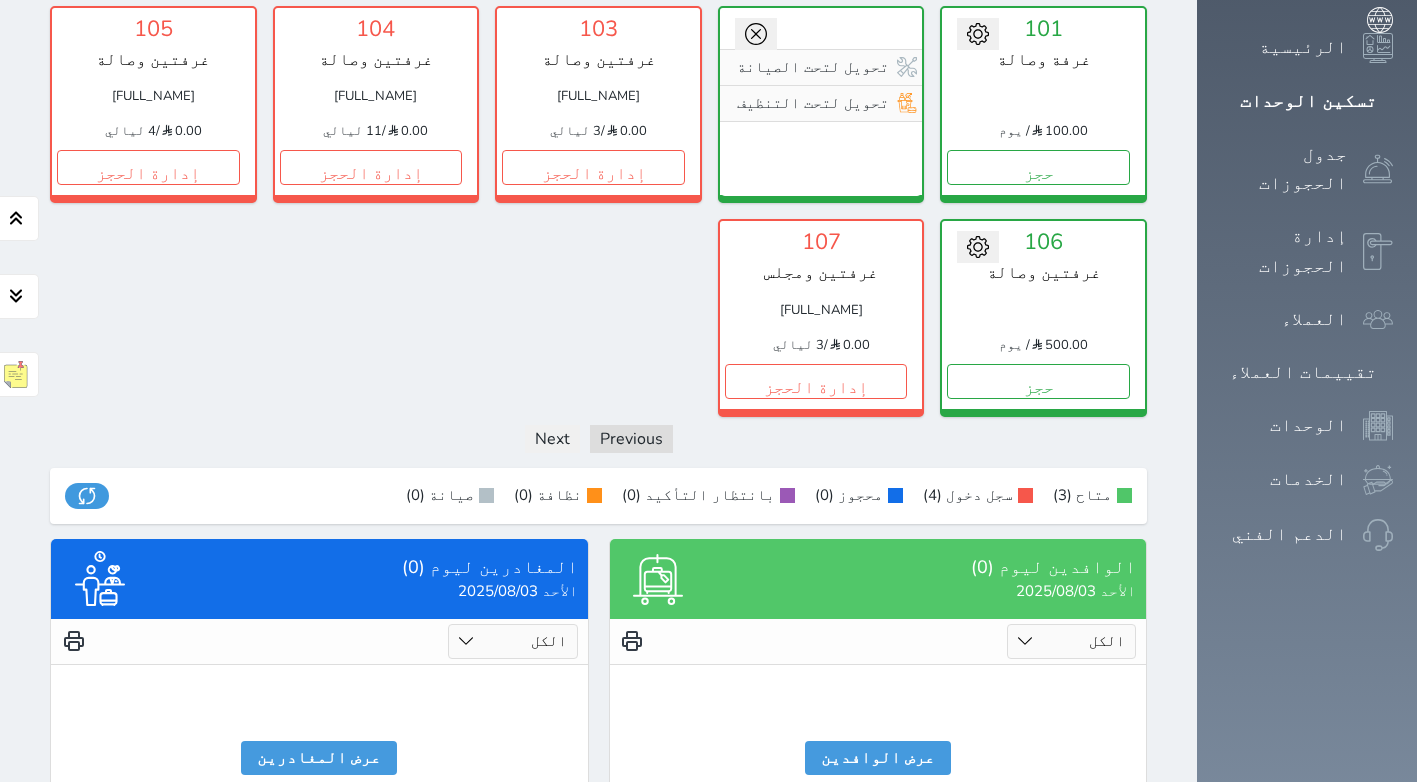 scroll, scrollTop: 385, scrollLeft: 0, axis: vertical 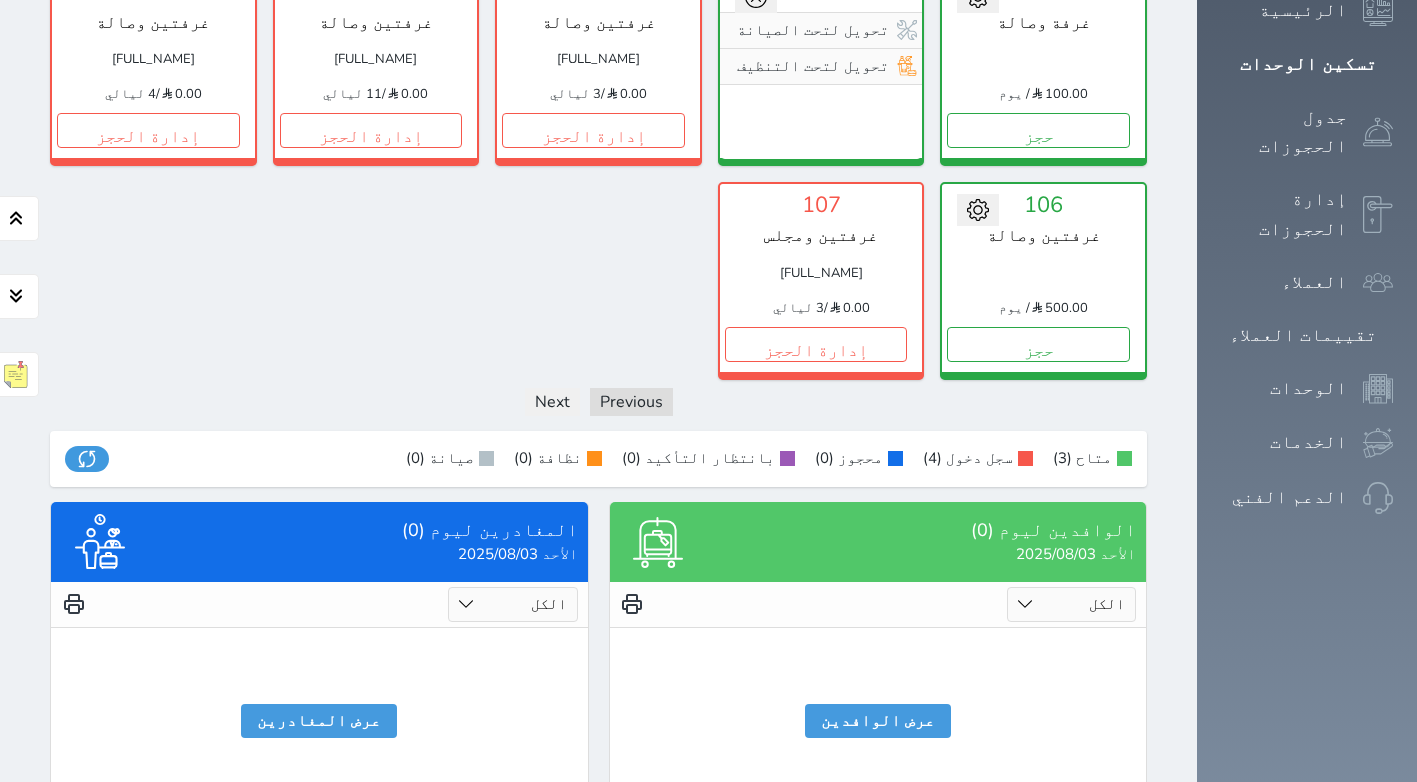 click on "تحويل لتحت الصيانة
تحويل لتحت التنظيف
101   غرفة وصالة
100.00
/ يوم       حجز                   تغيير الحالة الى صيانة                   التاريخ المتوقع للانتهاء       حفظ
تحويل لتحت الصيانة
تحويل لتحت التنظيف
102   غرفتين وصالة
500.00
/ يوم       حجز                   تغيير الحالة الى صيانة                   التاريخ المتوقع للانتهاء       حفظ                   103   غرفتين وصالة
[FULL_NAME]
0.00
/   3 ليالي           إدارة الحجز               تغيير الحالة الى صيانة" at bounding box center (598, 174) 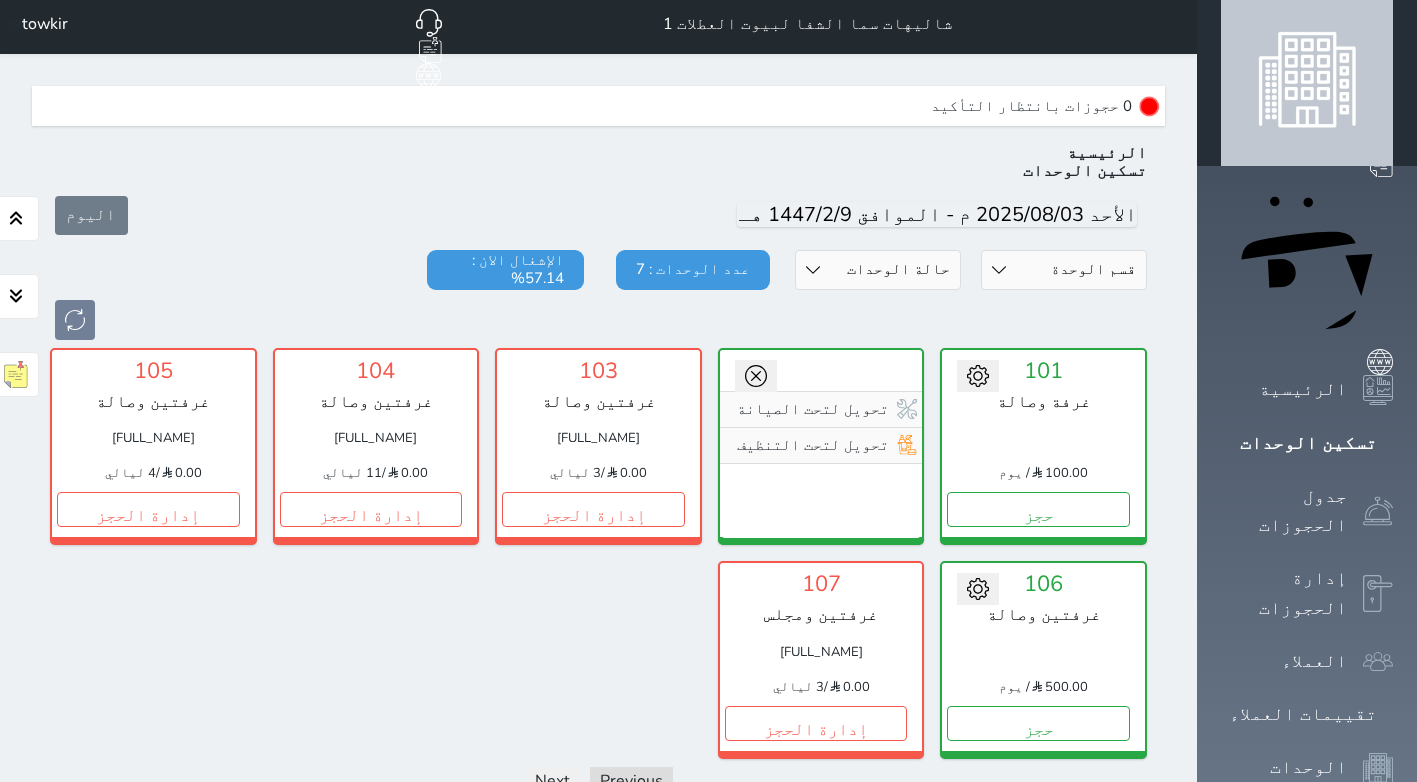 scroll, scrollTop: 0, scrollLeft: 0, axis: both 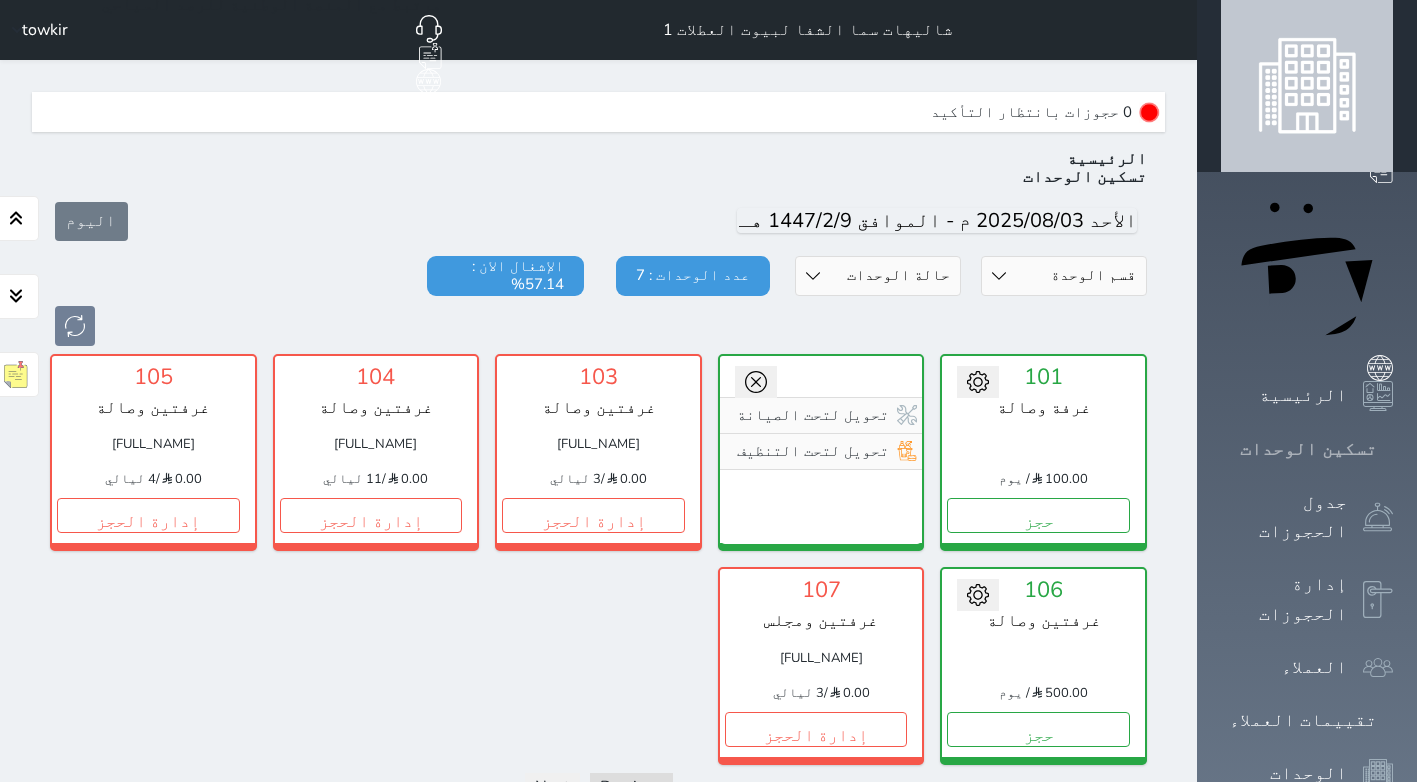 click on "تسكين الوحدات" at bounding box center (1308, 449) 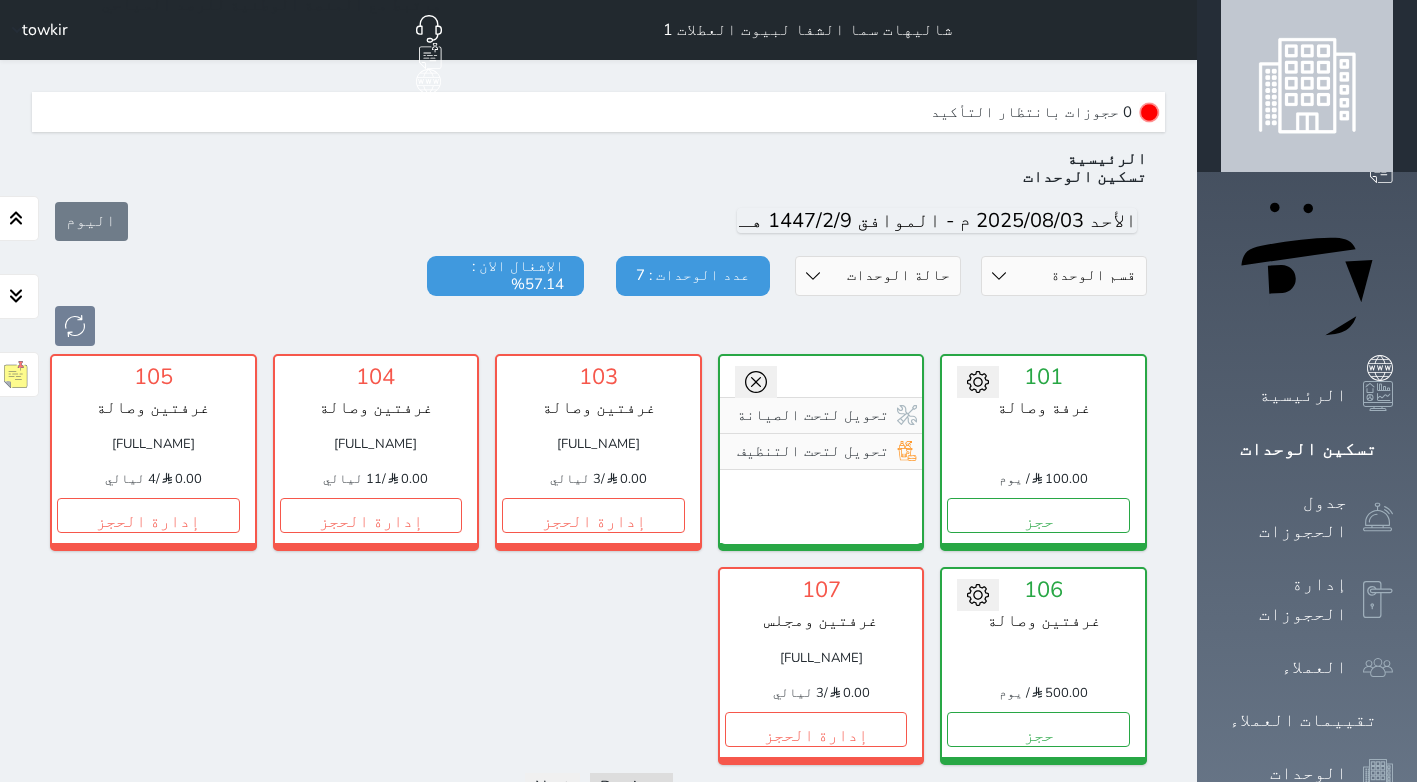 click 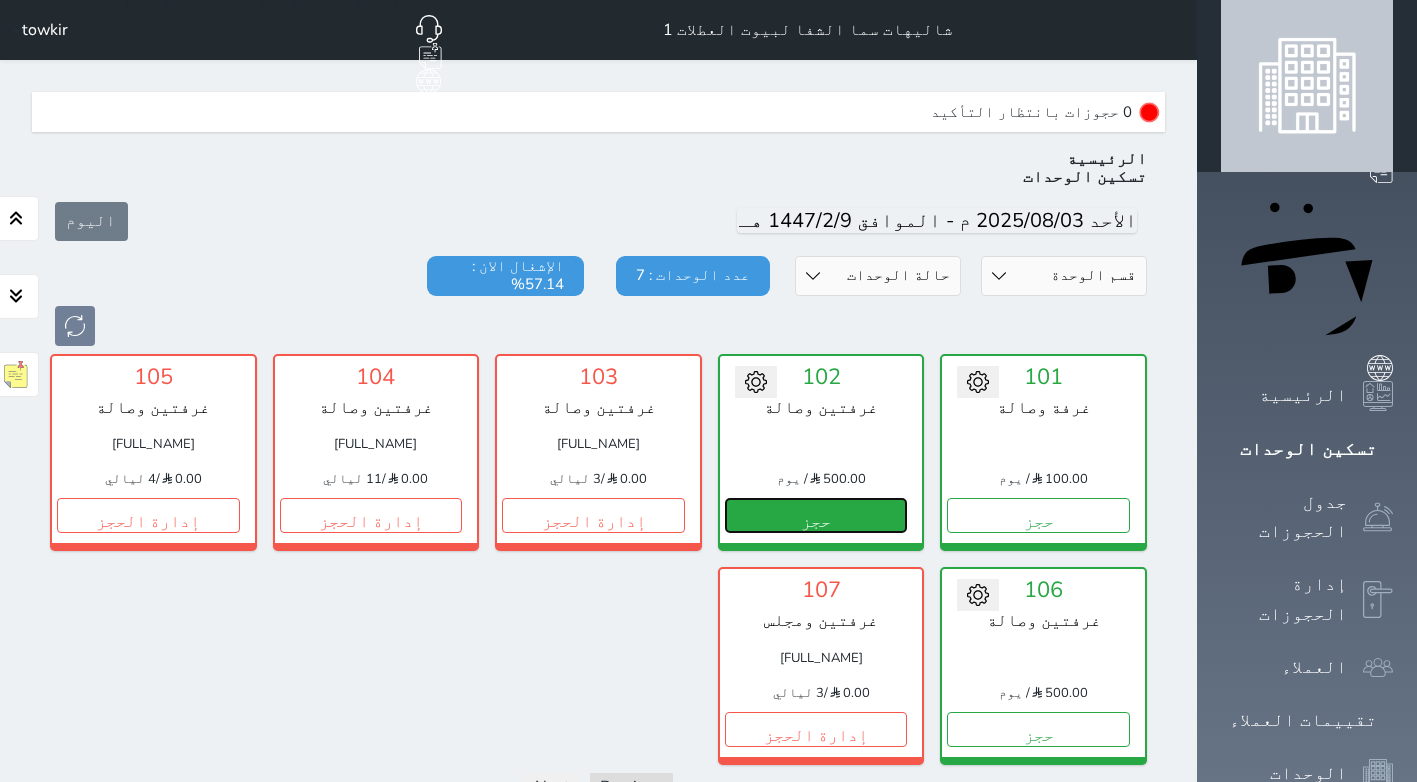 click on "حجز" at bounding box center (816, 515) 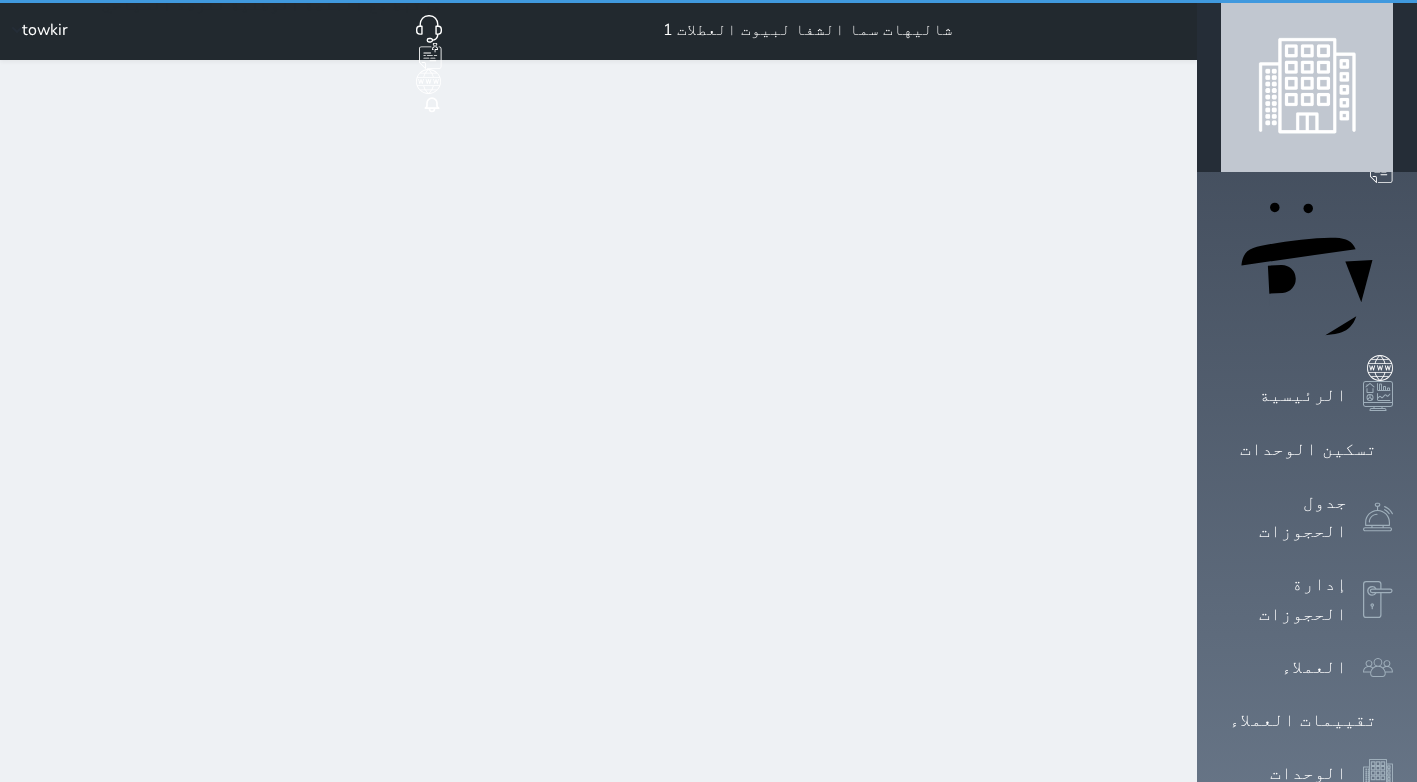 select on "1" 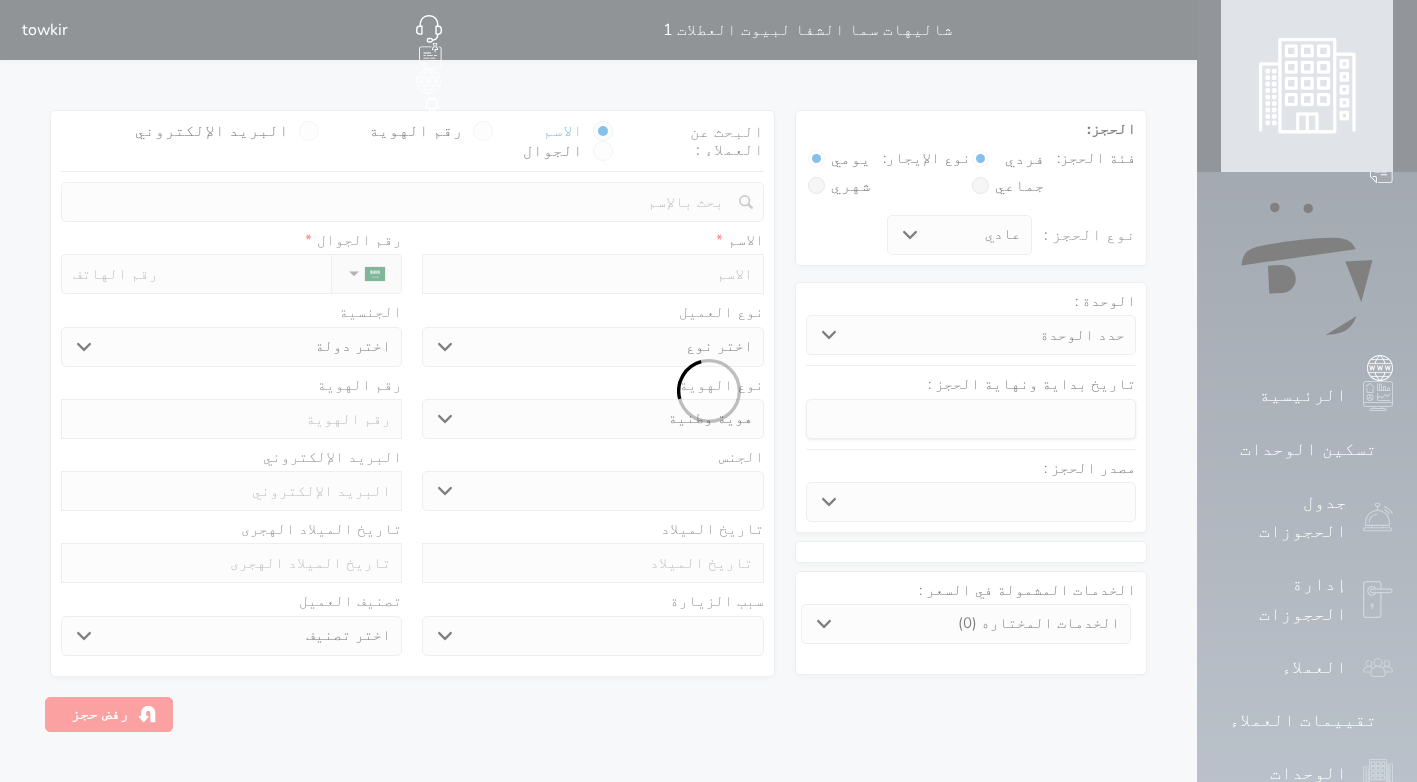 select 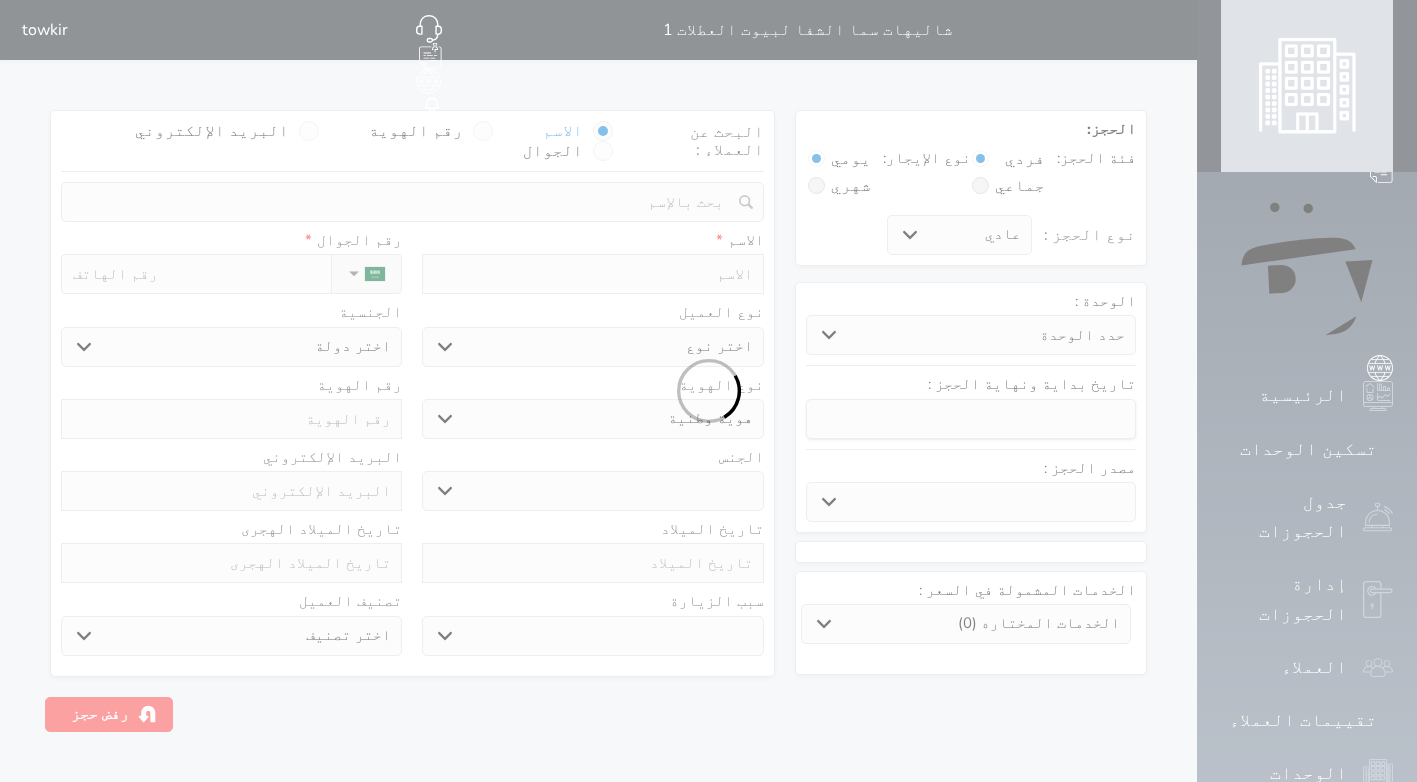 select 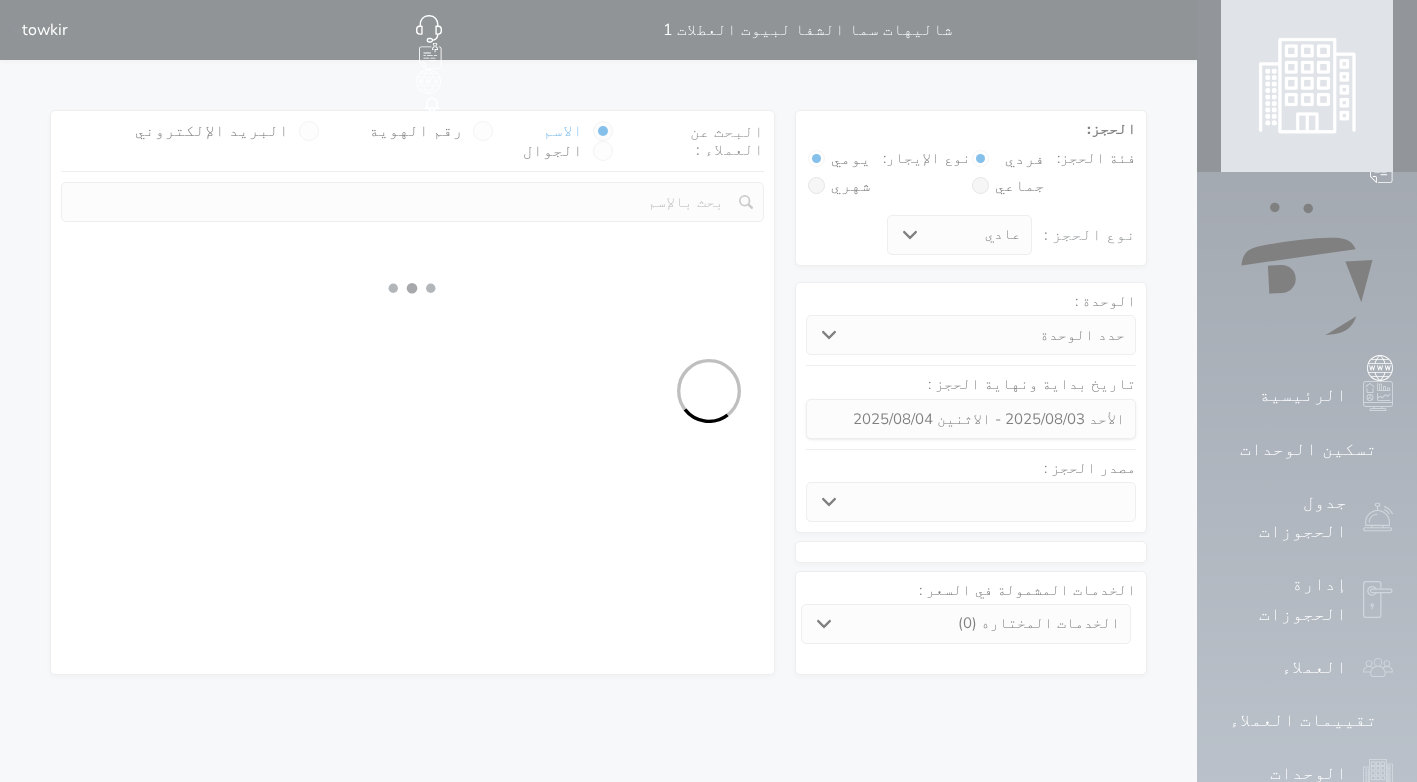 select 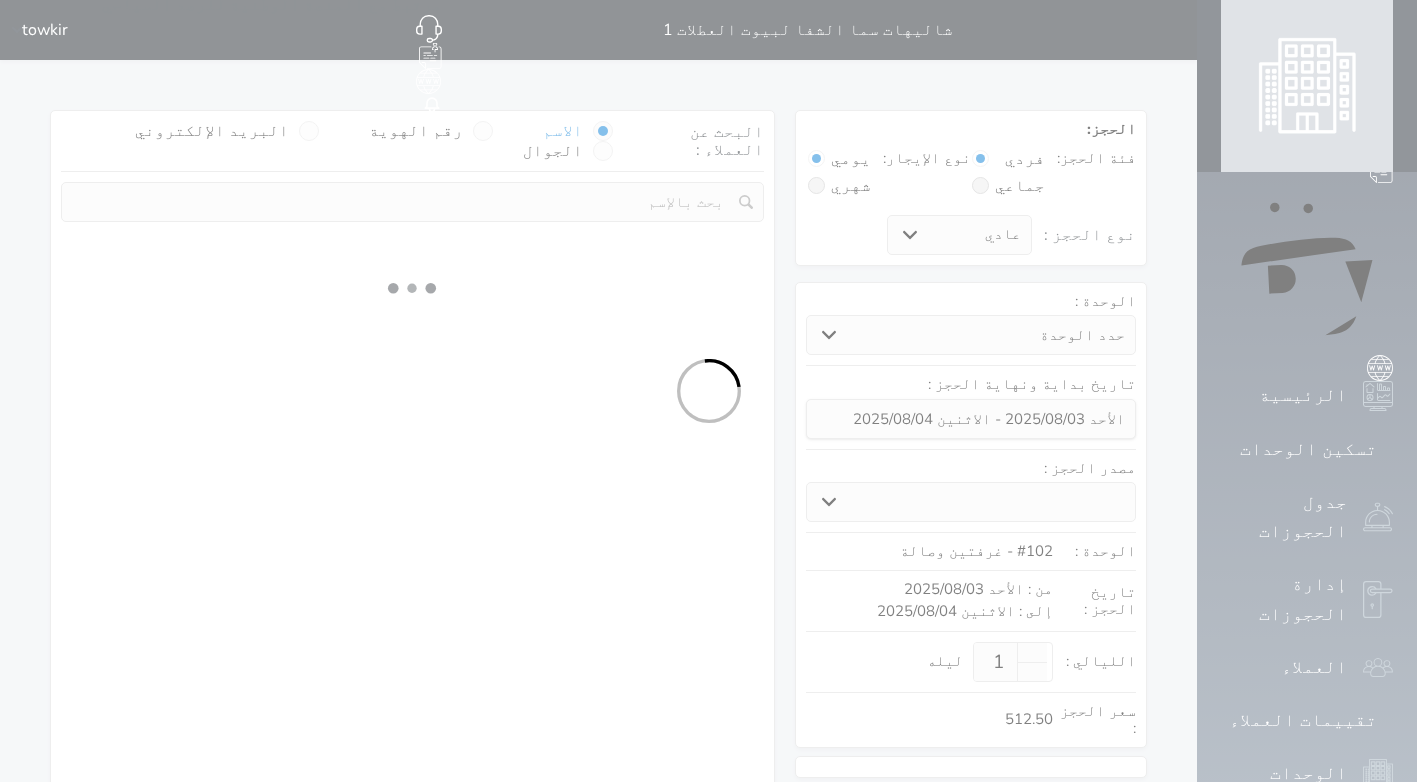 select on "1" 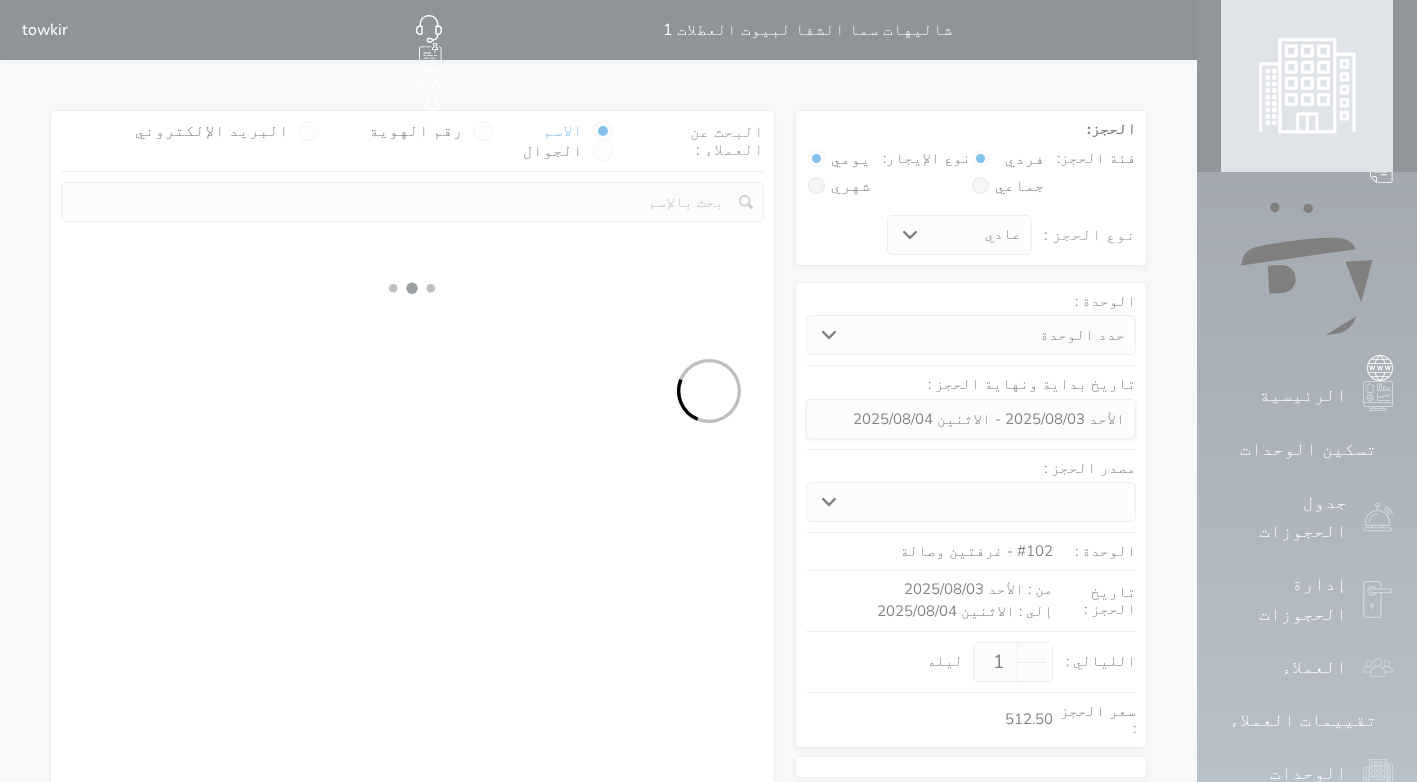 select on "113" 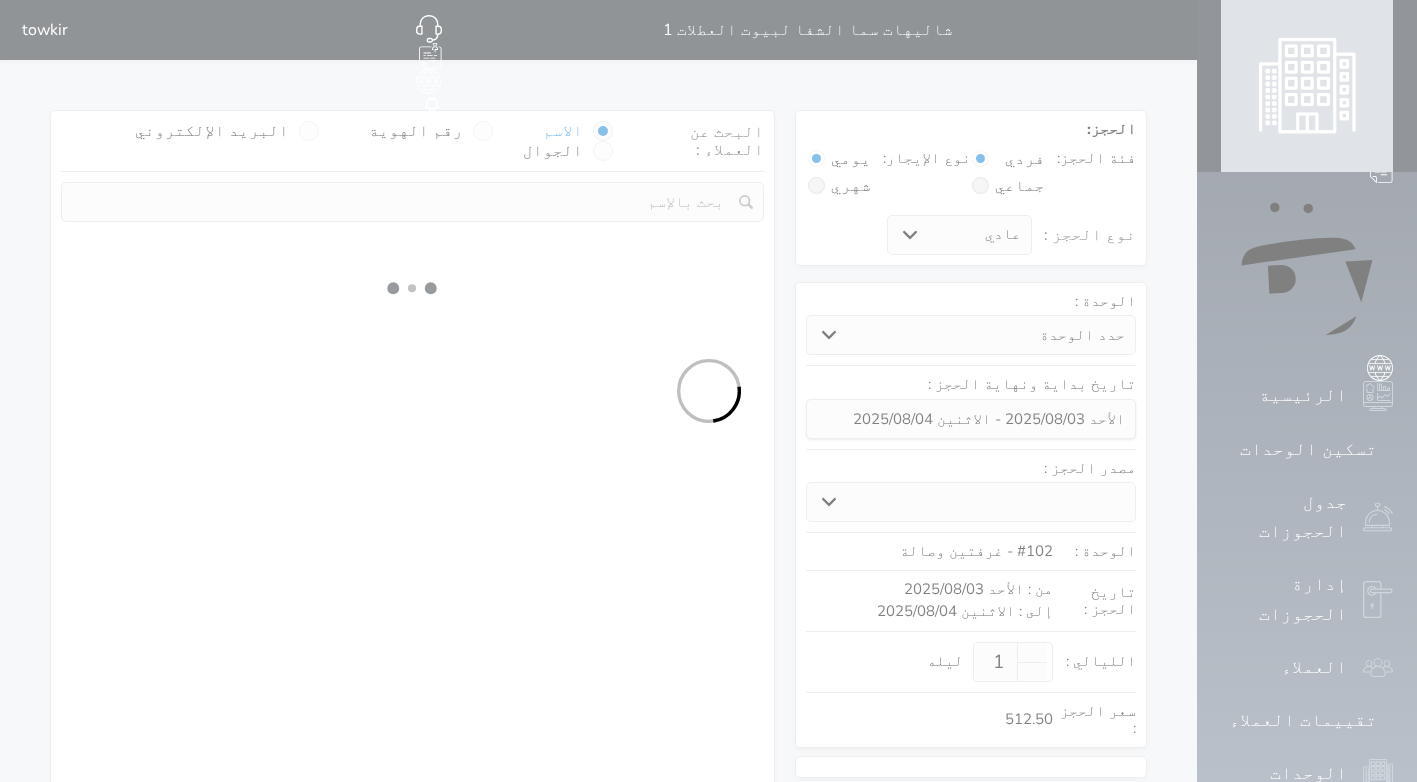 select on "1" 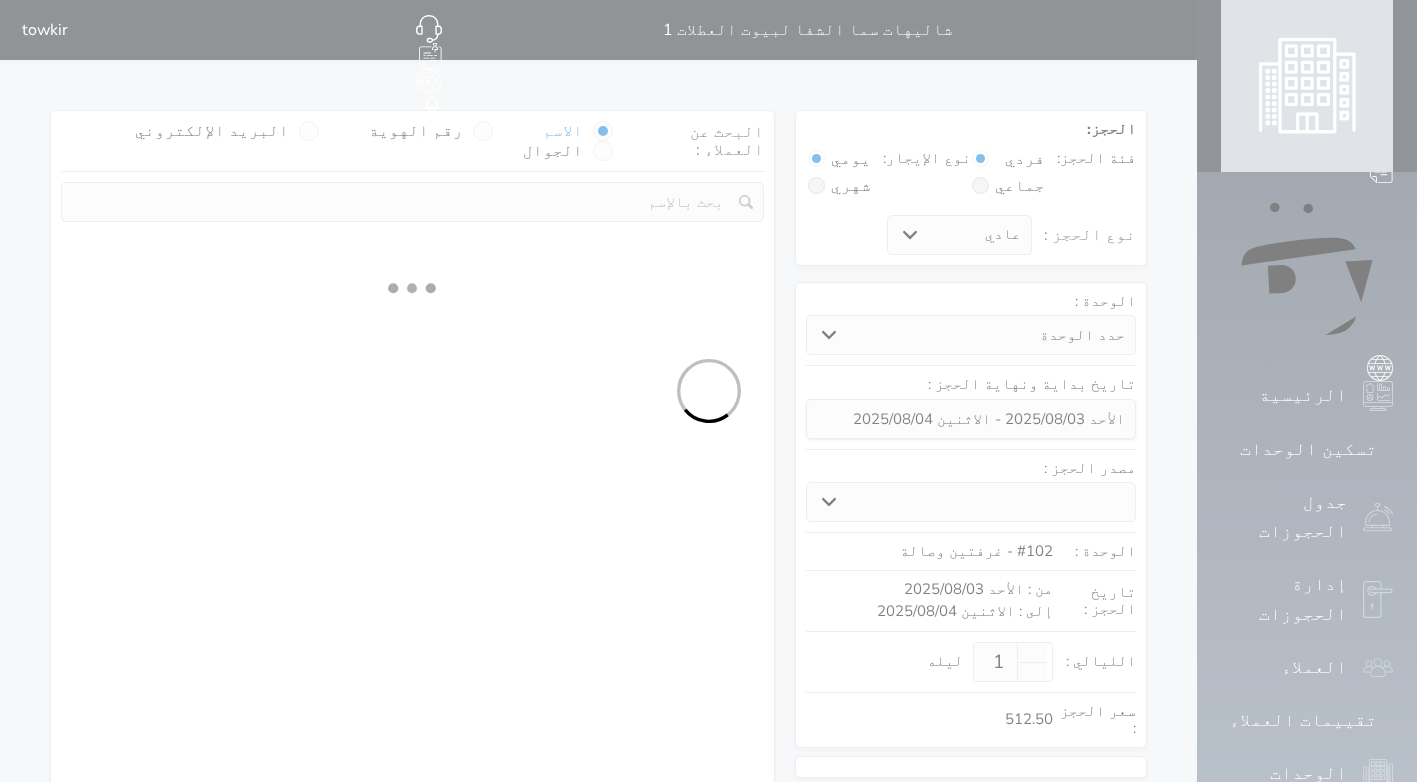 select 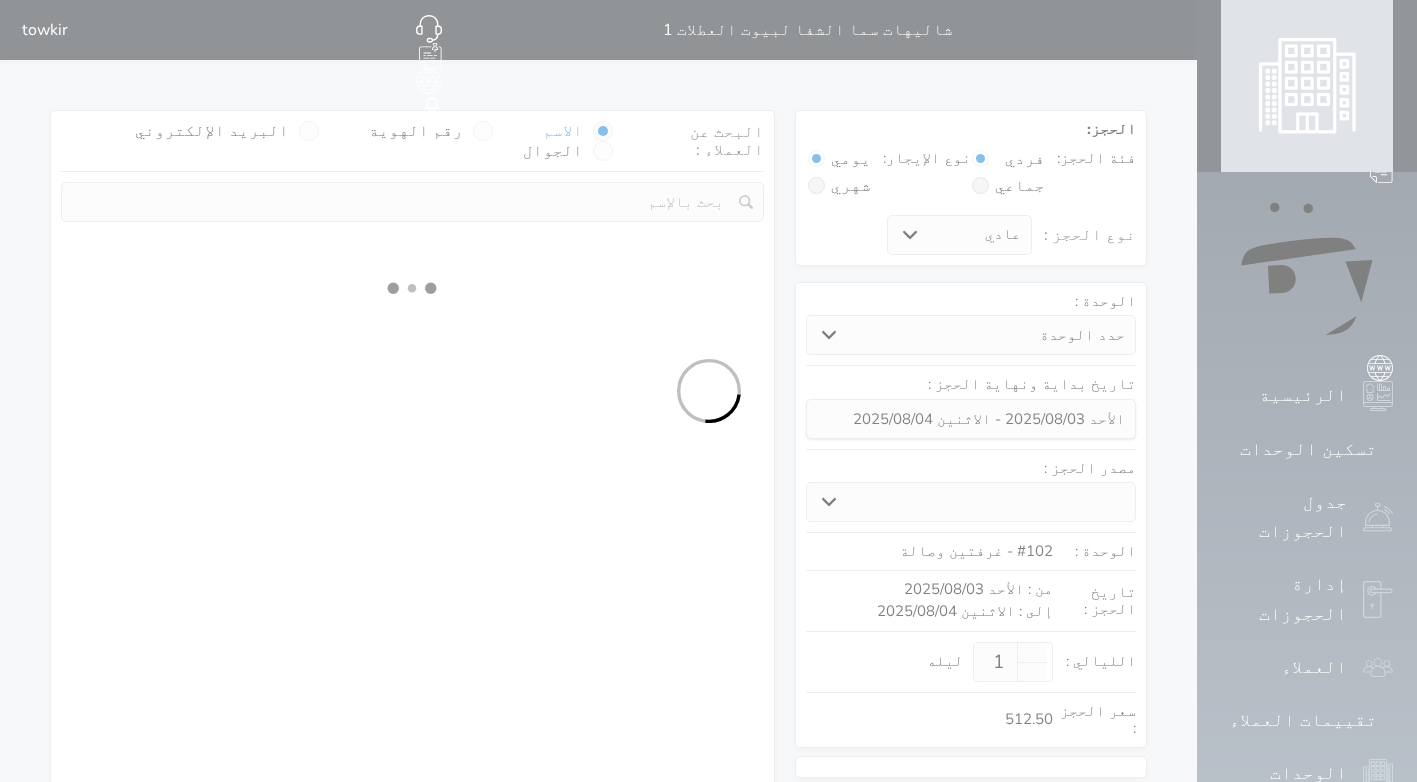 select on "7" 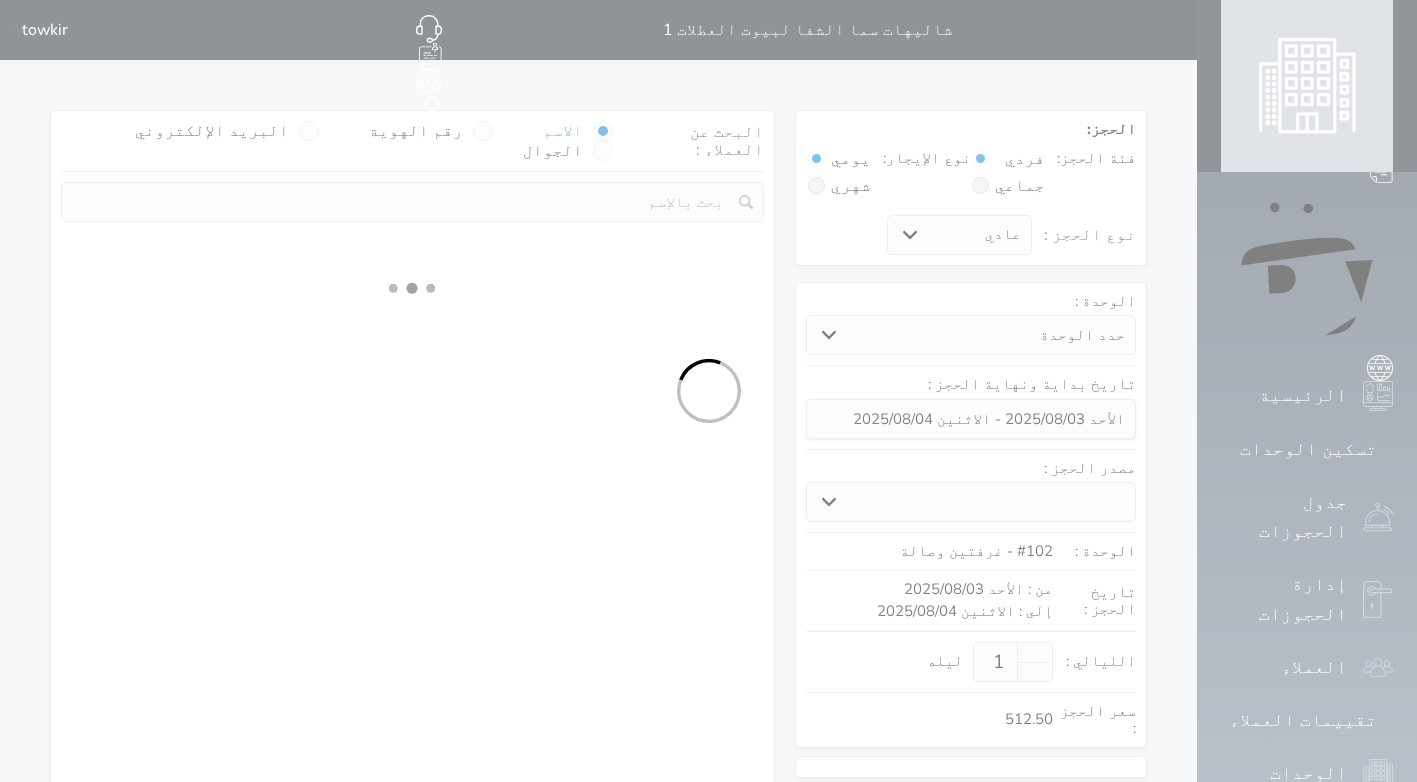select 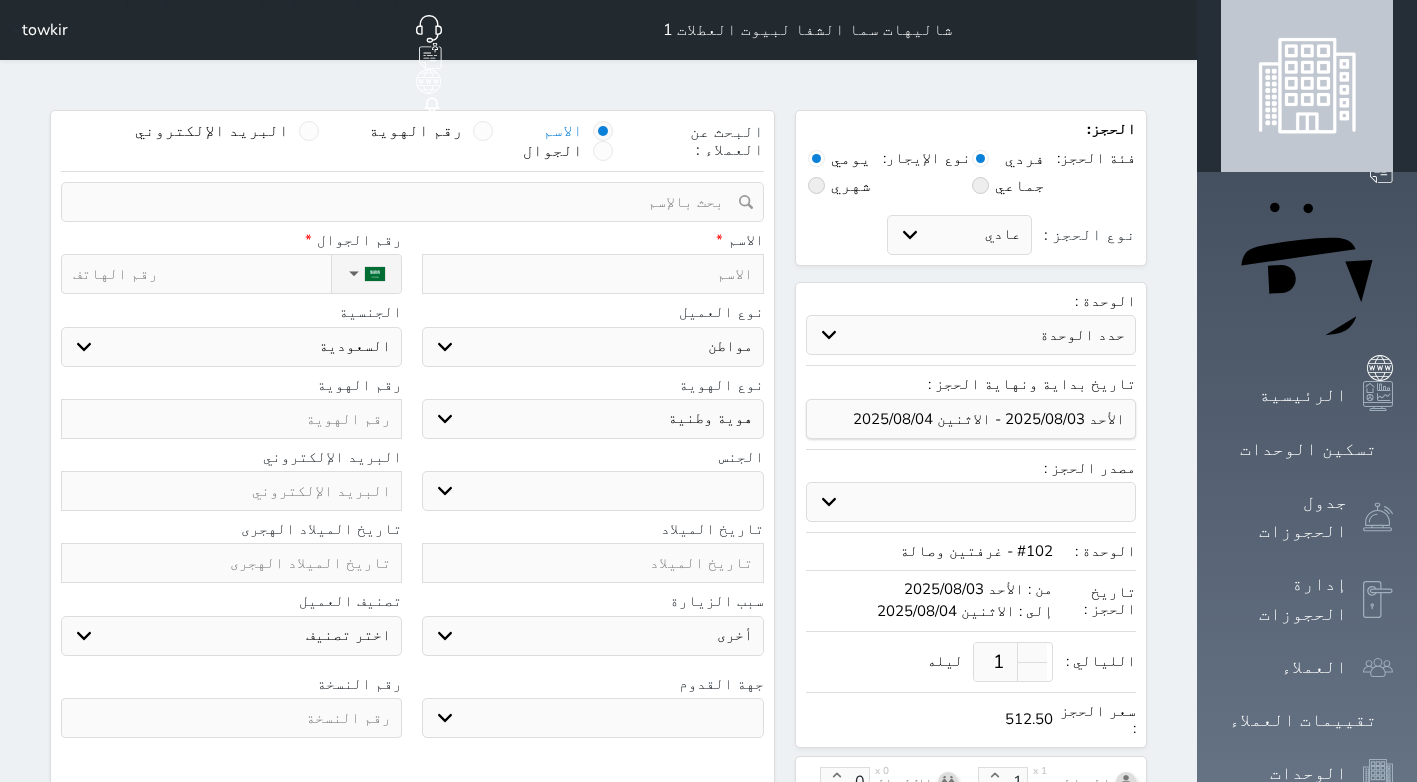 select 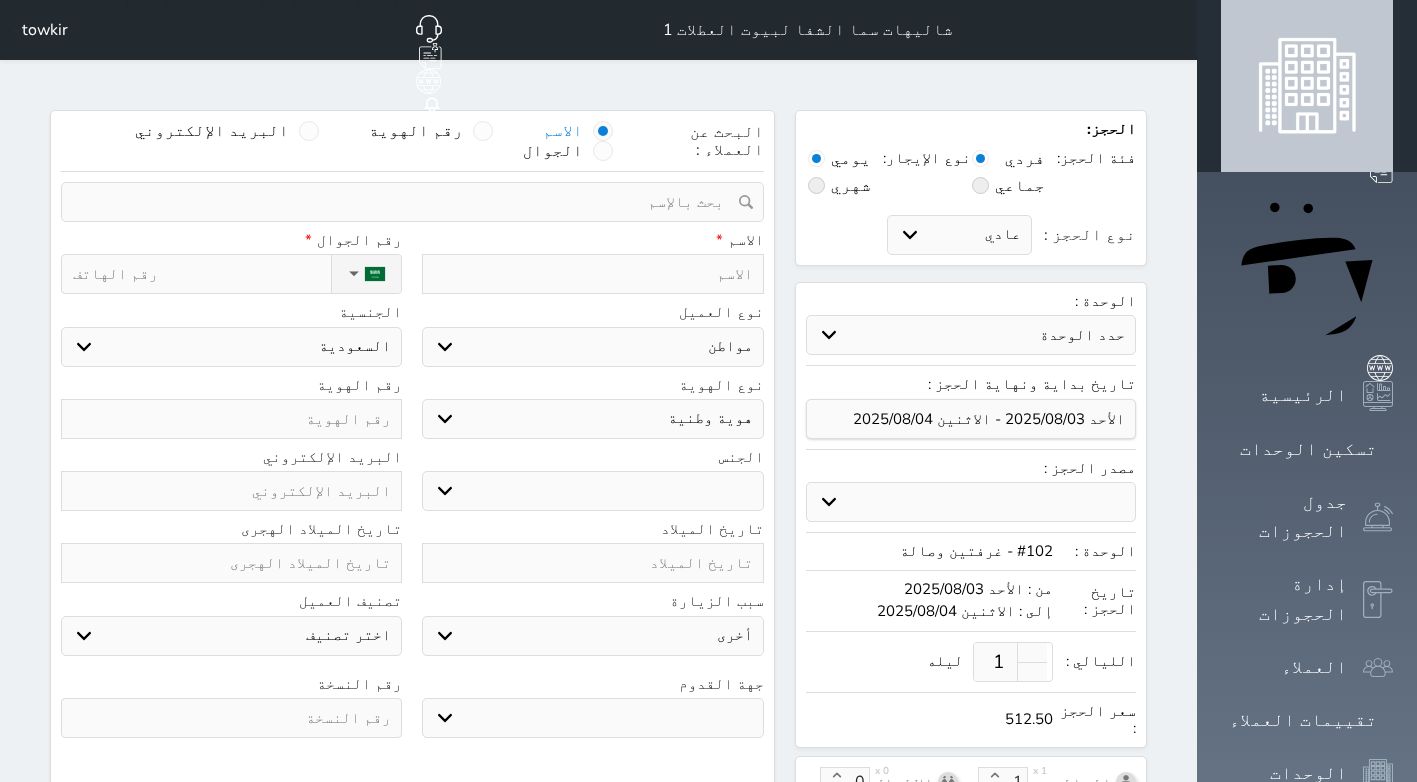 select 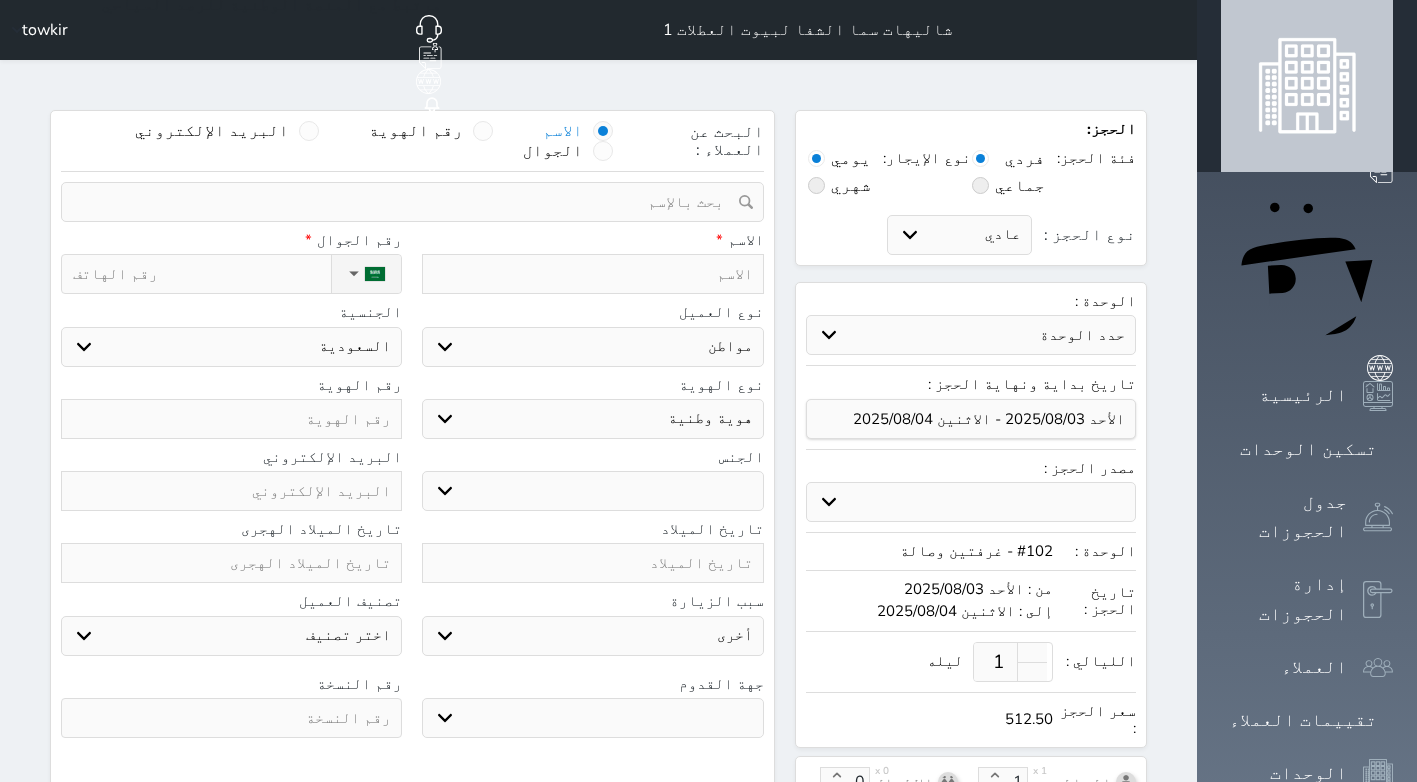 select 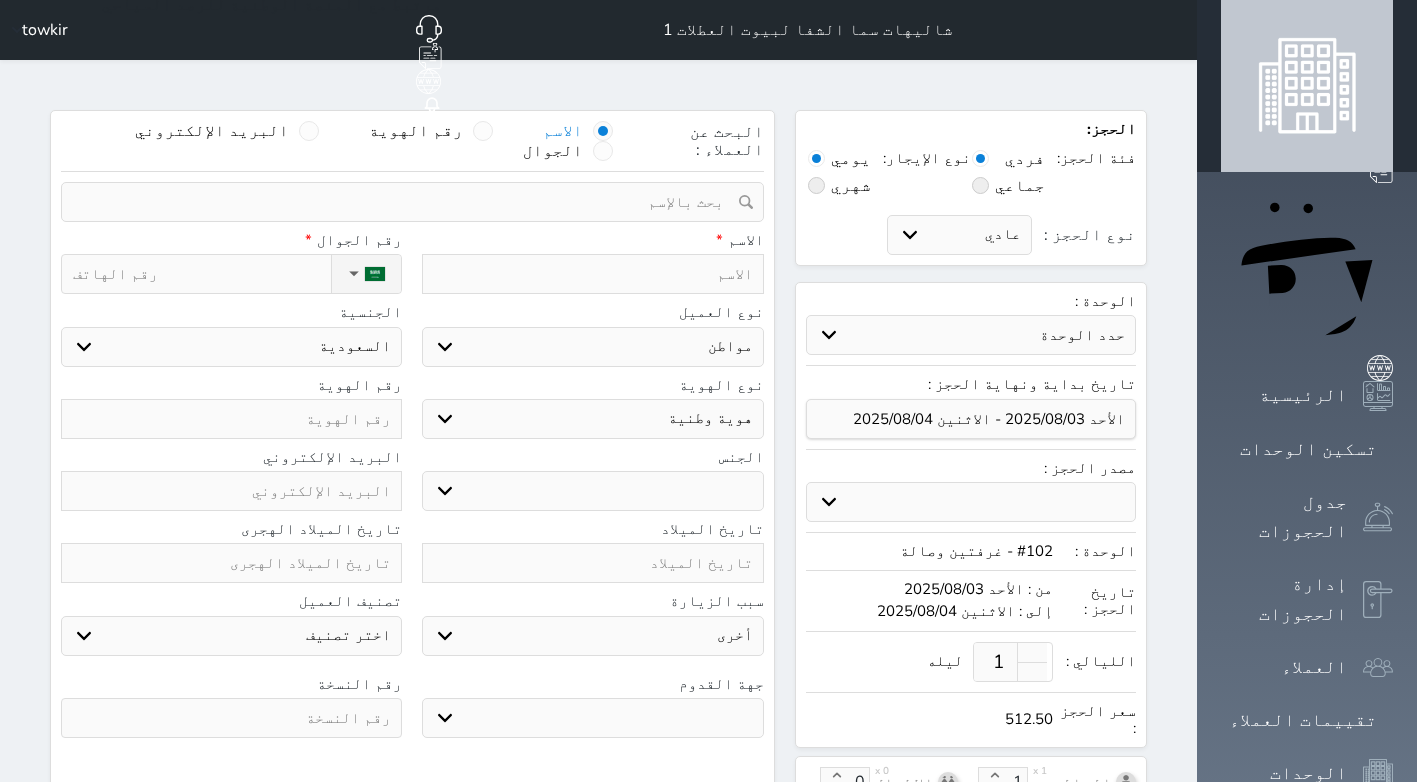 select 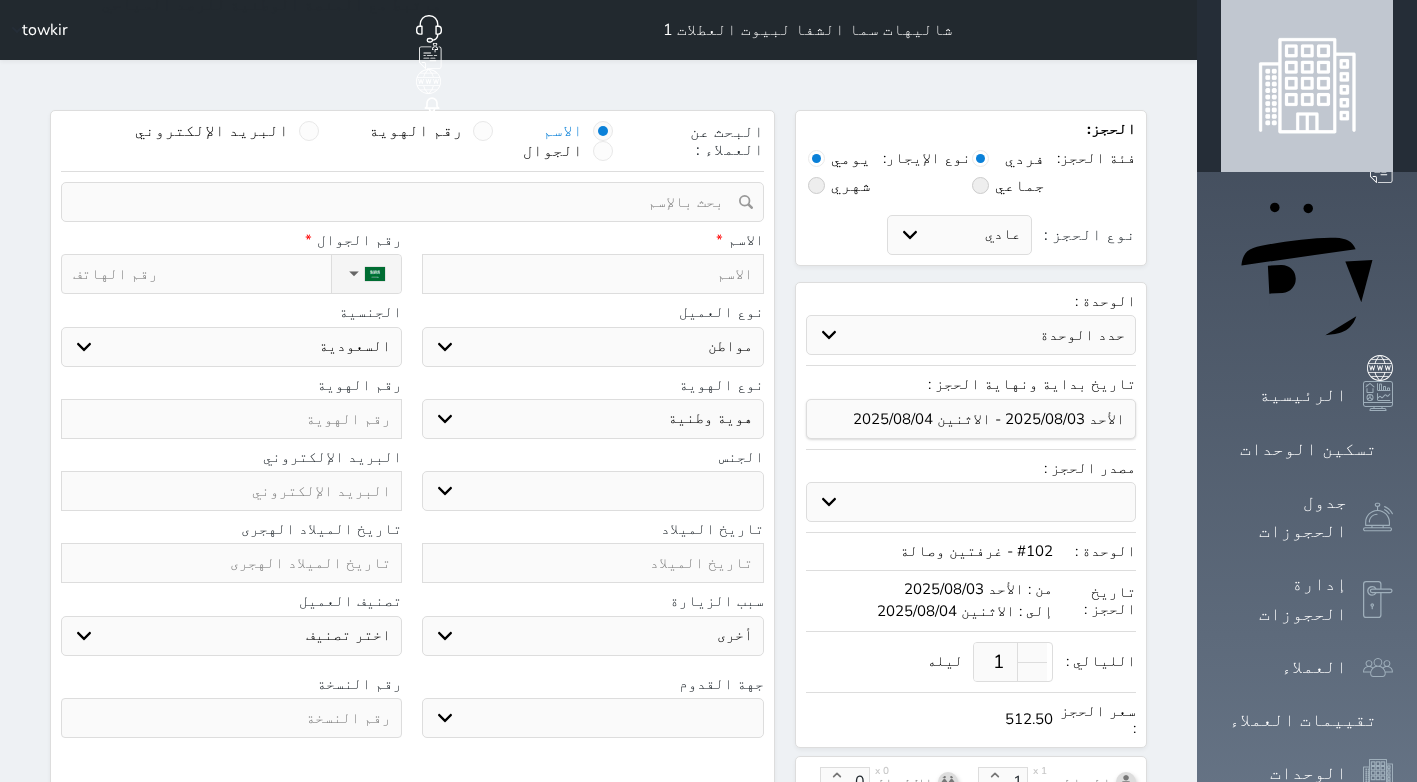 click at bounding box center [592, 274] 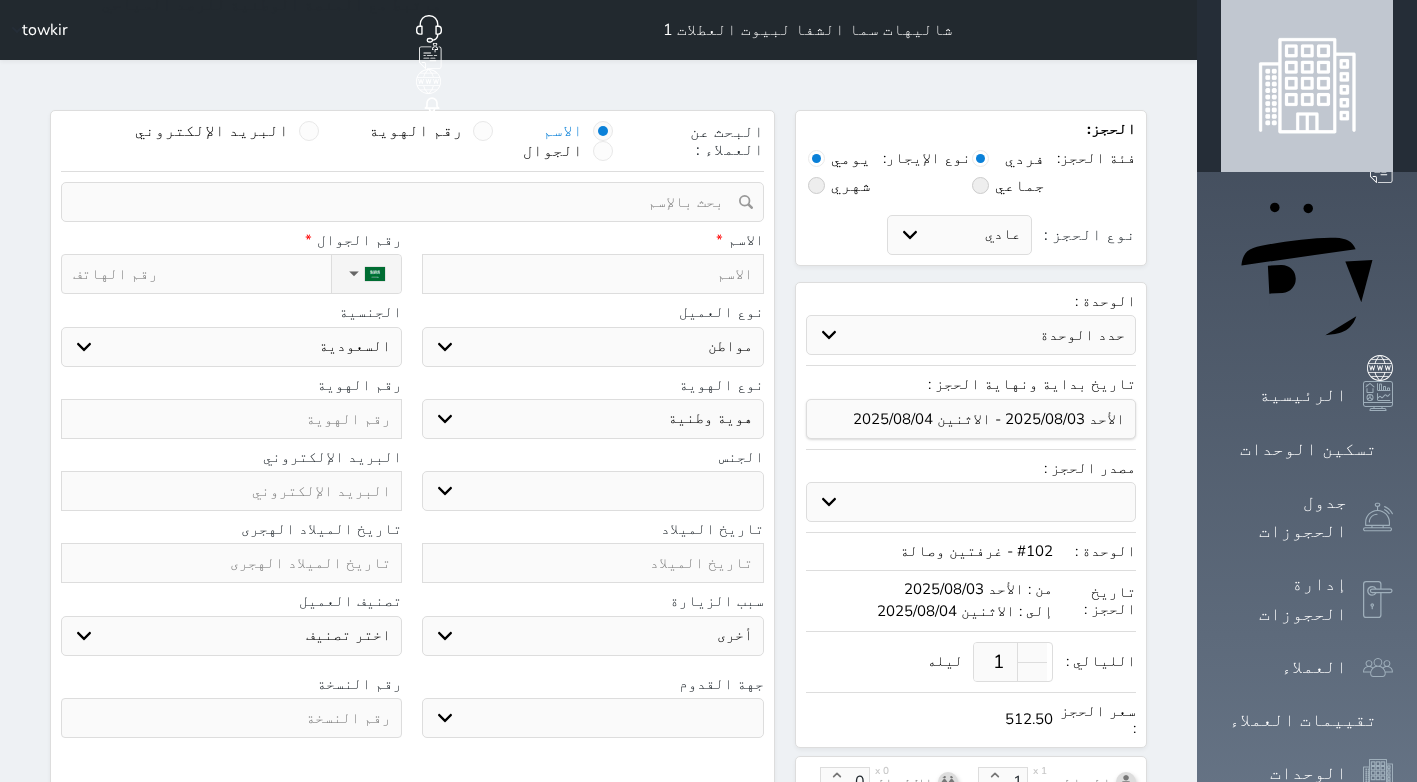 select 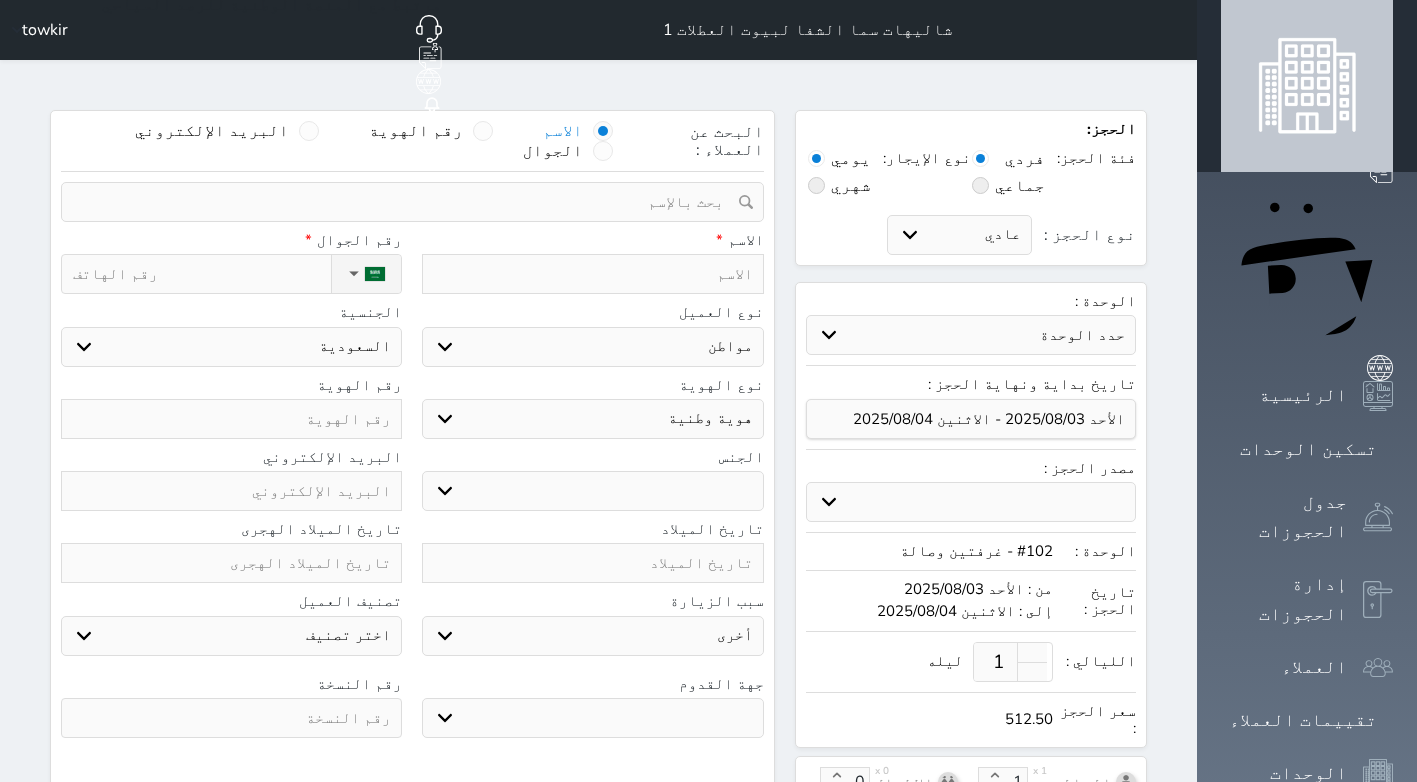 select 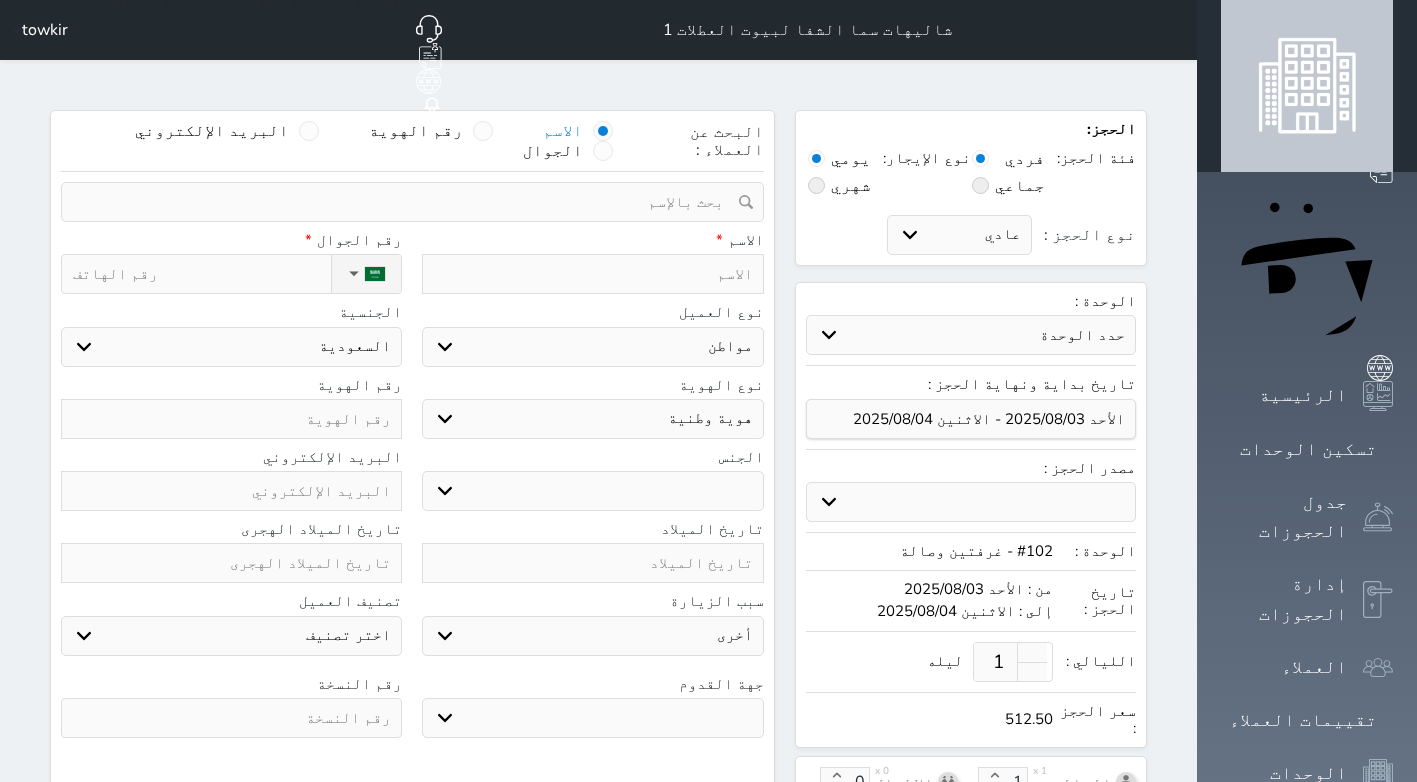 select 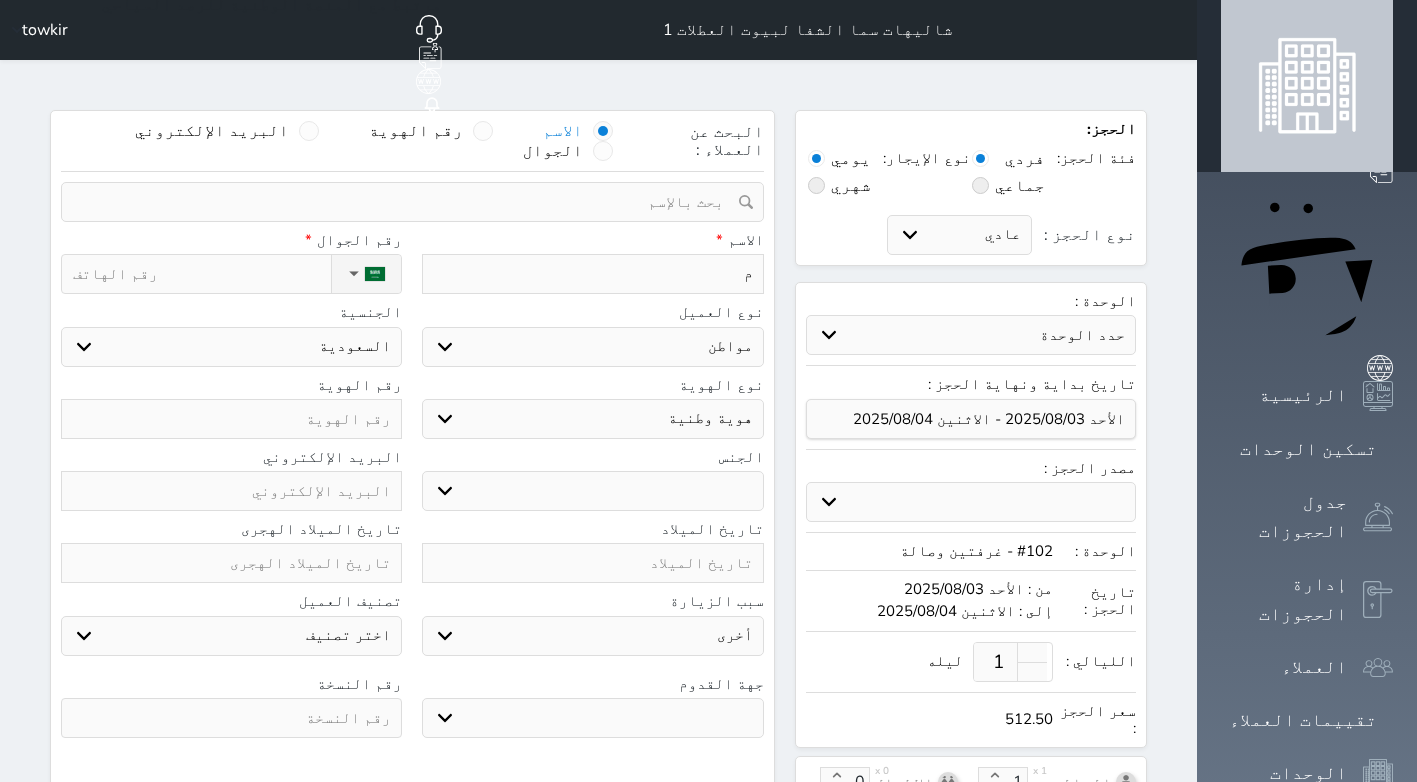 type on "مح" 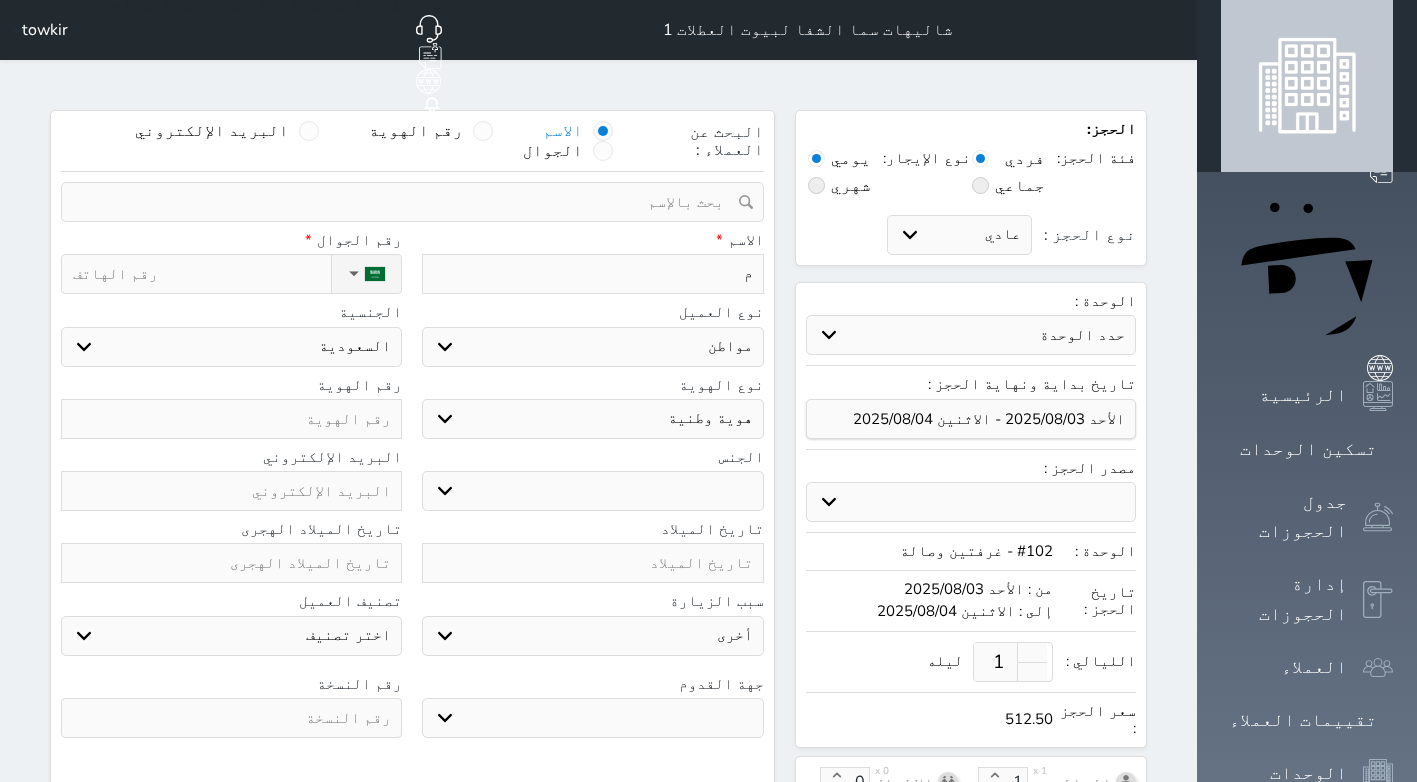 select 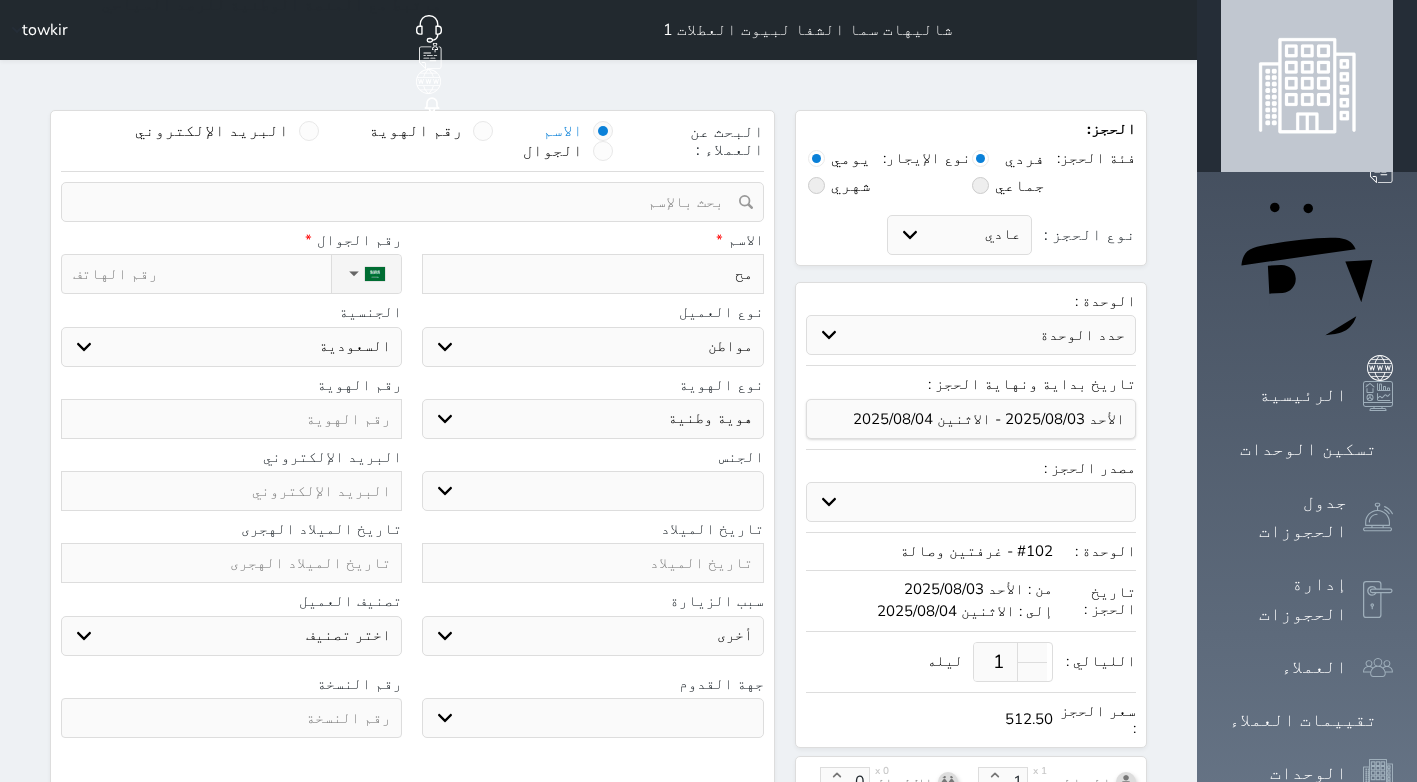 type on "محم" 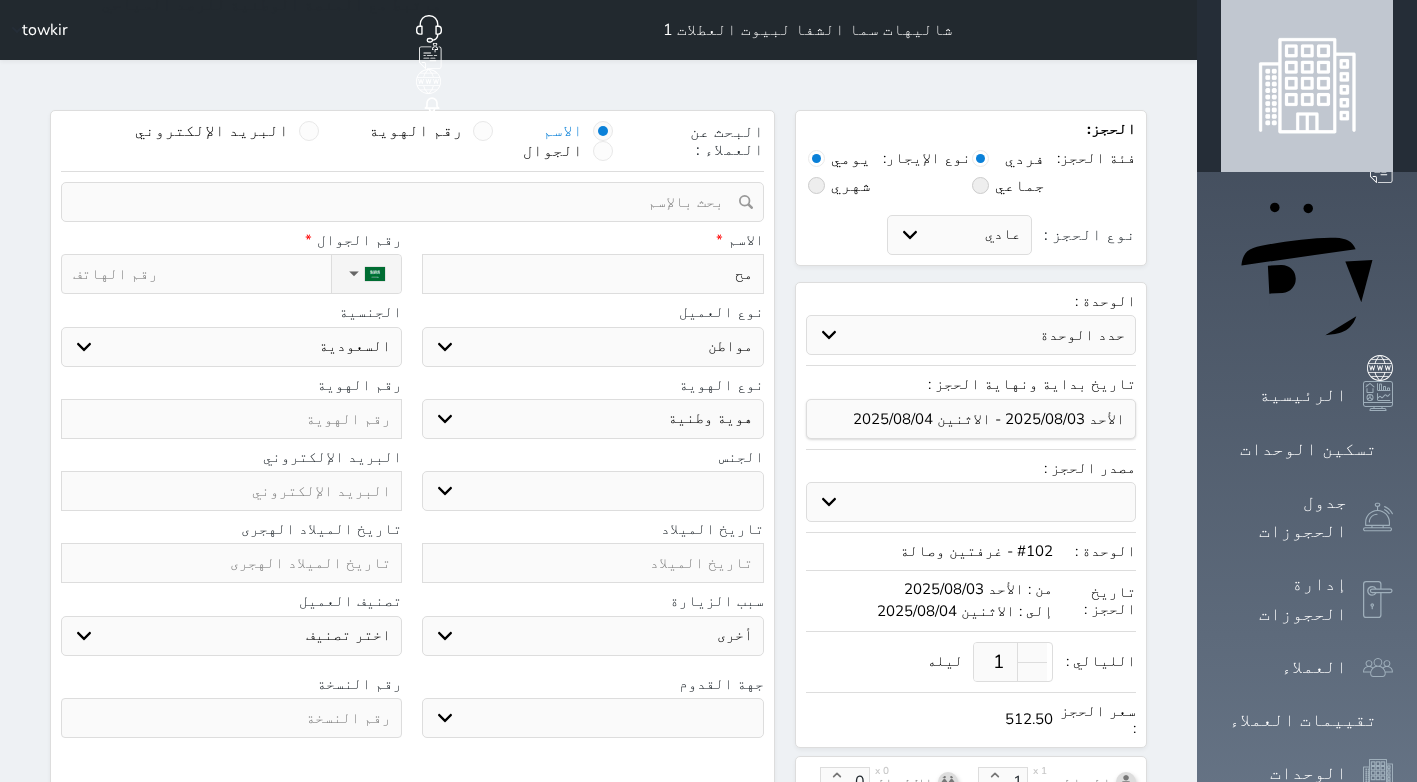 select 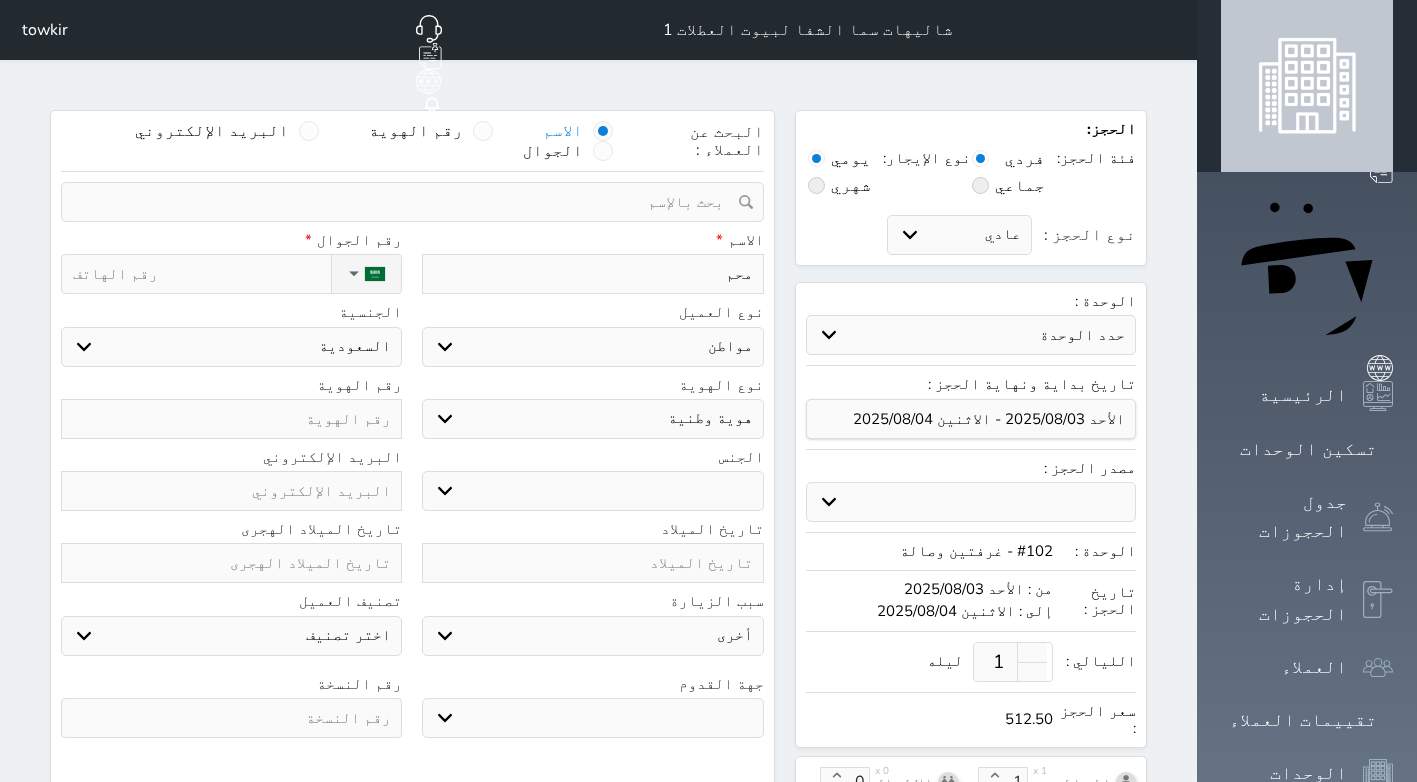 type on "محمد" 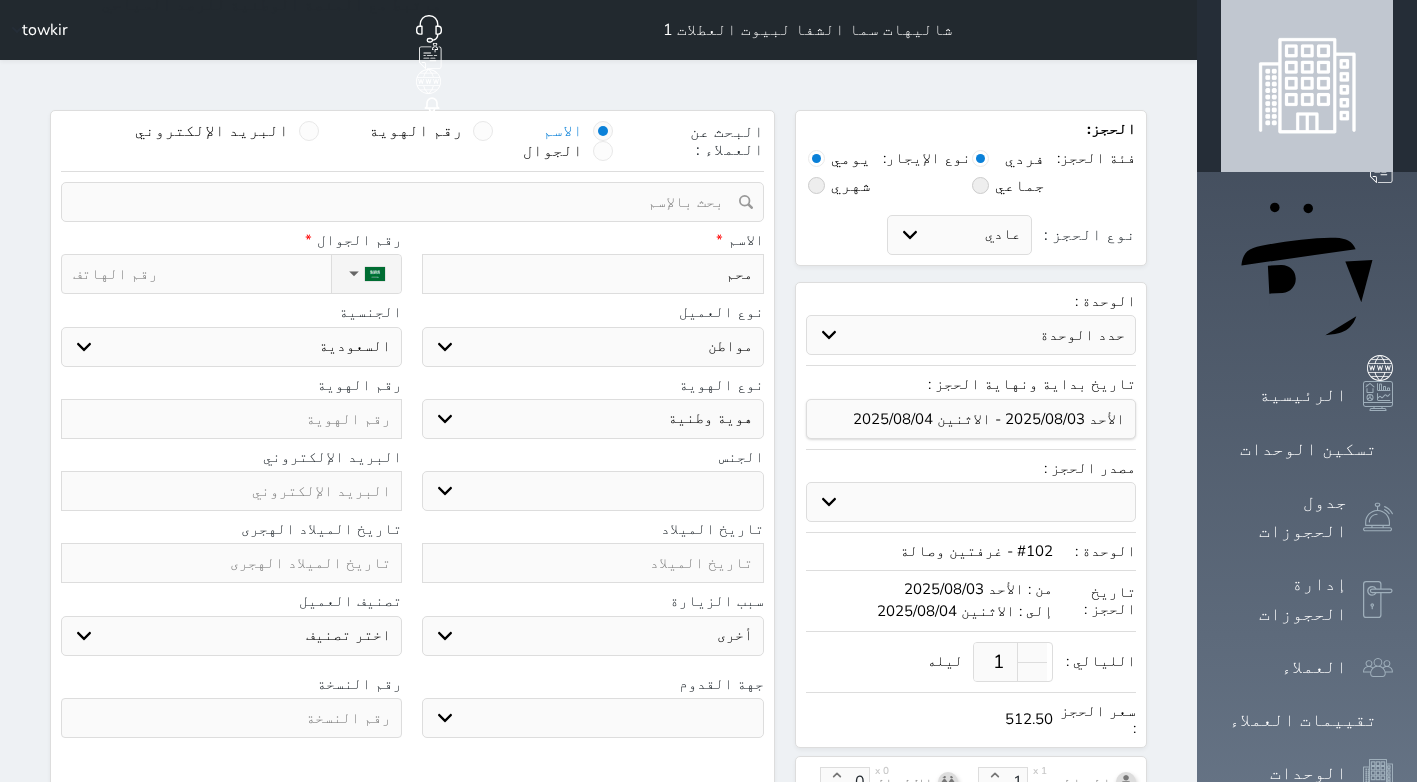 select 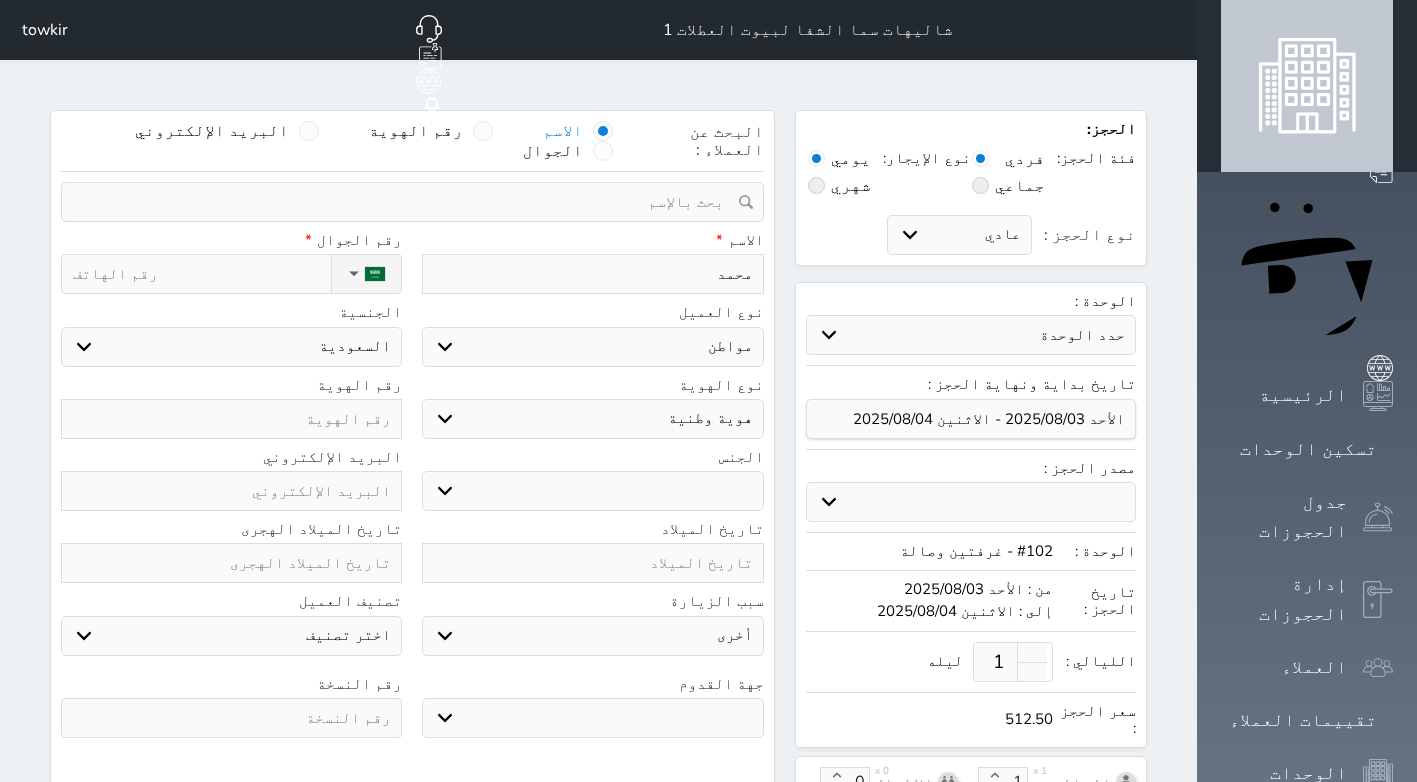 type on "محمد" 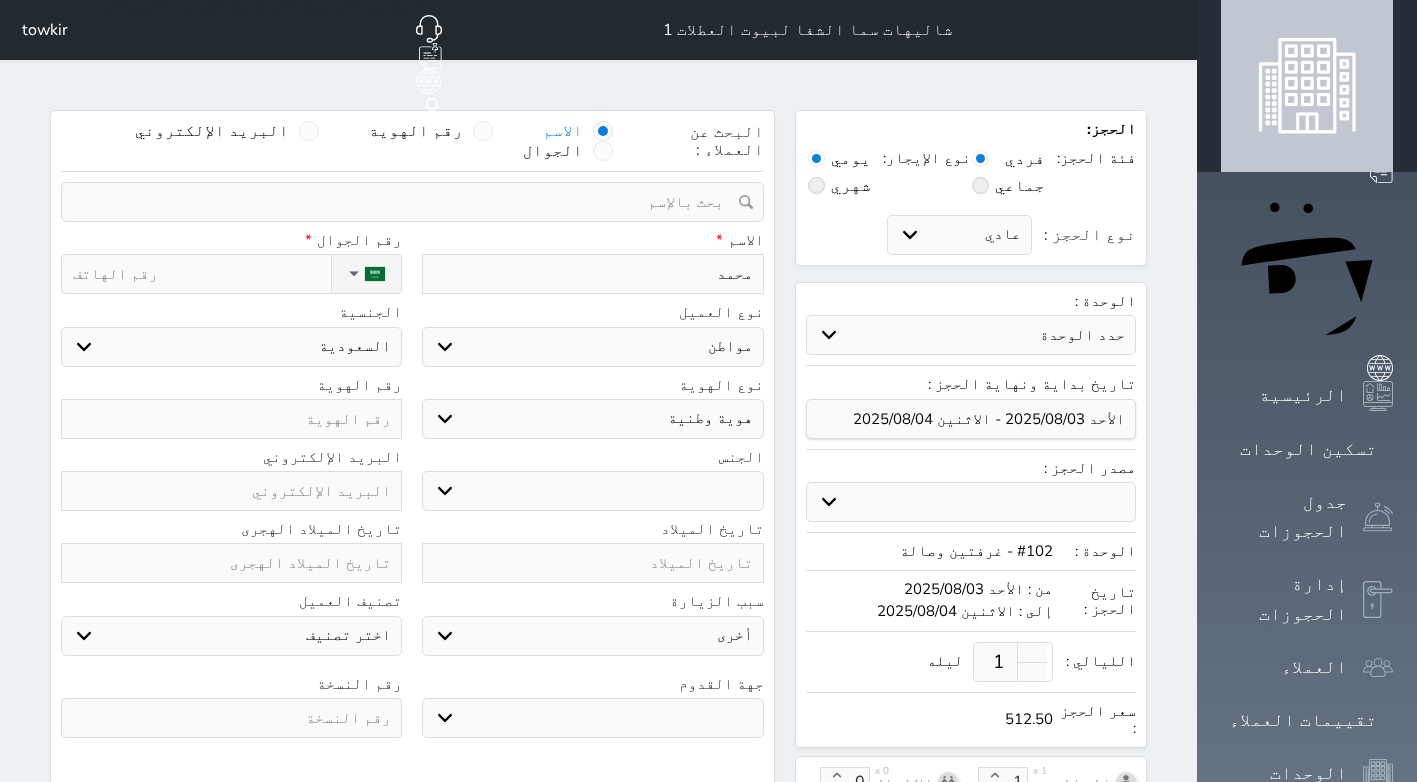select 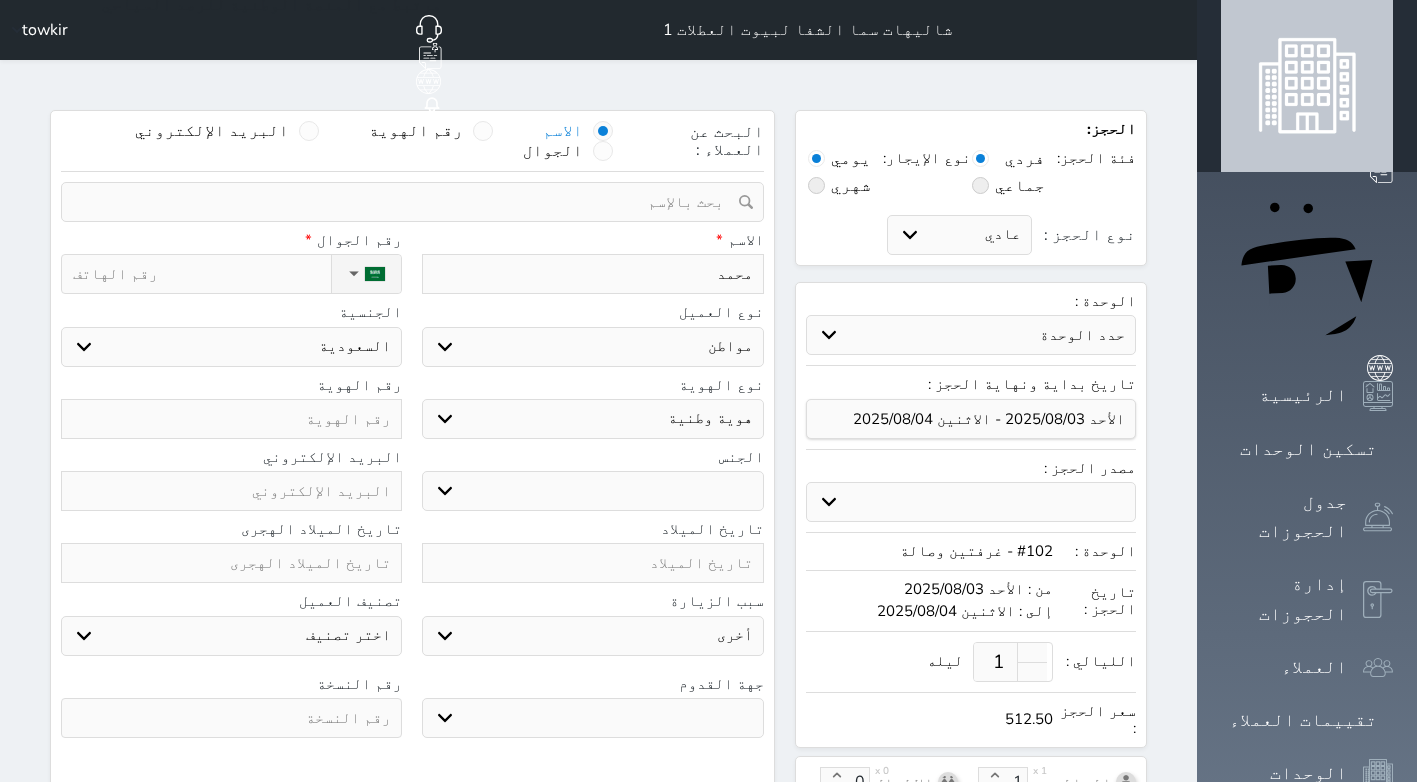 type on "محمد ا" 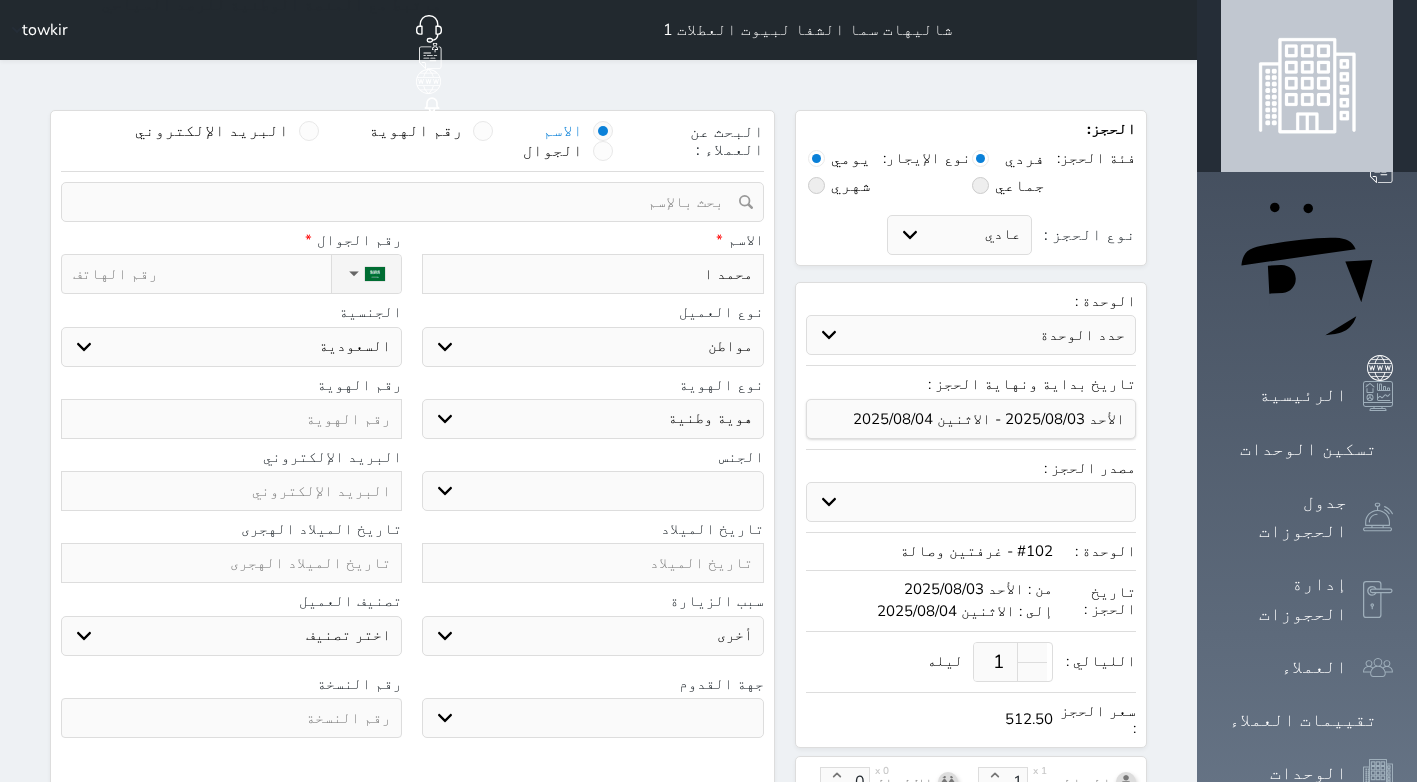 select 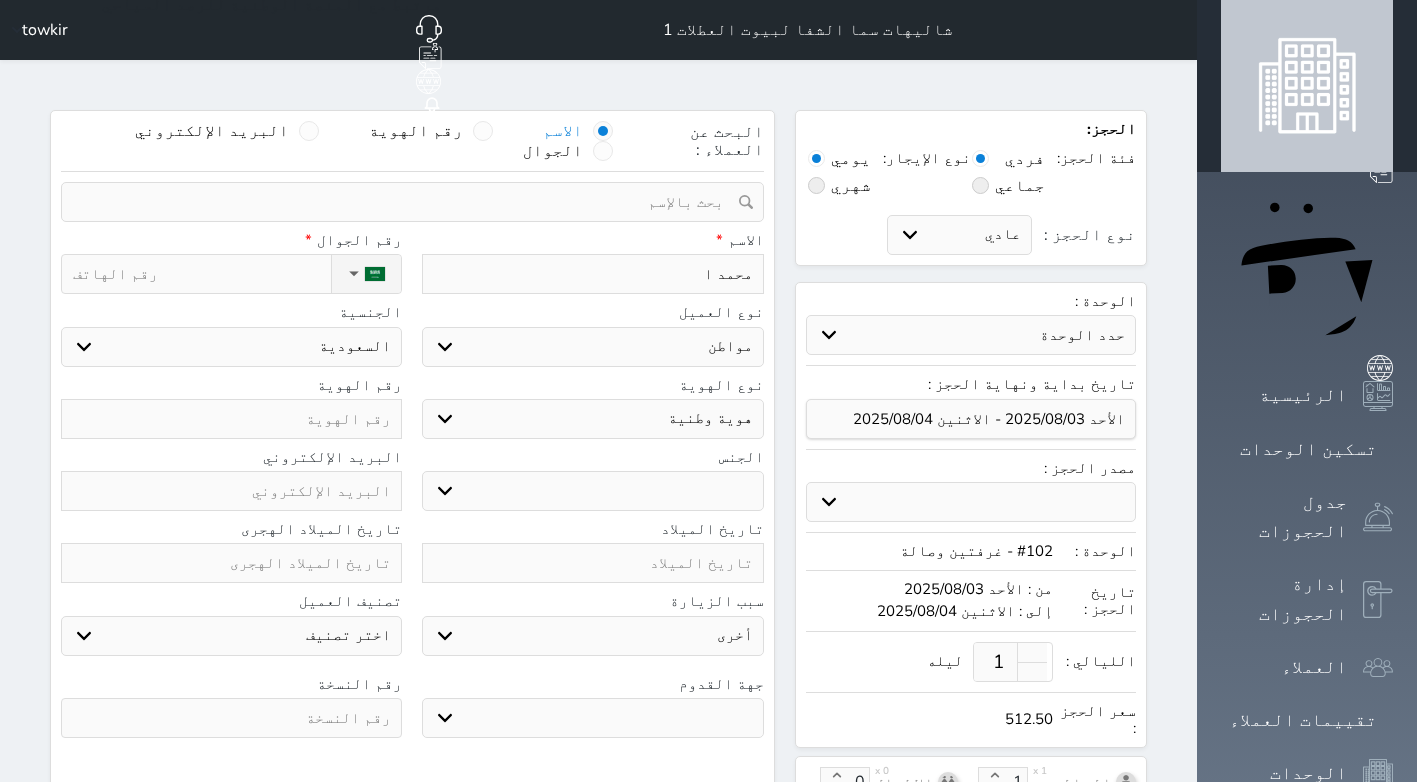 type on "محمد ال" 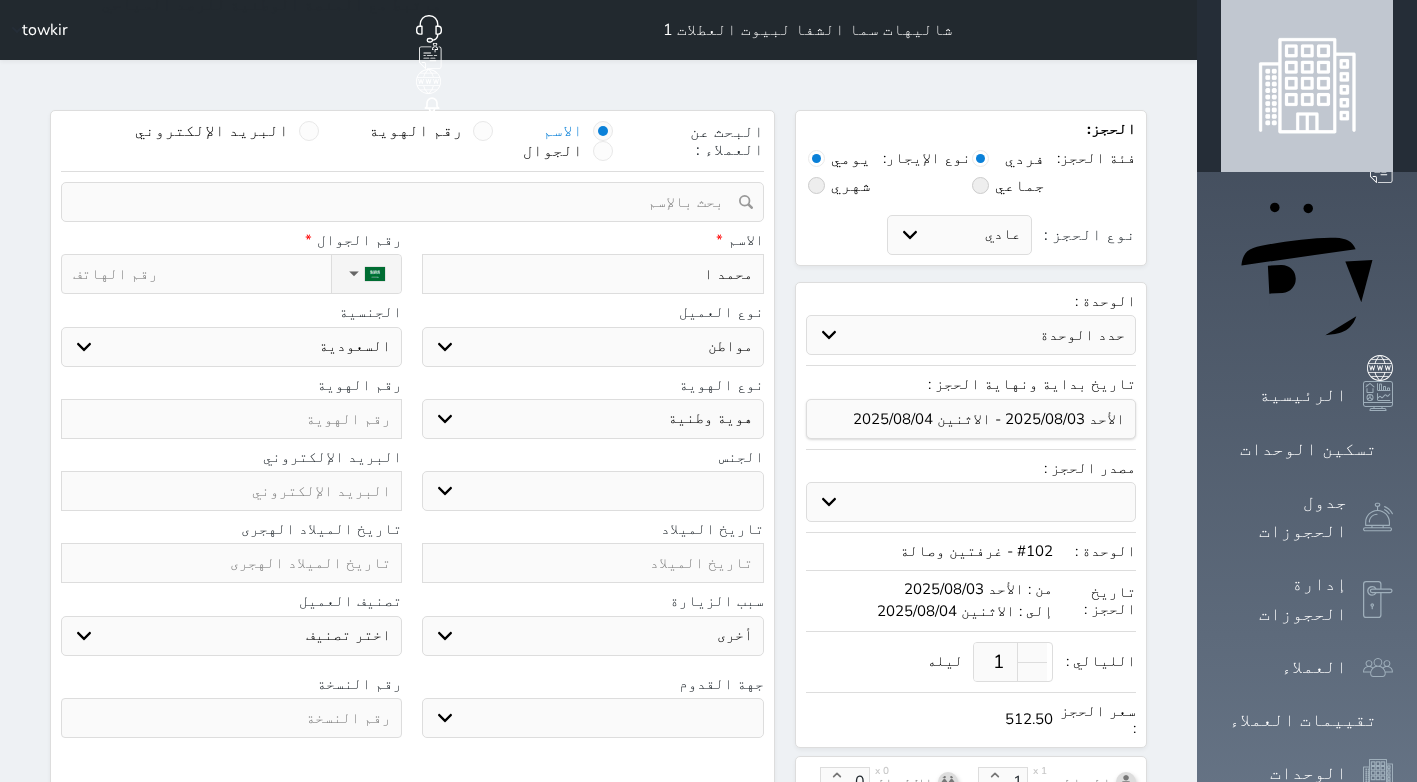 select 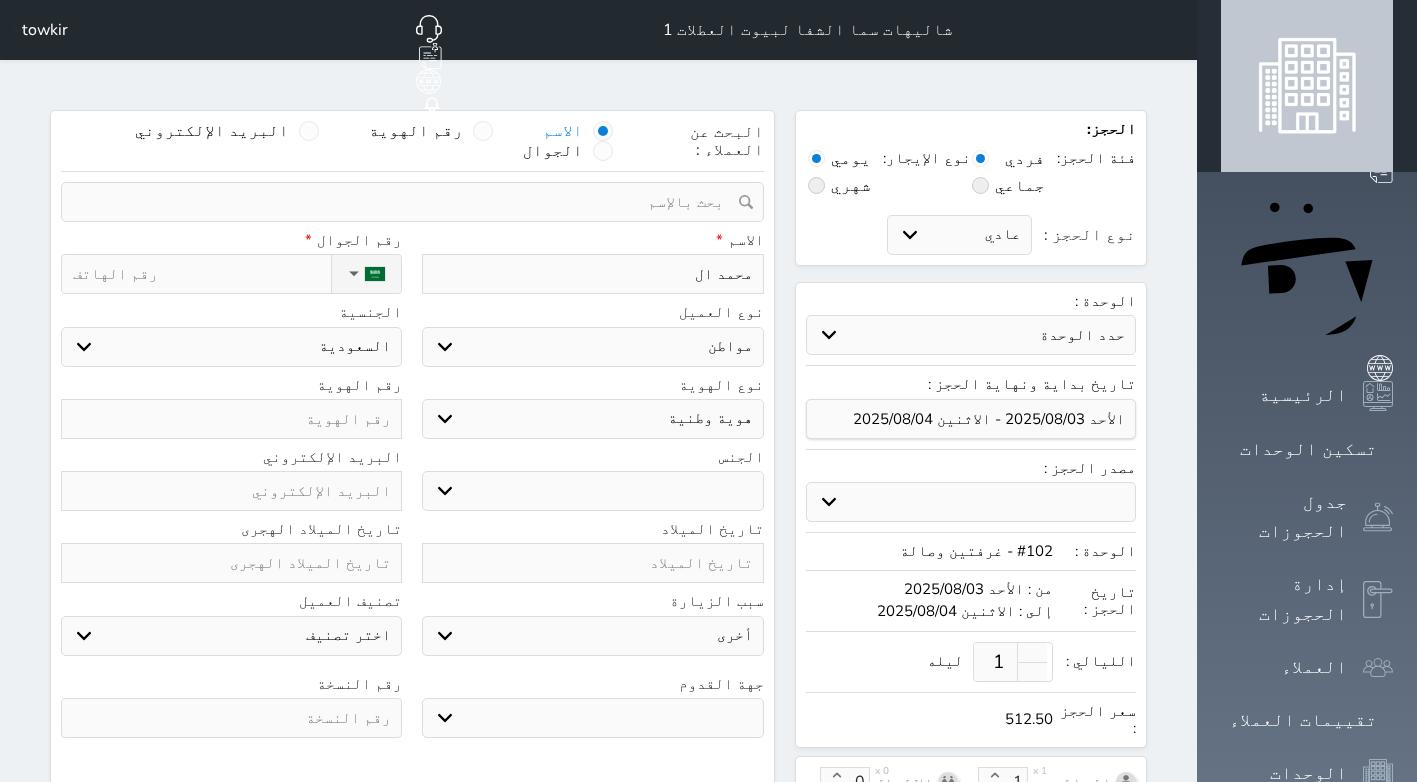 type on "[FULL_NAME]" 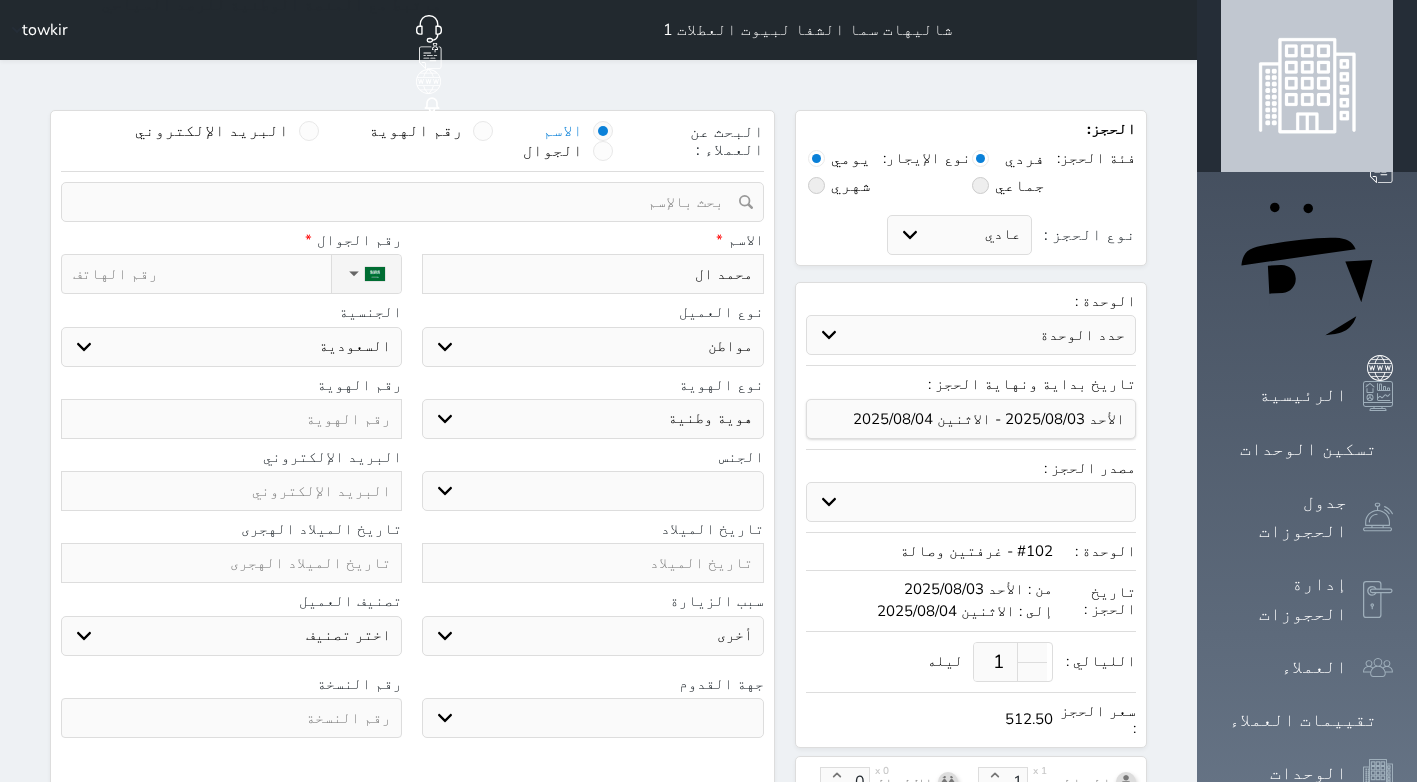 select 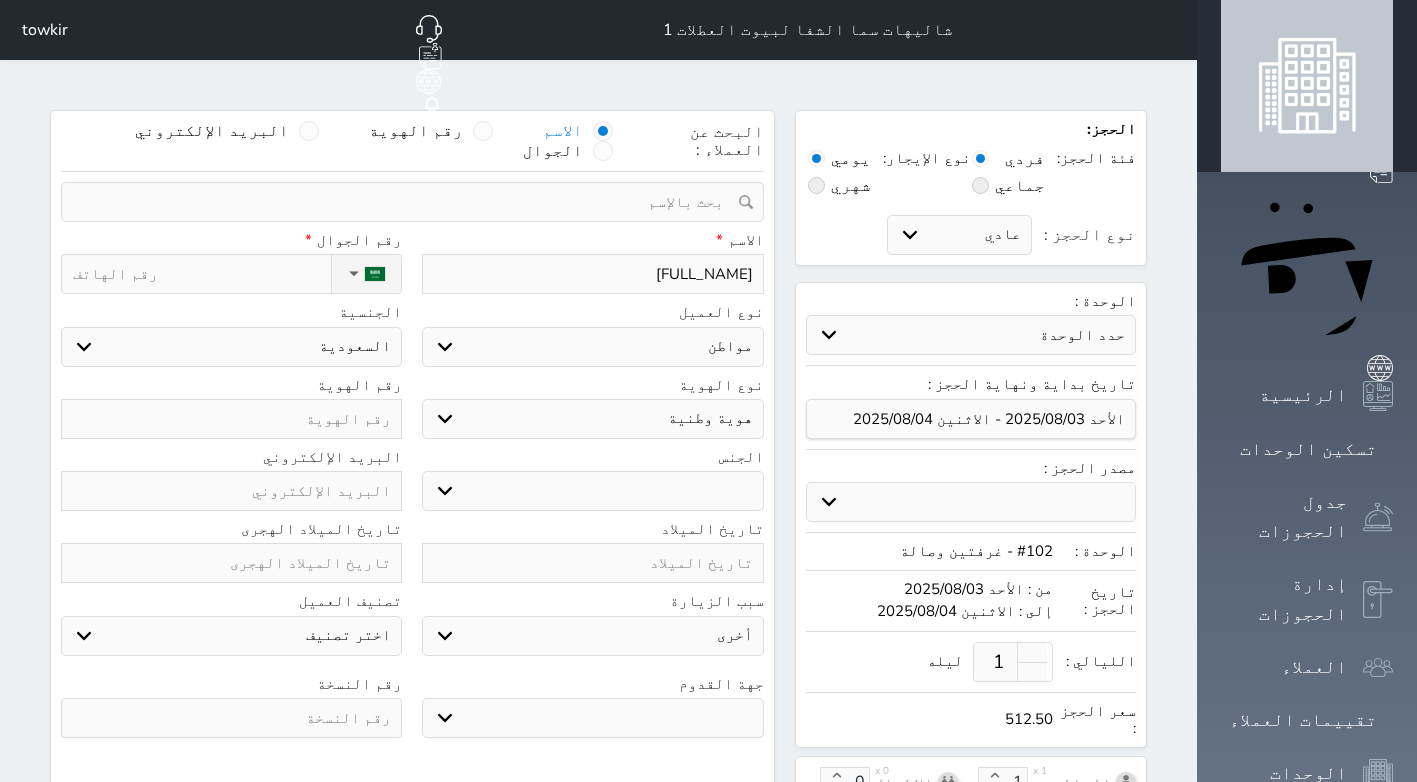 type on "[FULL_NAME]" 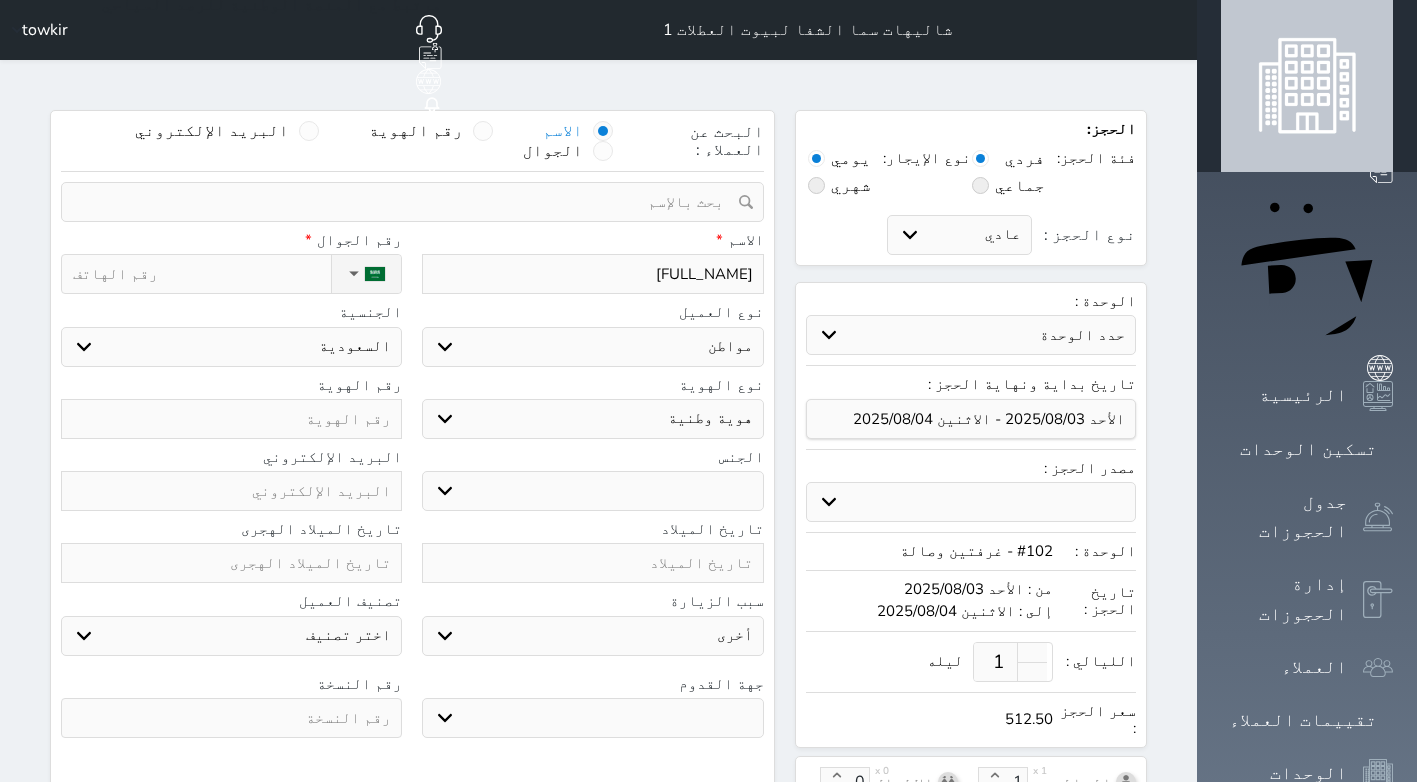 select 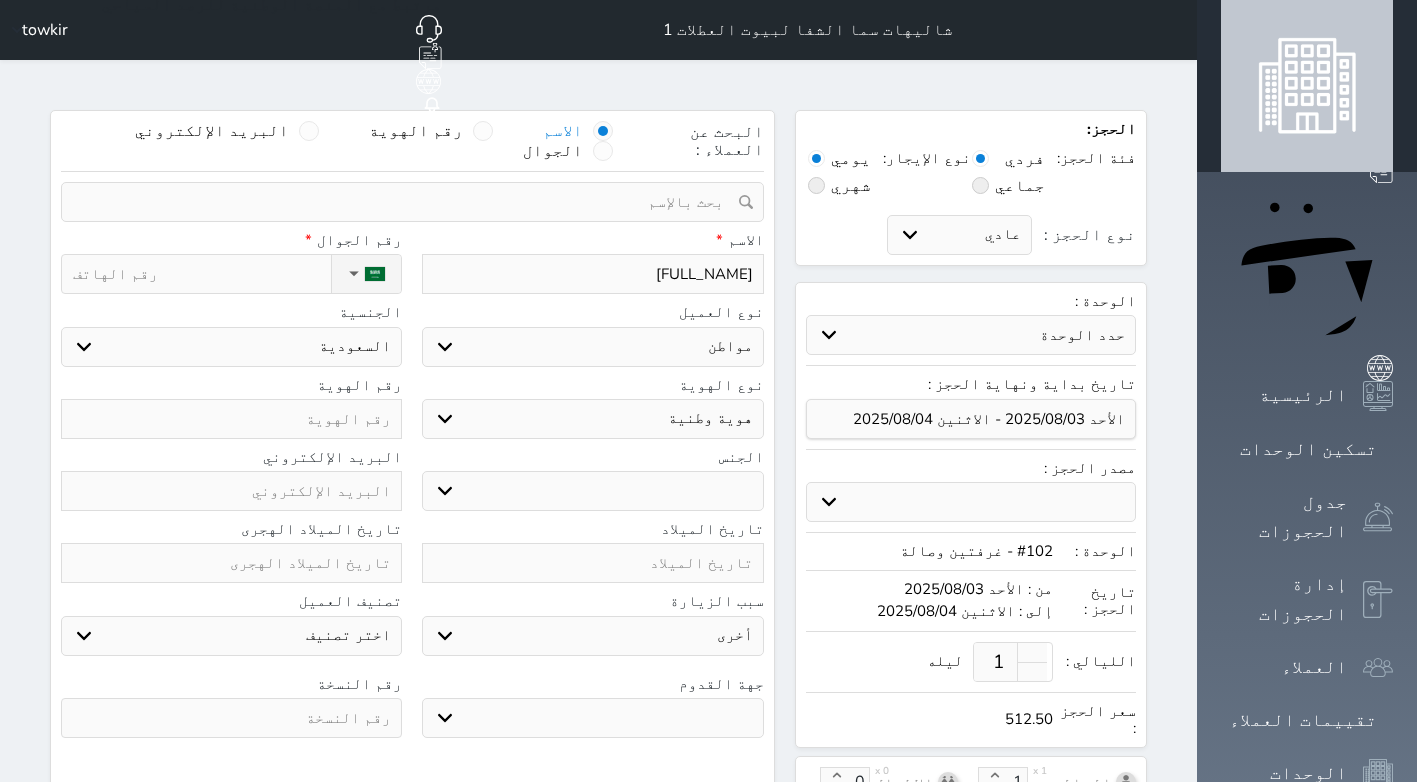 select 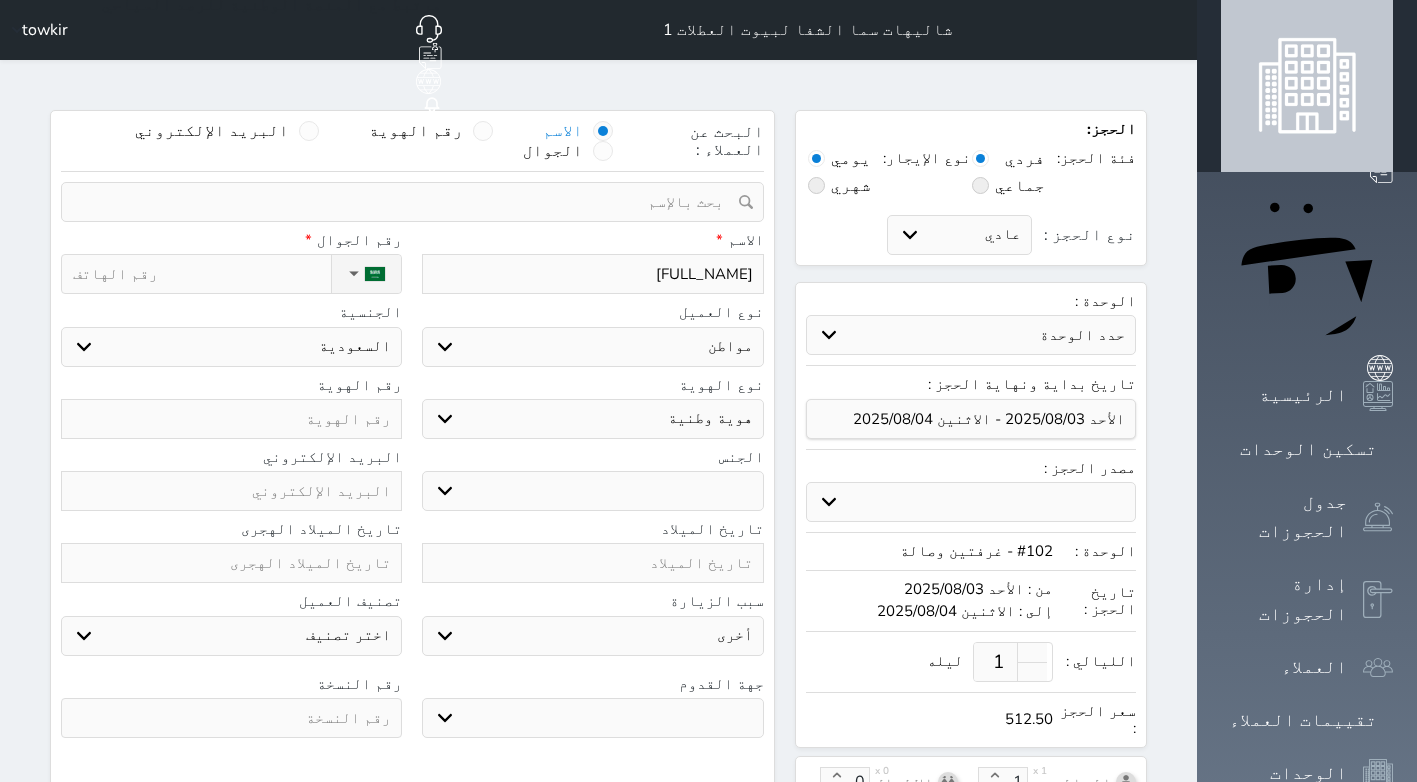 select 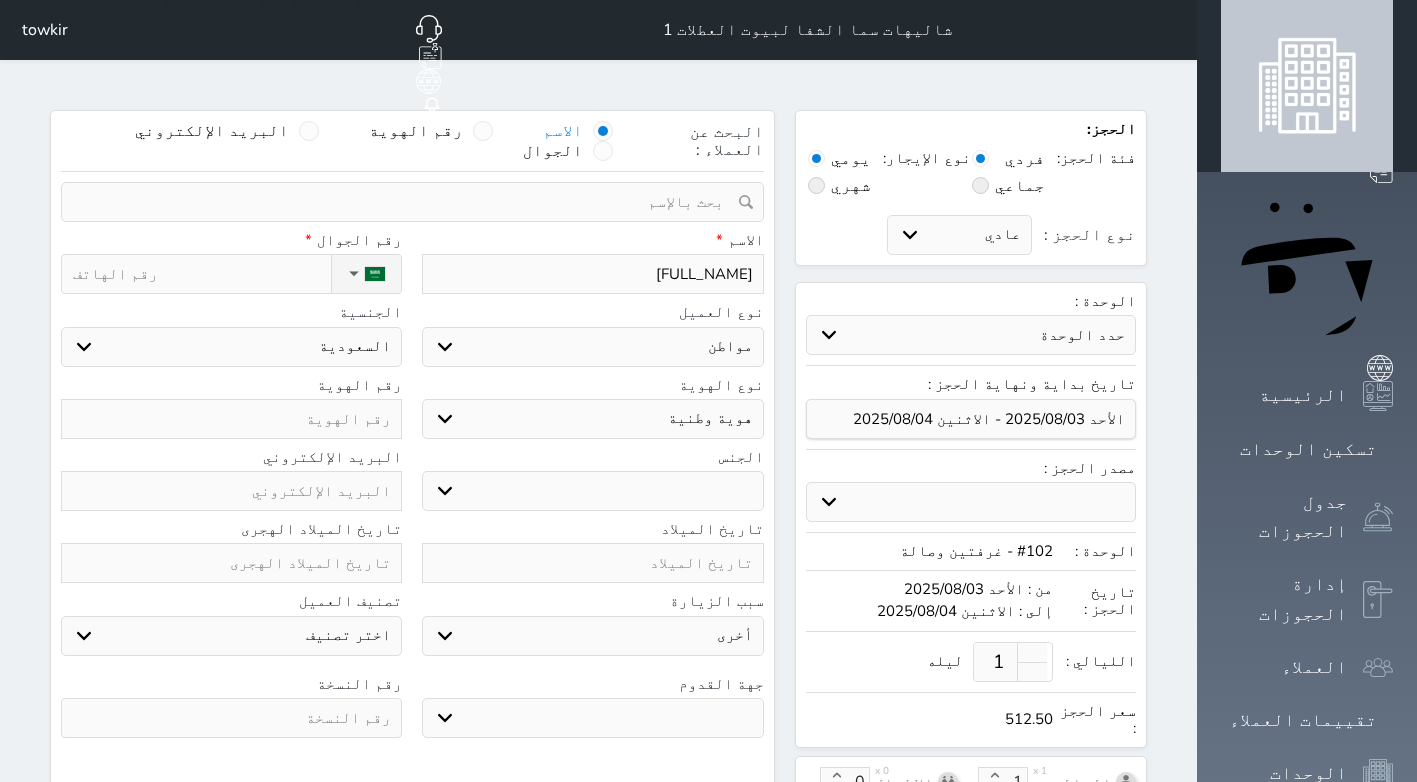 select 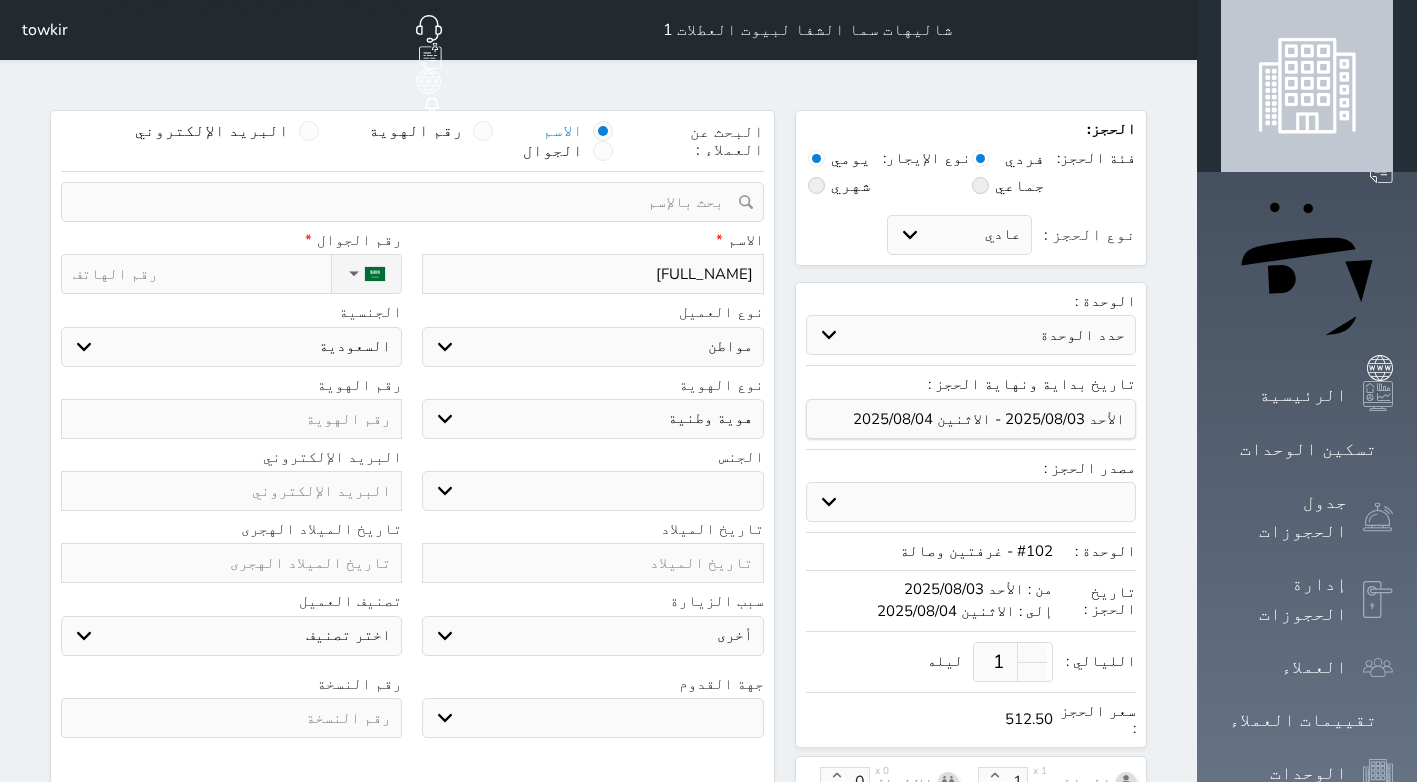 type on "[FULL_NAME]" 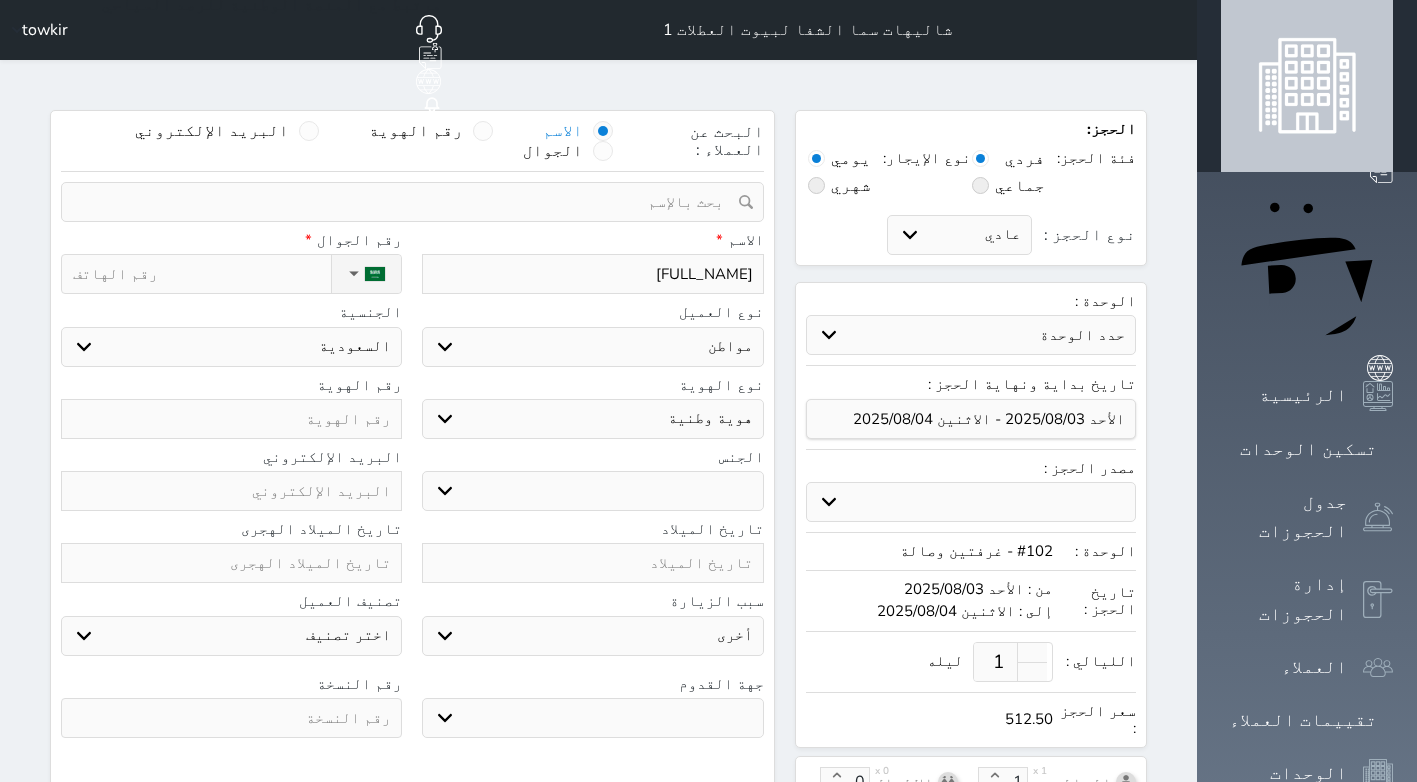 select 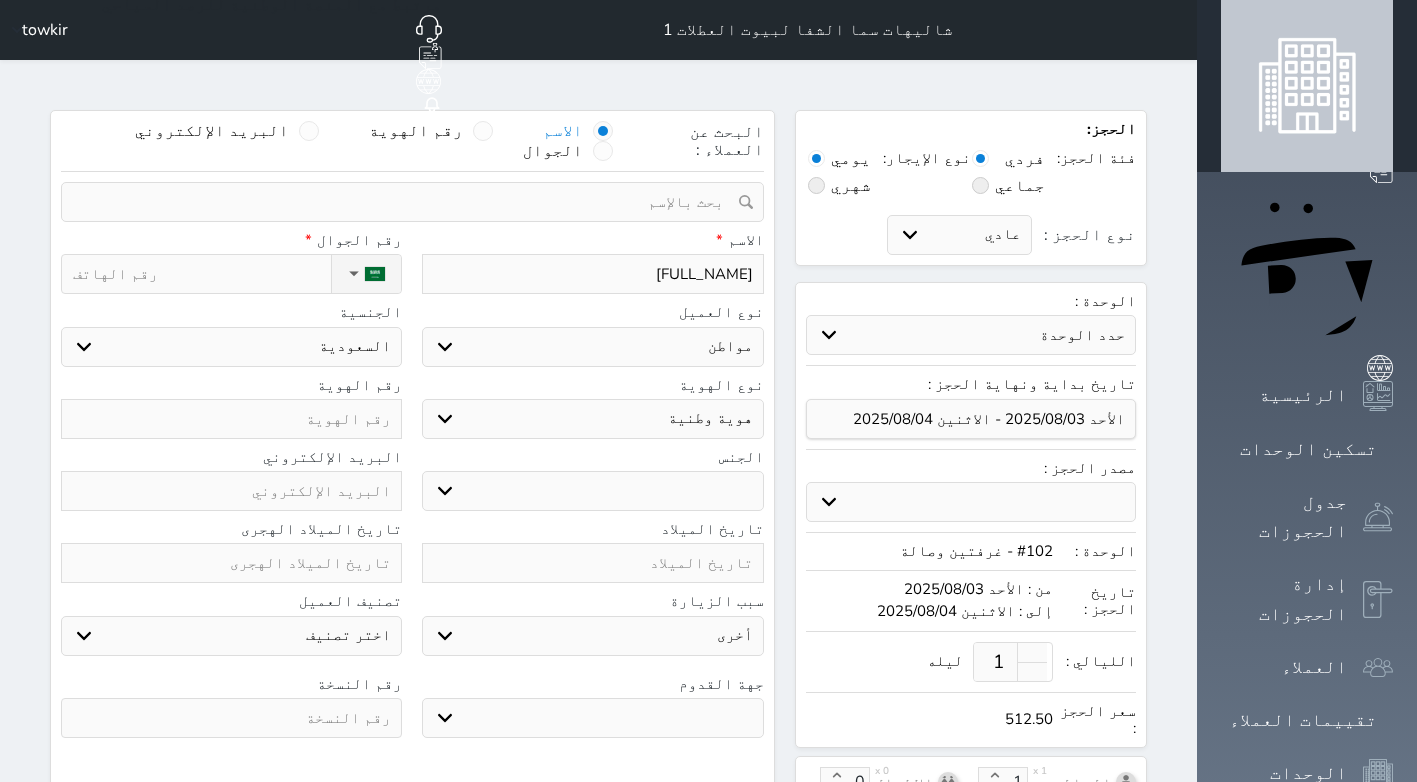 select 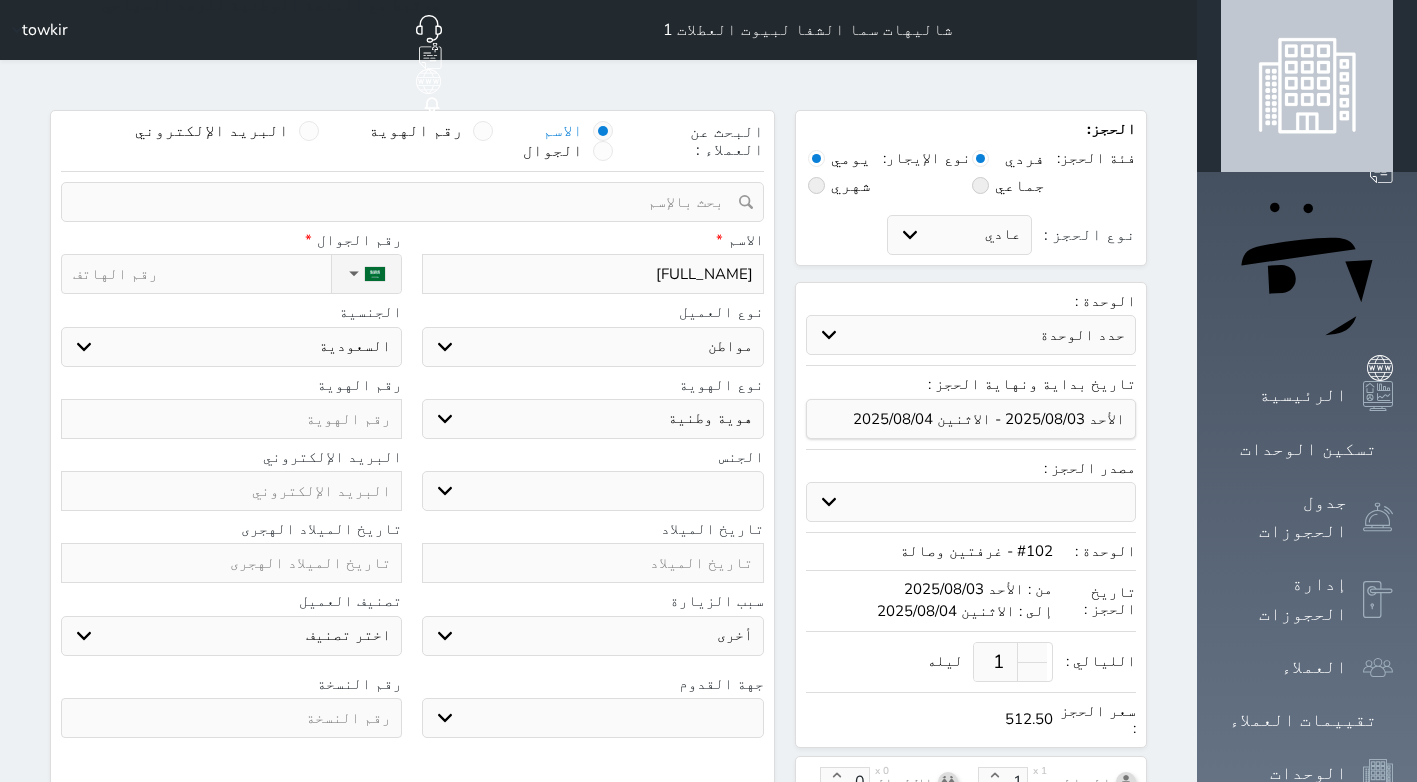 type on "[FULL_NAME]" 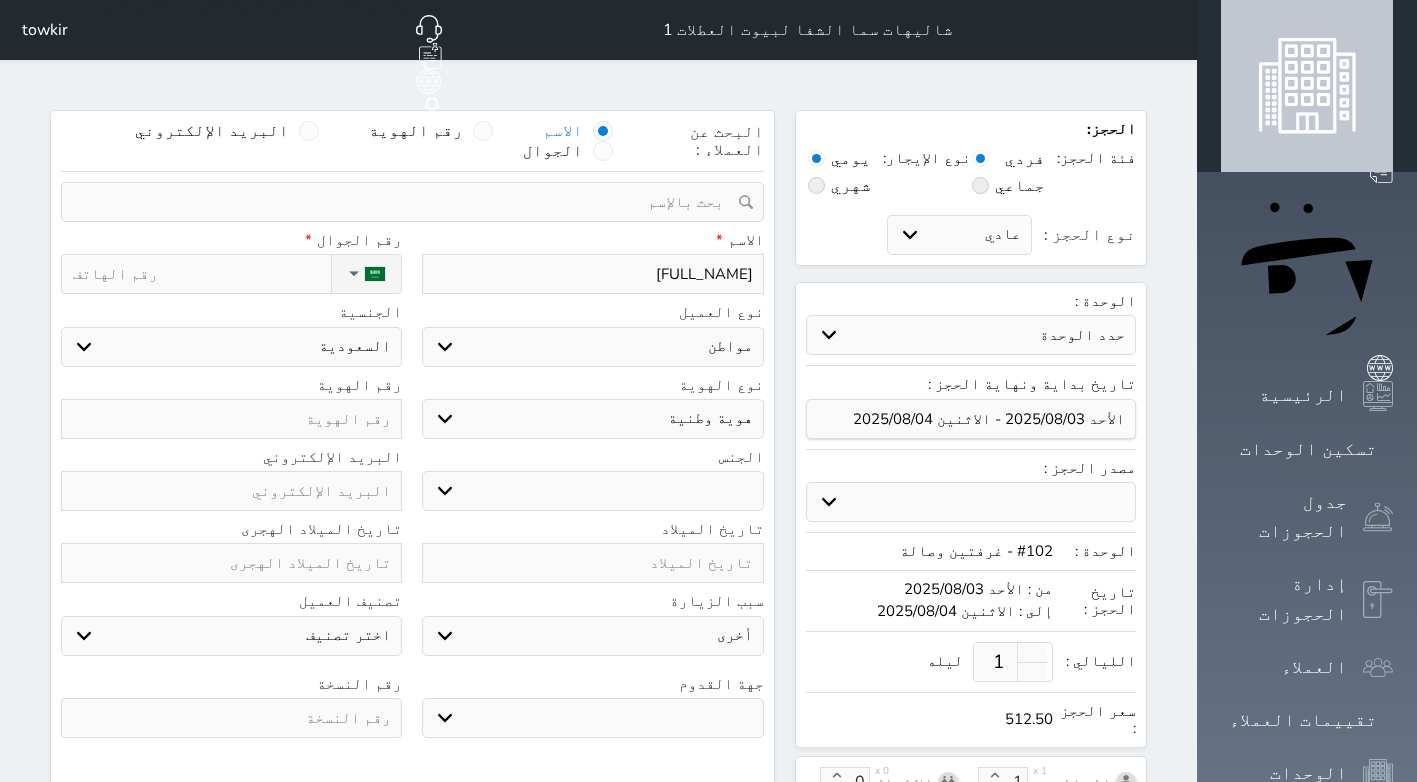 click on "ذكر   انثى" at bounding box center (592, 491) 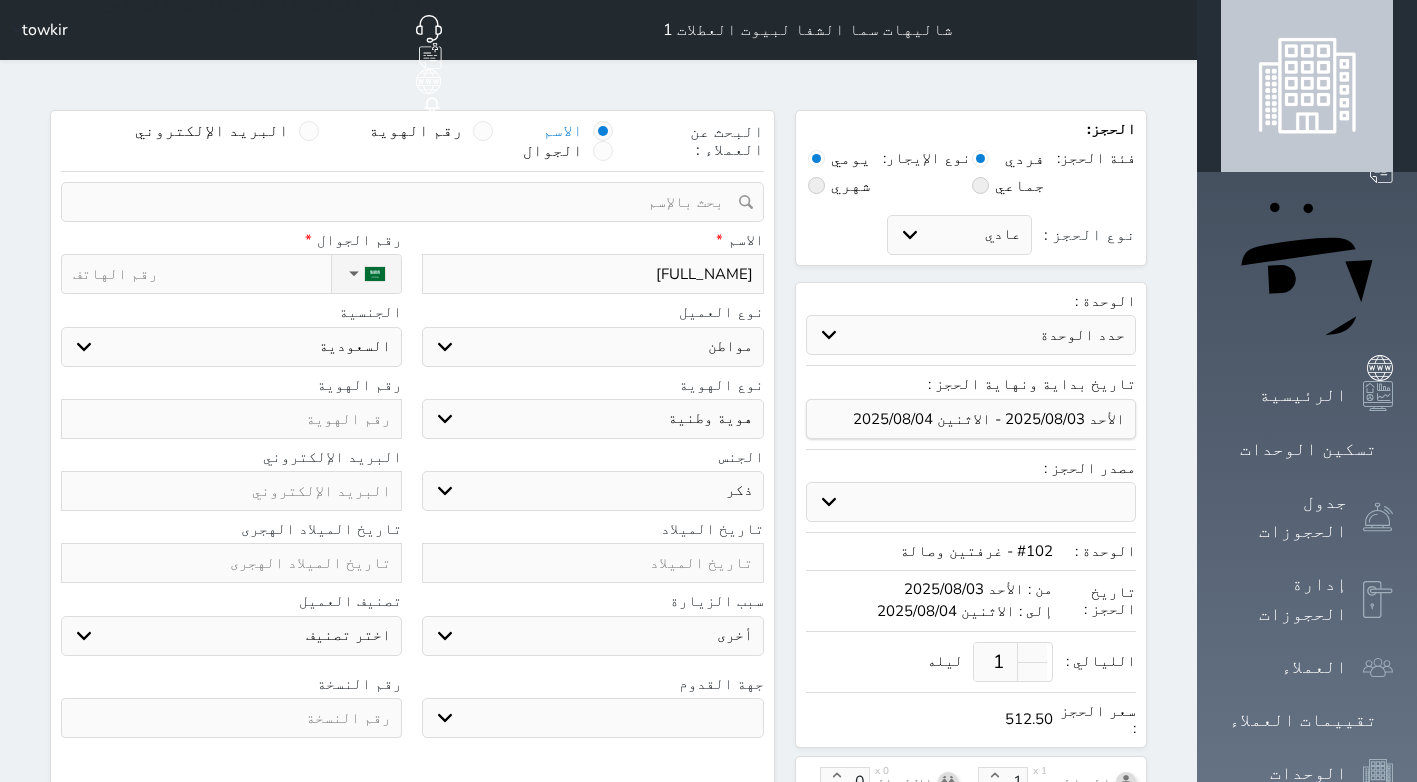 click on "ذكر   انثى" at bounding box center (592, 491) 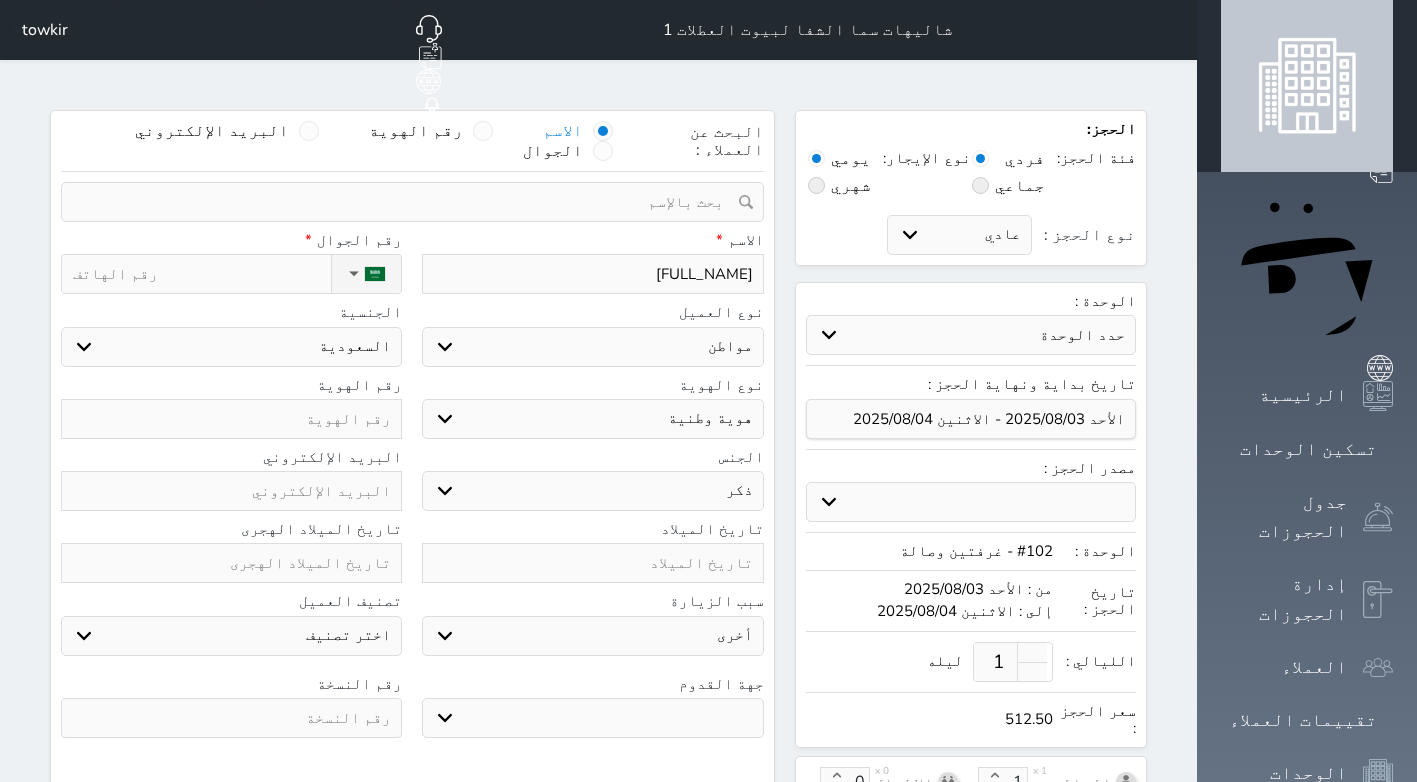 select 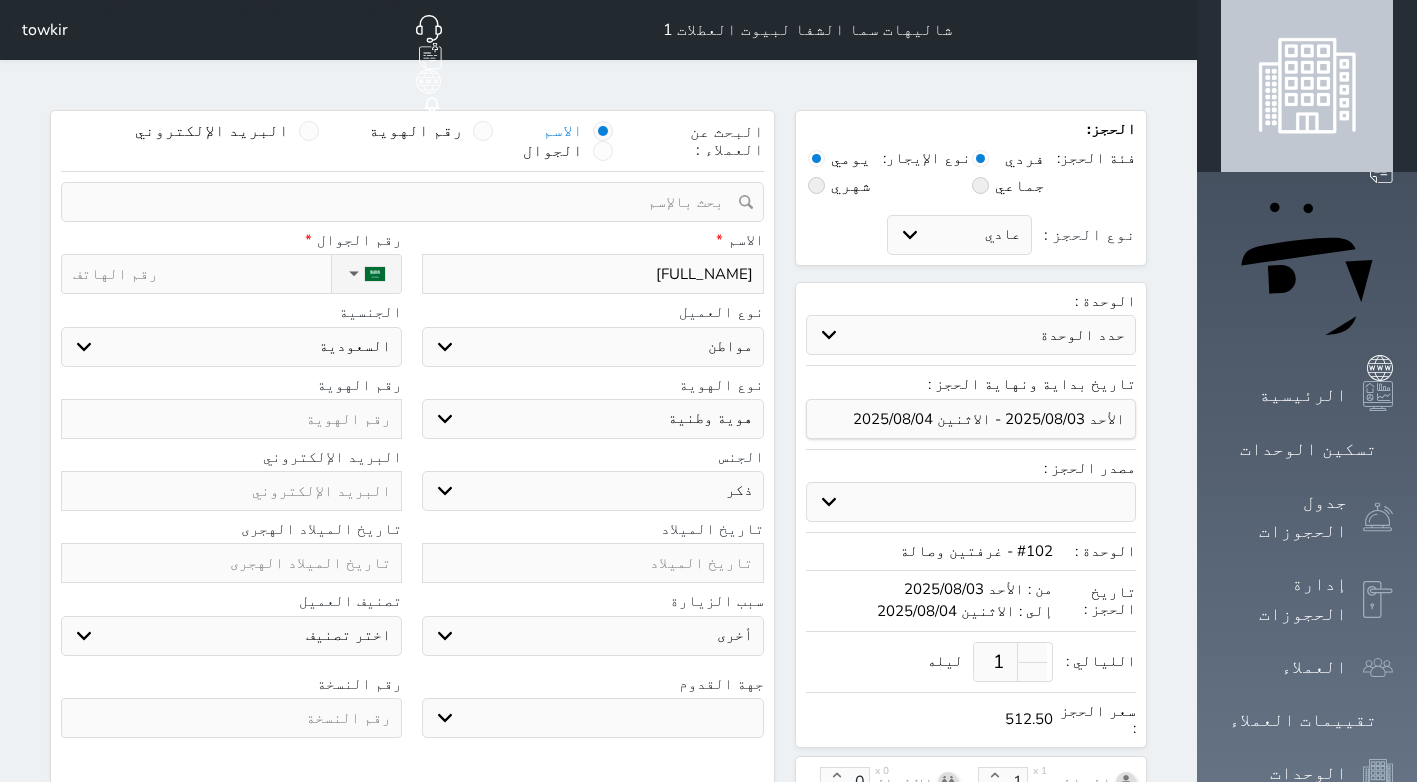 type on "0" 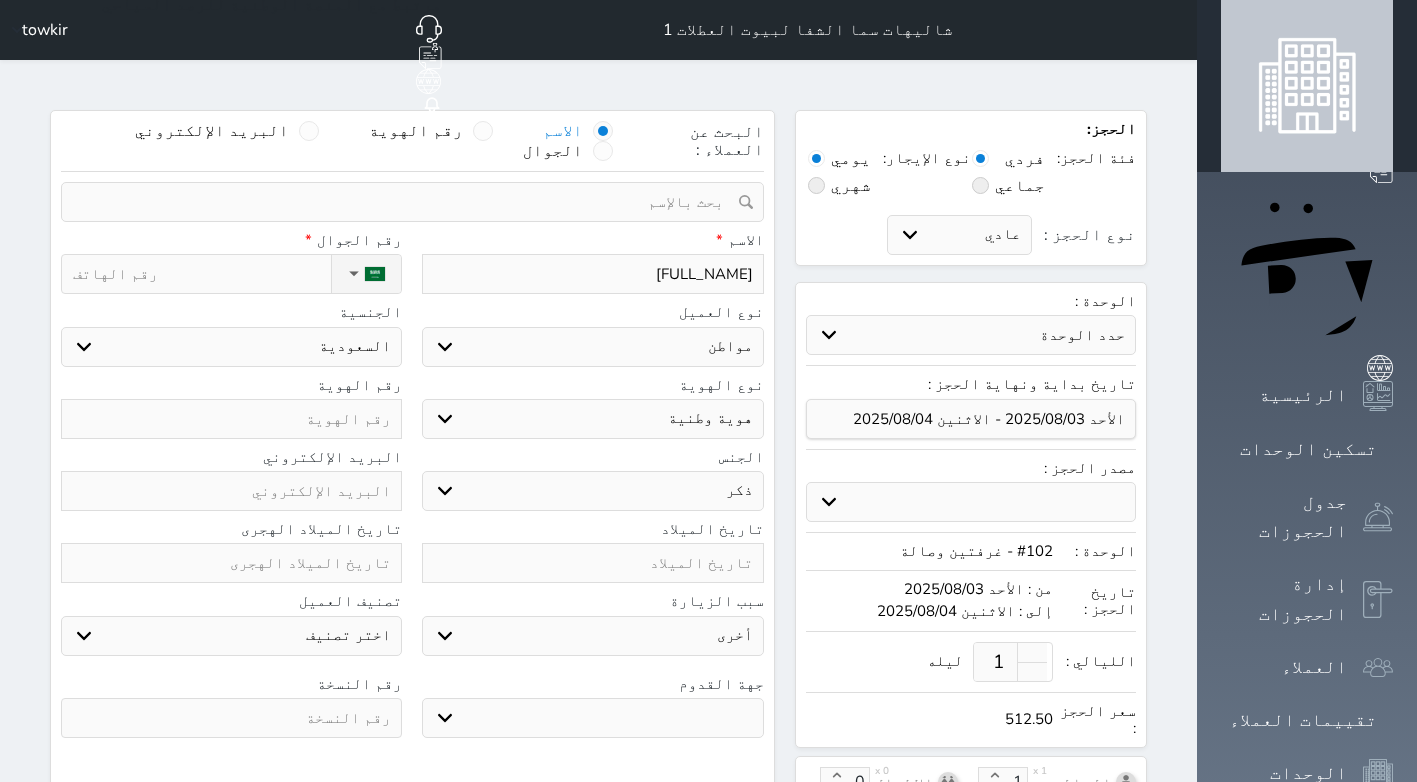 select 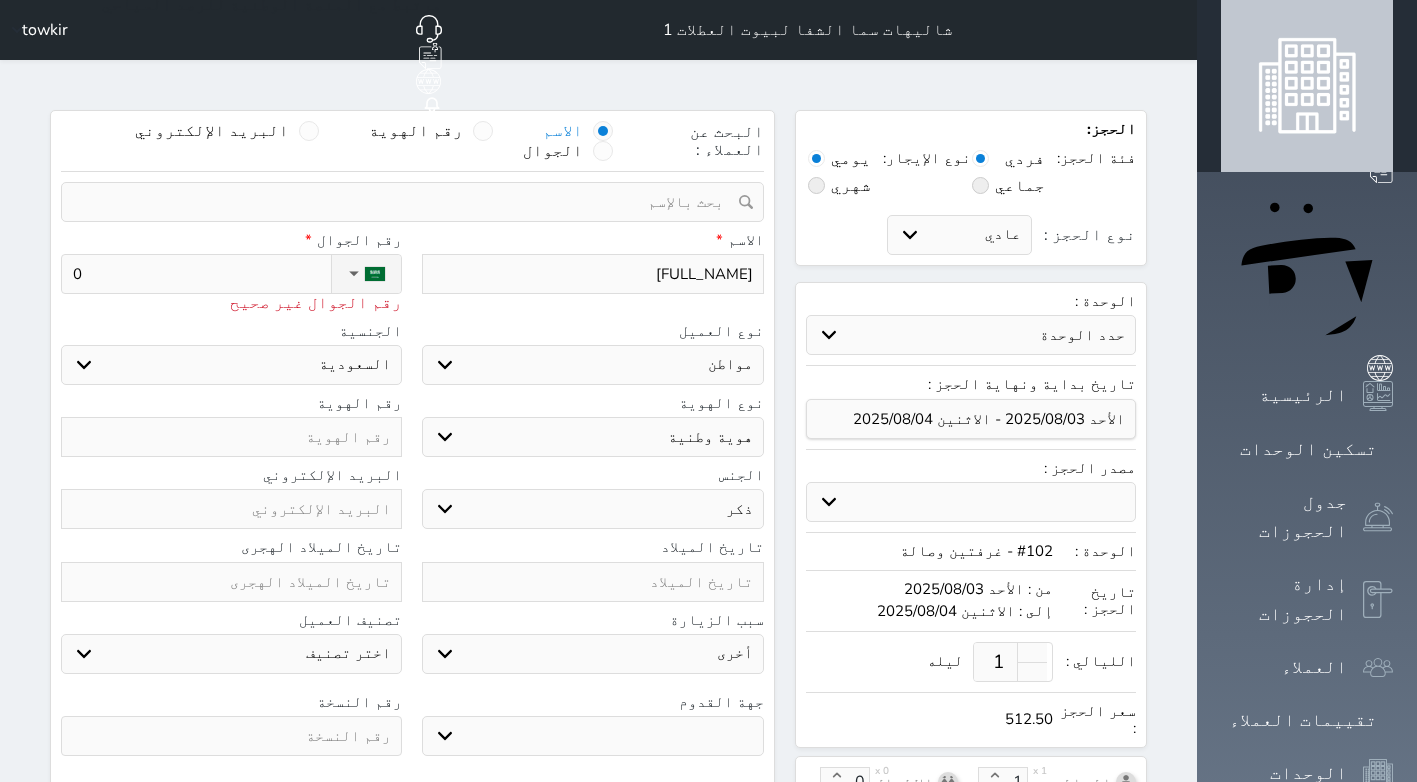 type on "05" 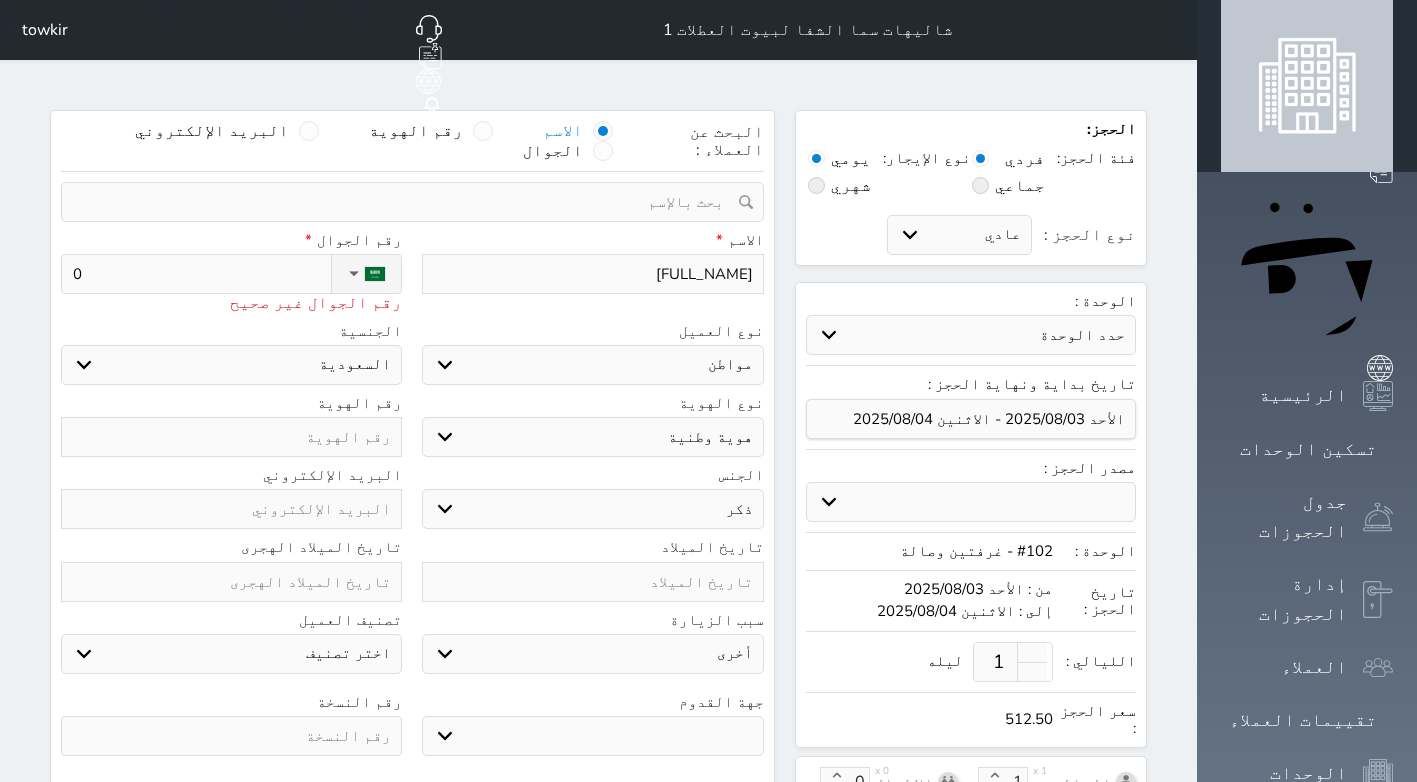 select 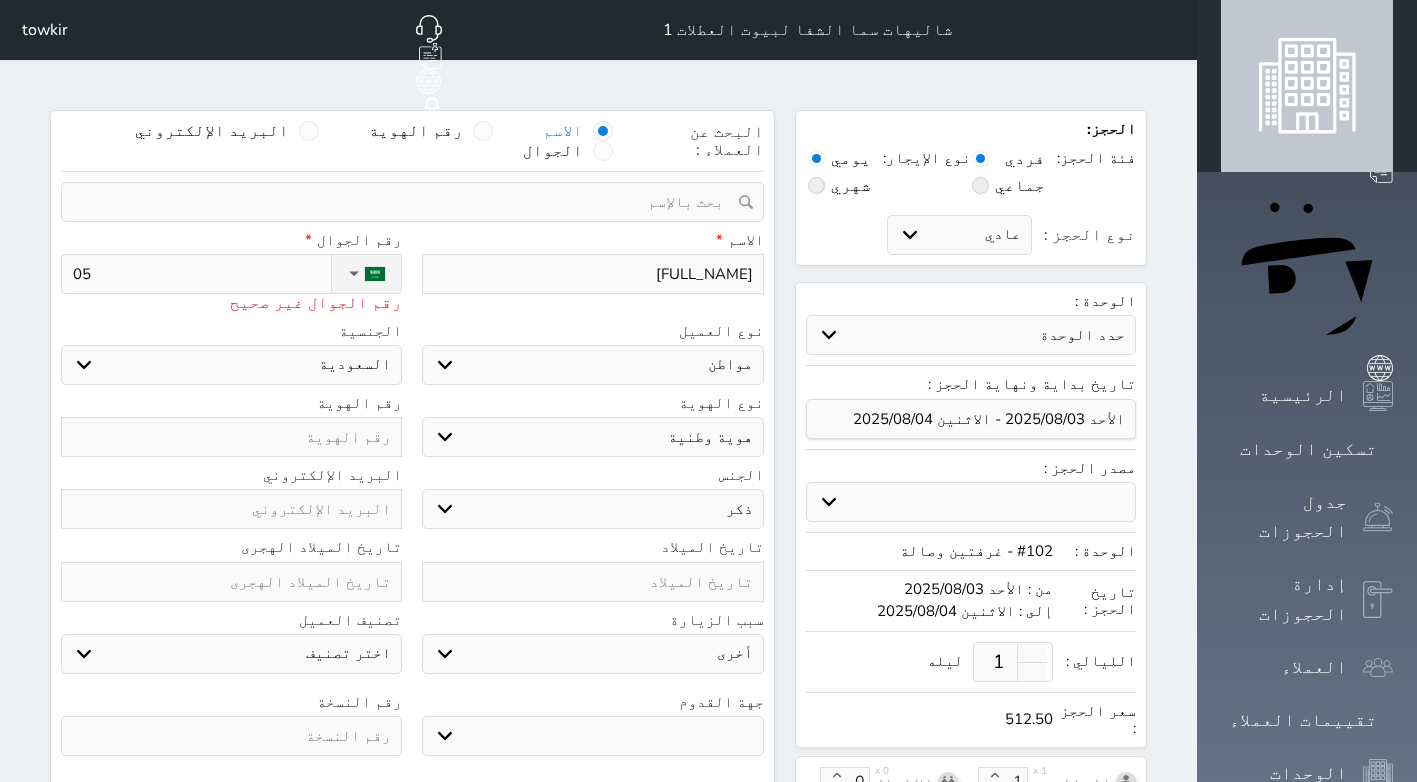 type on "058" 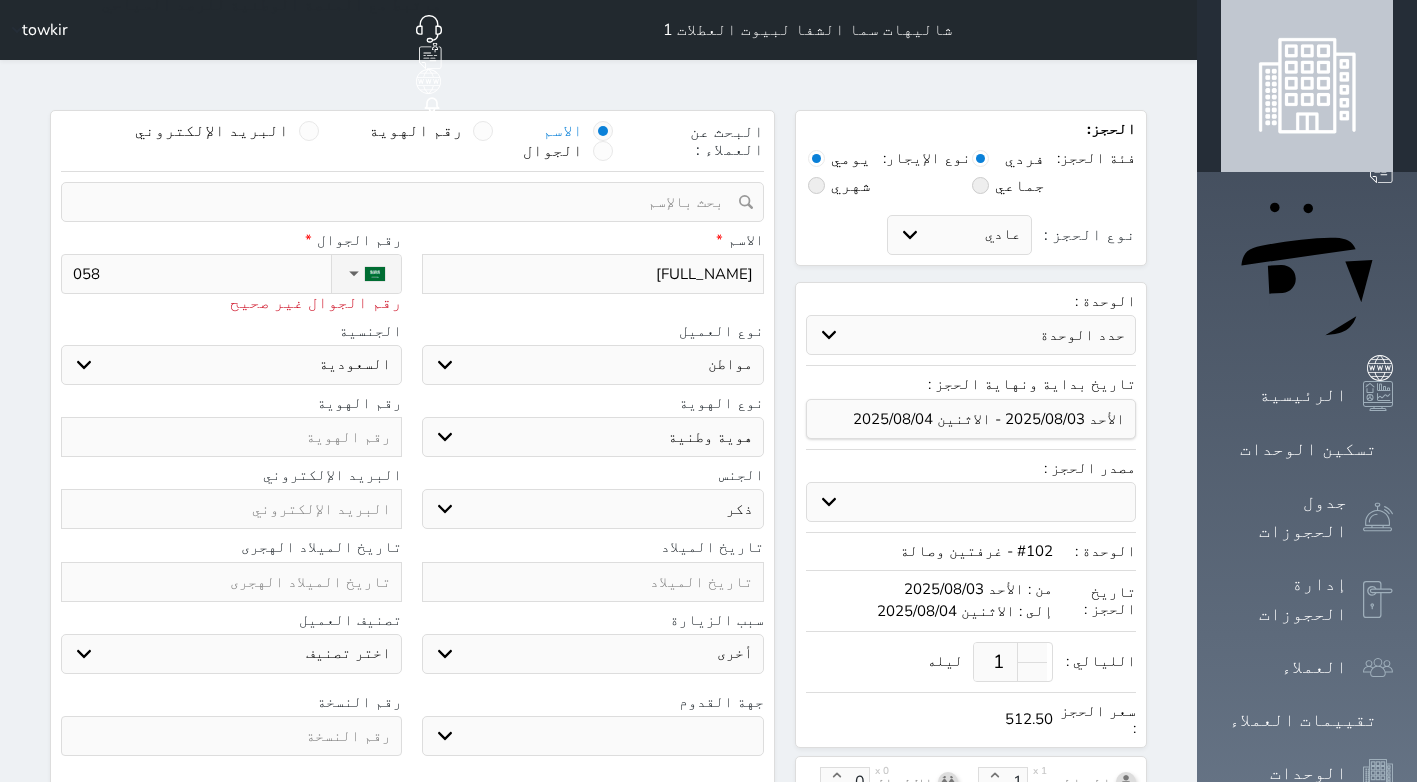type on "0580" 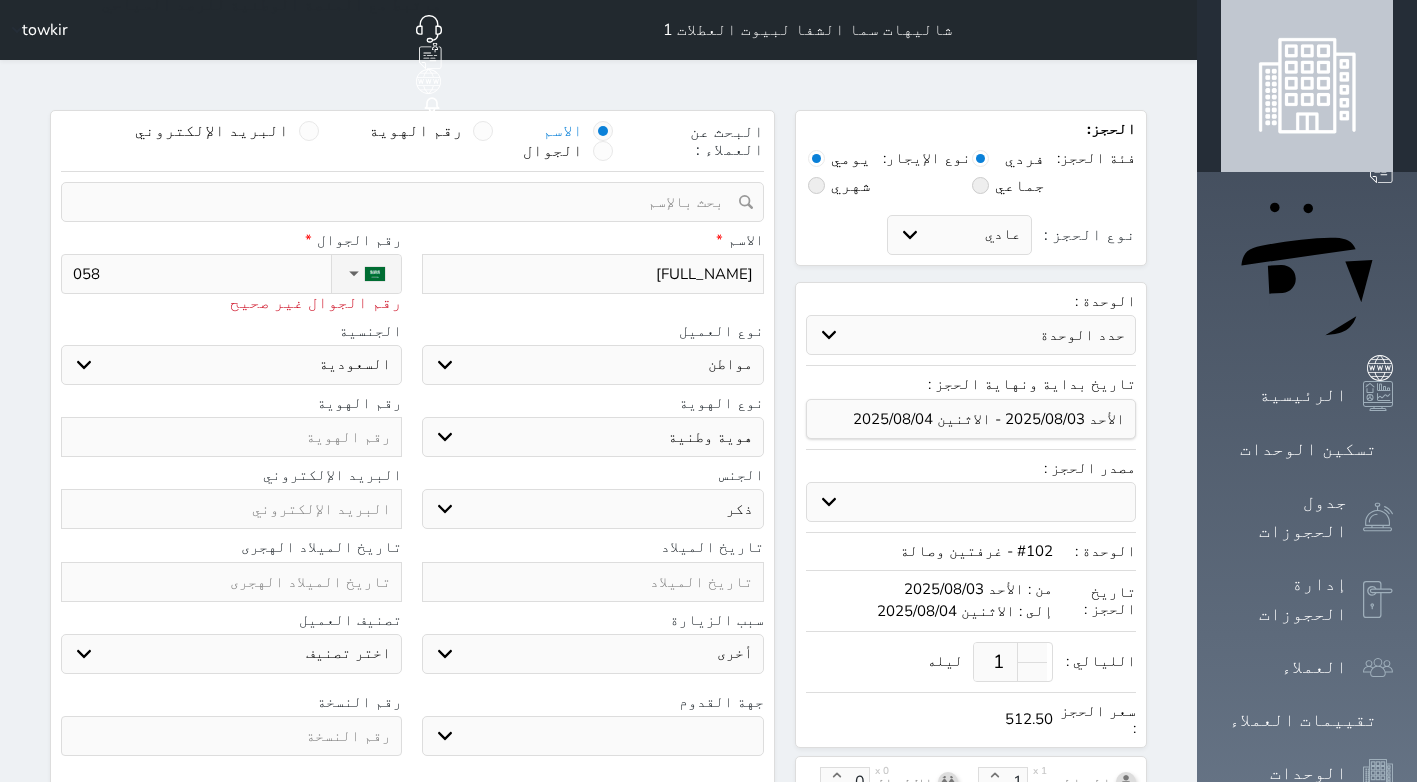 select 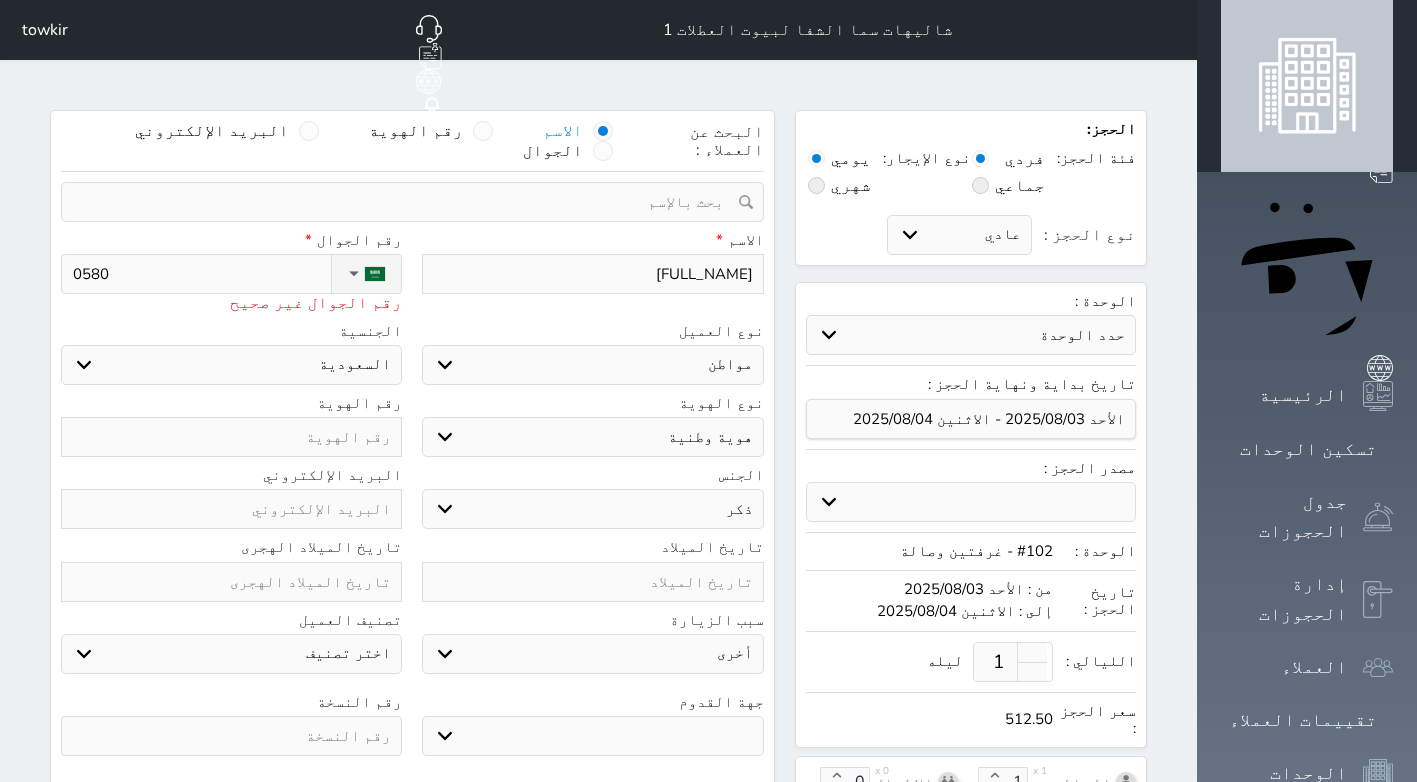 type on "[PHONE]" 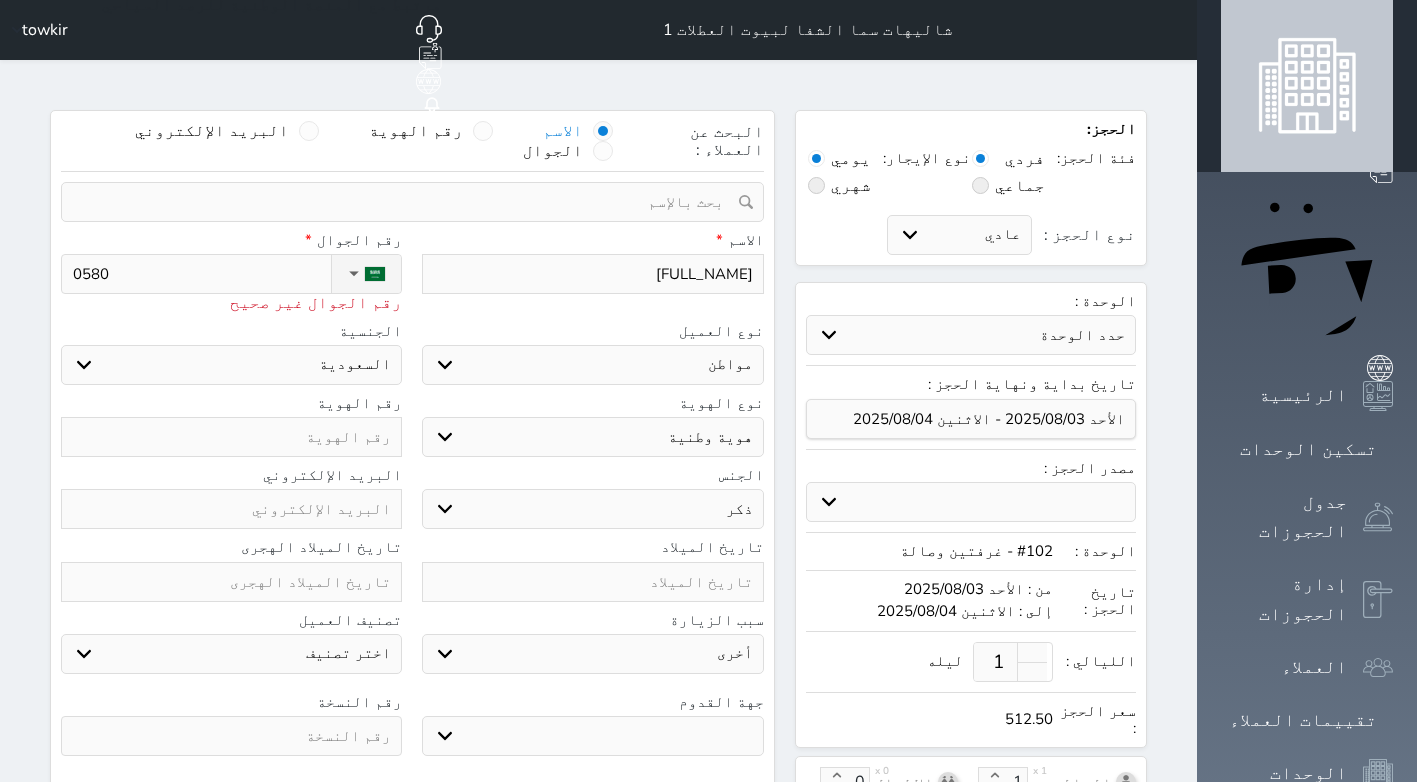select 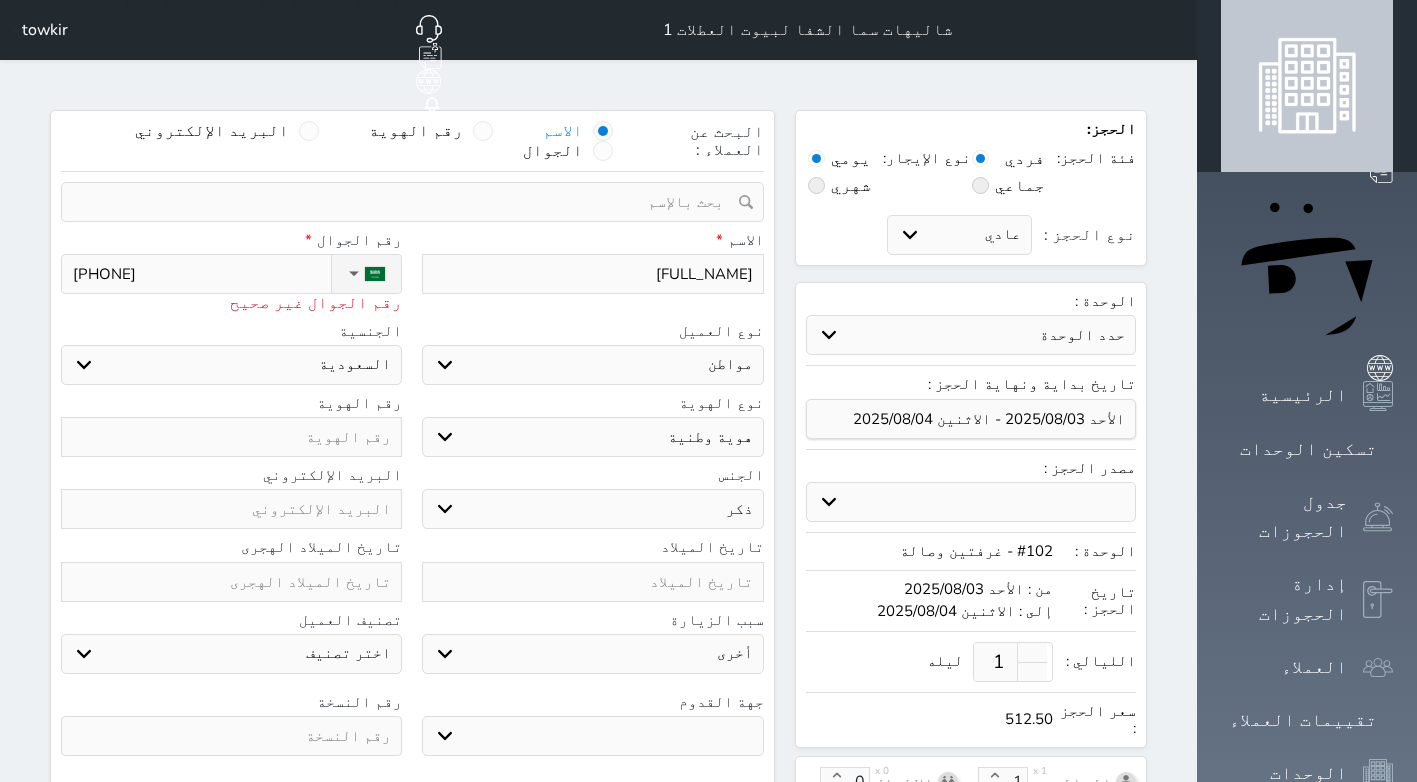type on "[PHONE]" 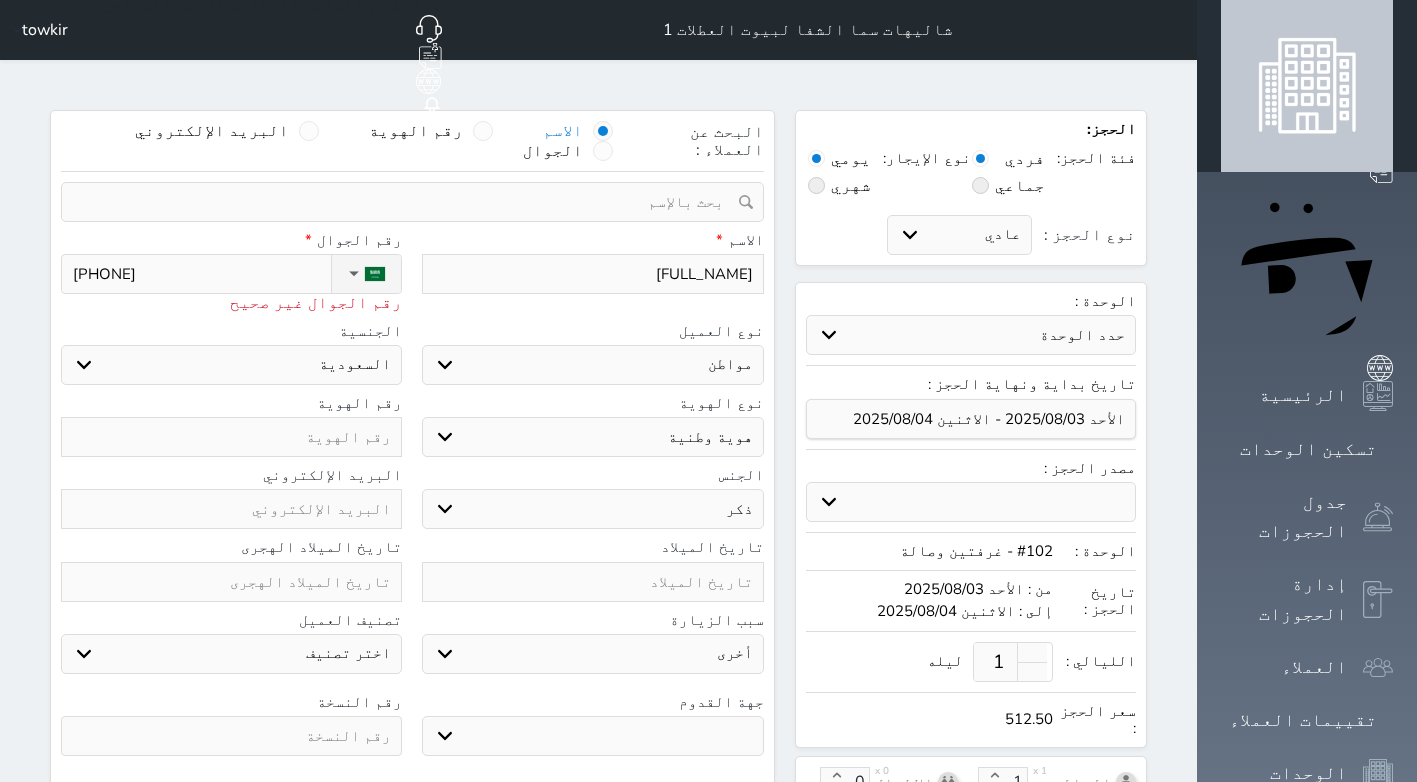 select 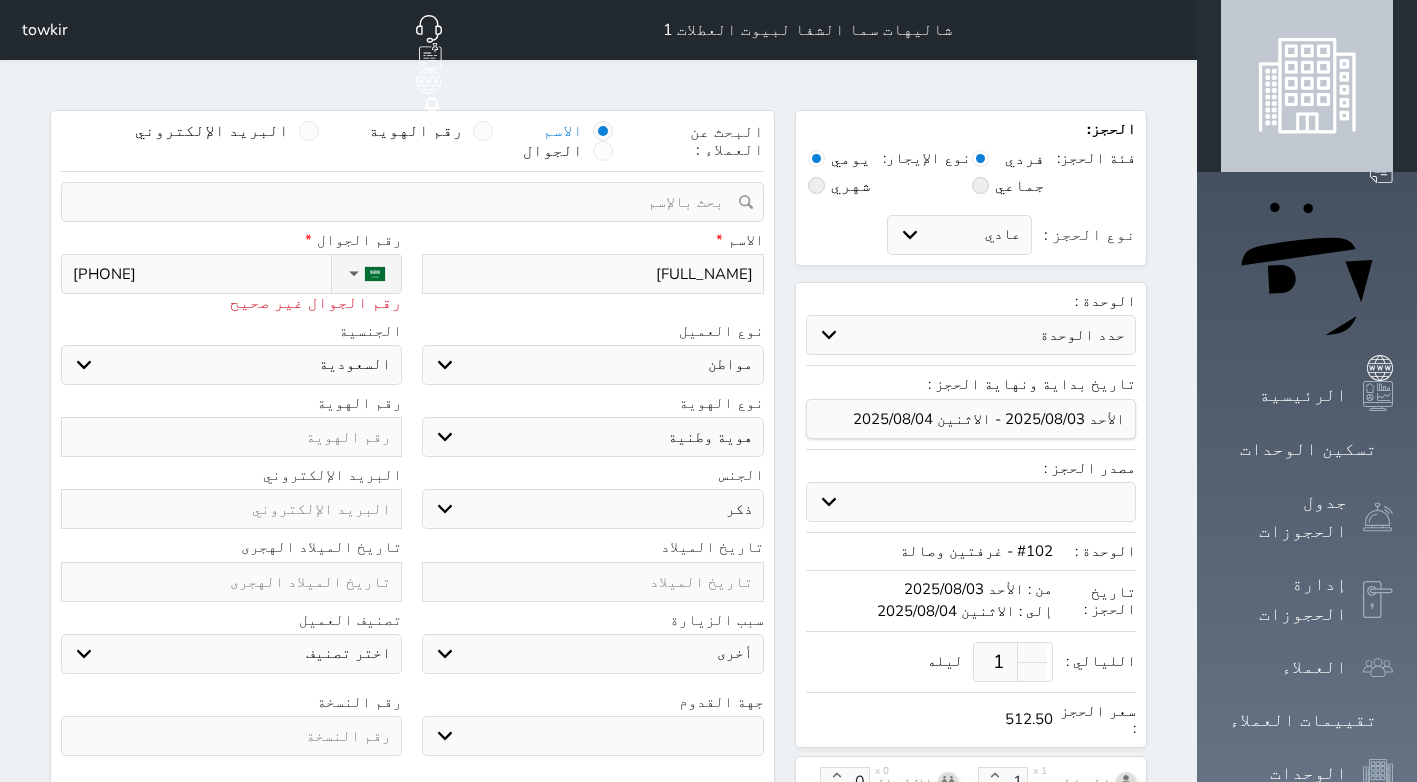 type on "[PHONE]" 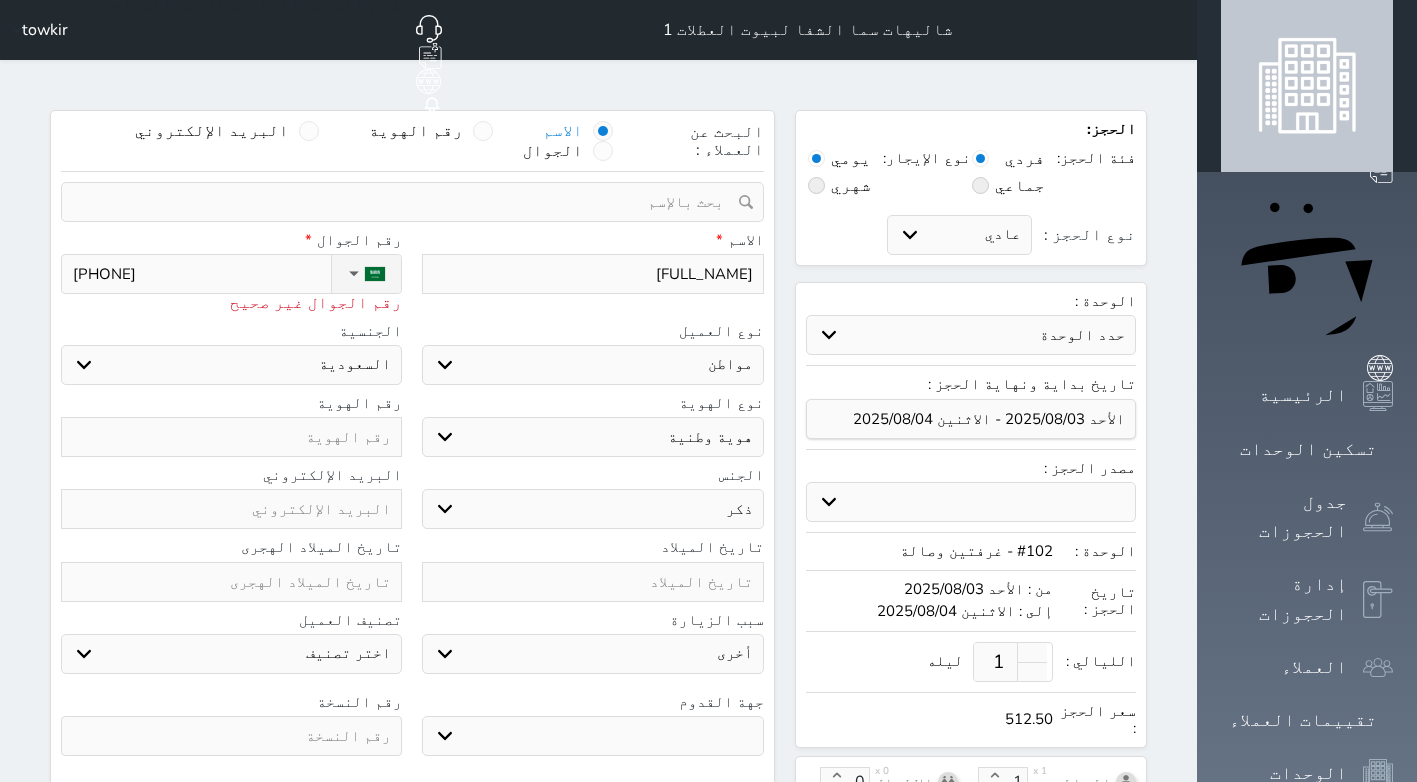 select 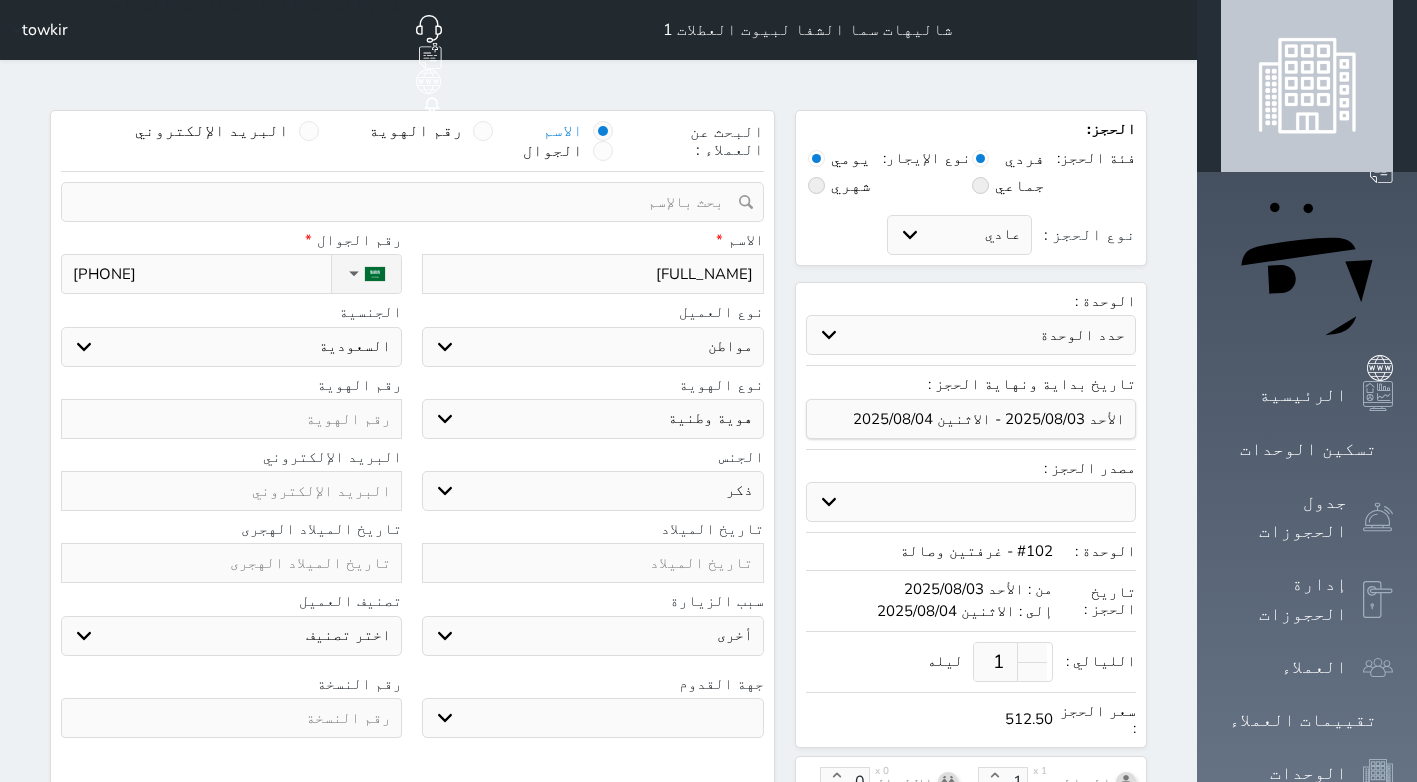 type on "[PHONE]" 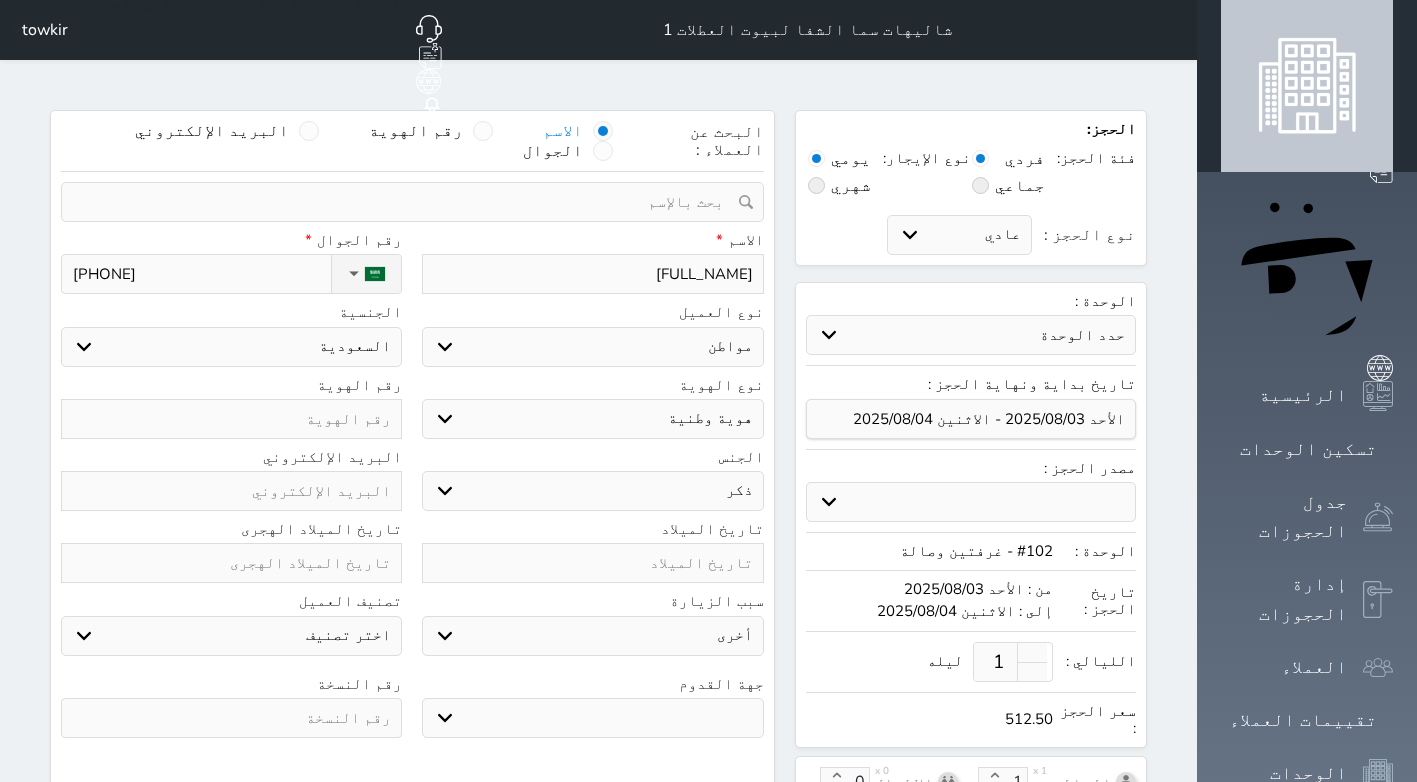 click at bounding box center (231, 419) 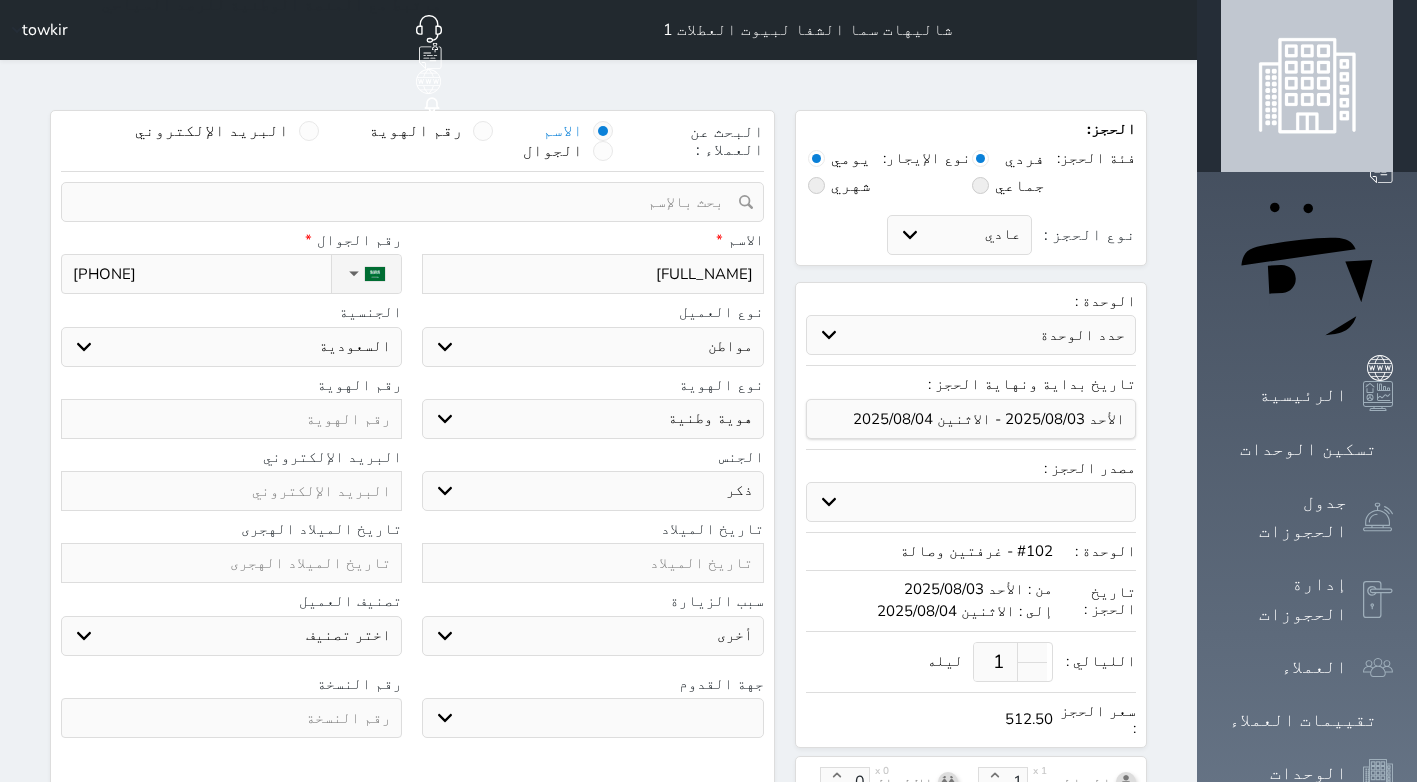 type on "1" 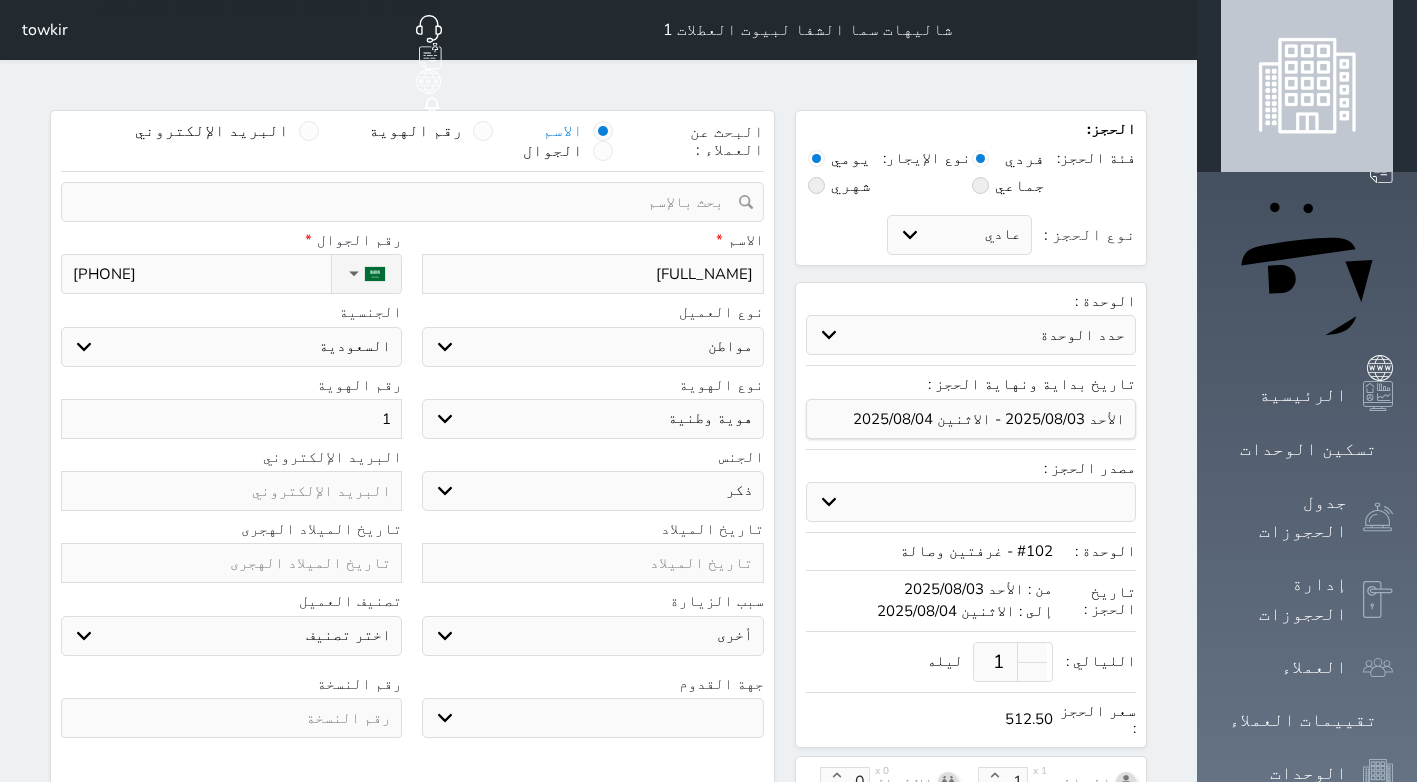select 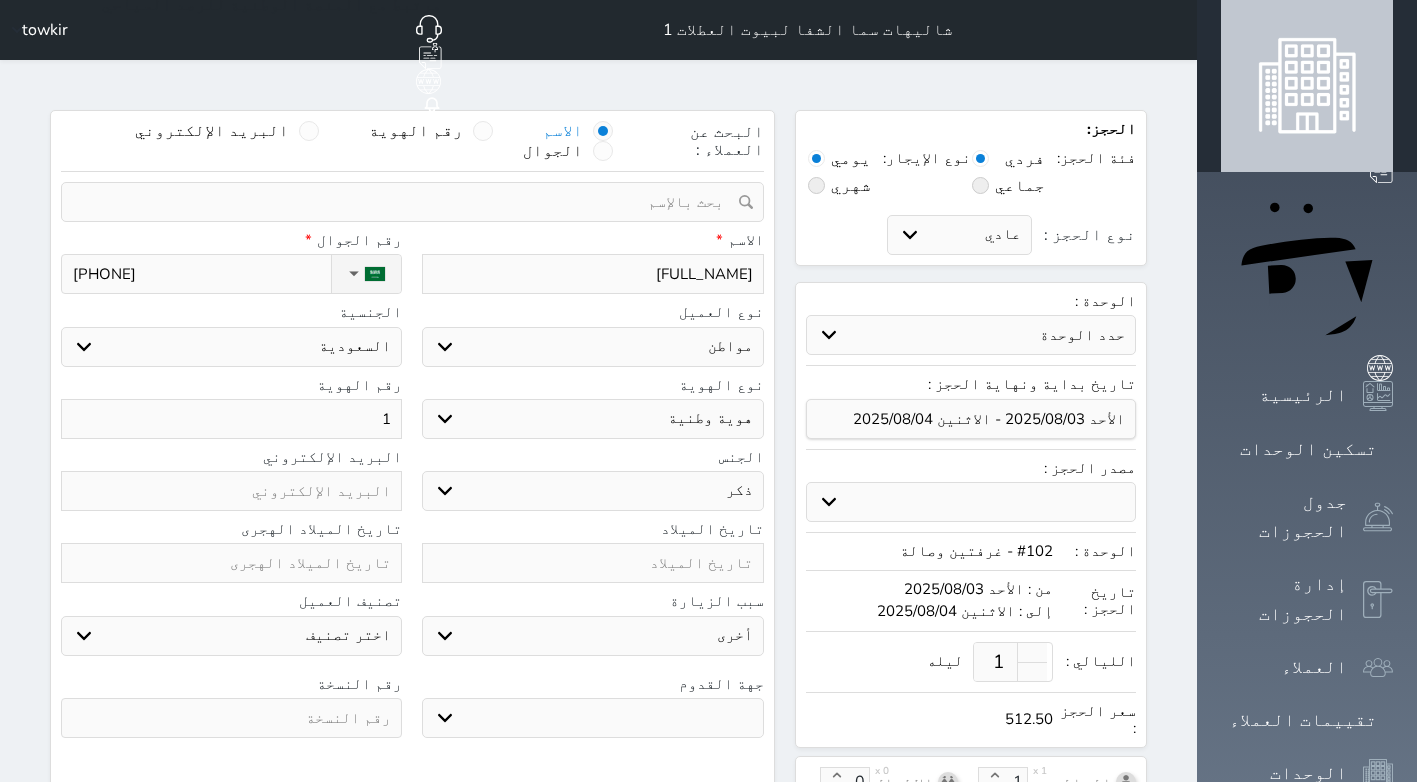 type on "10" 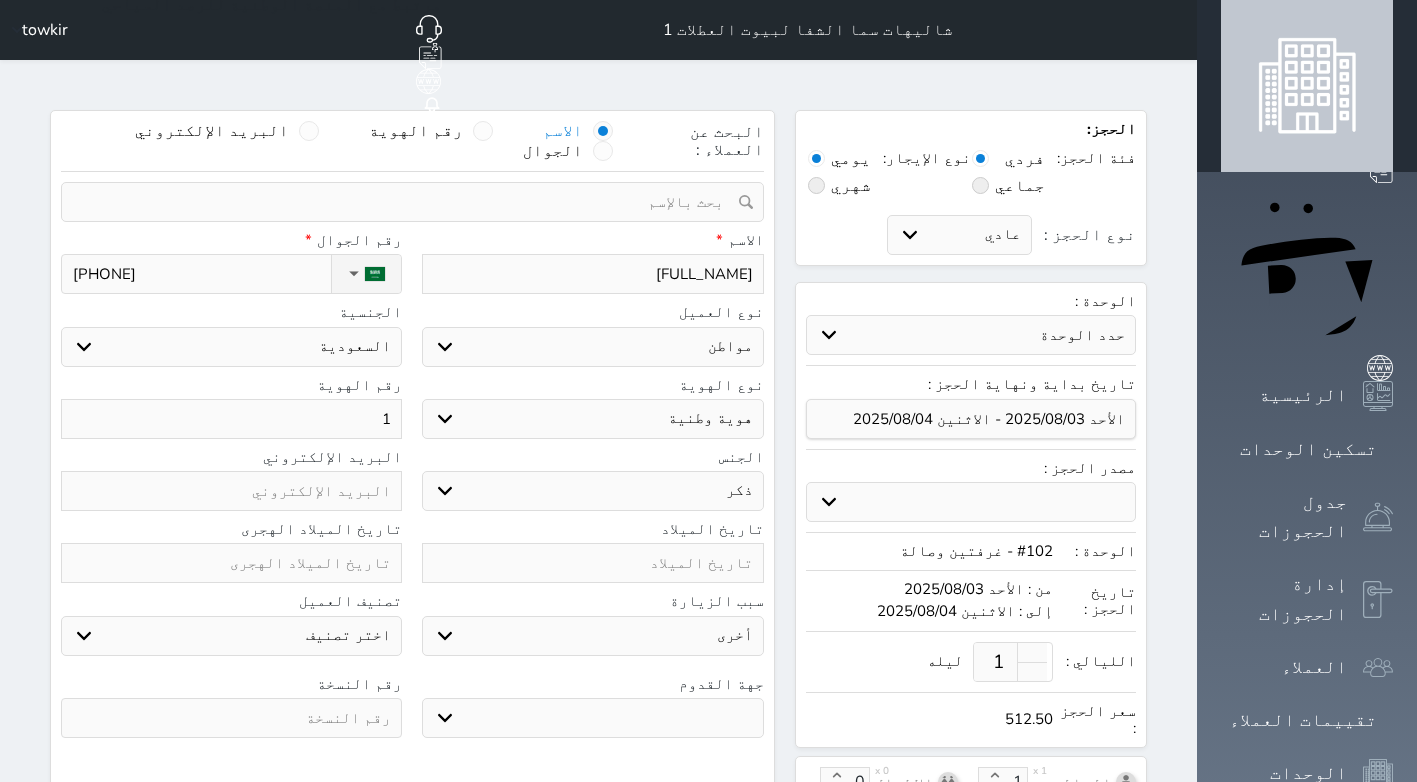 select 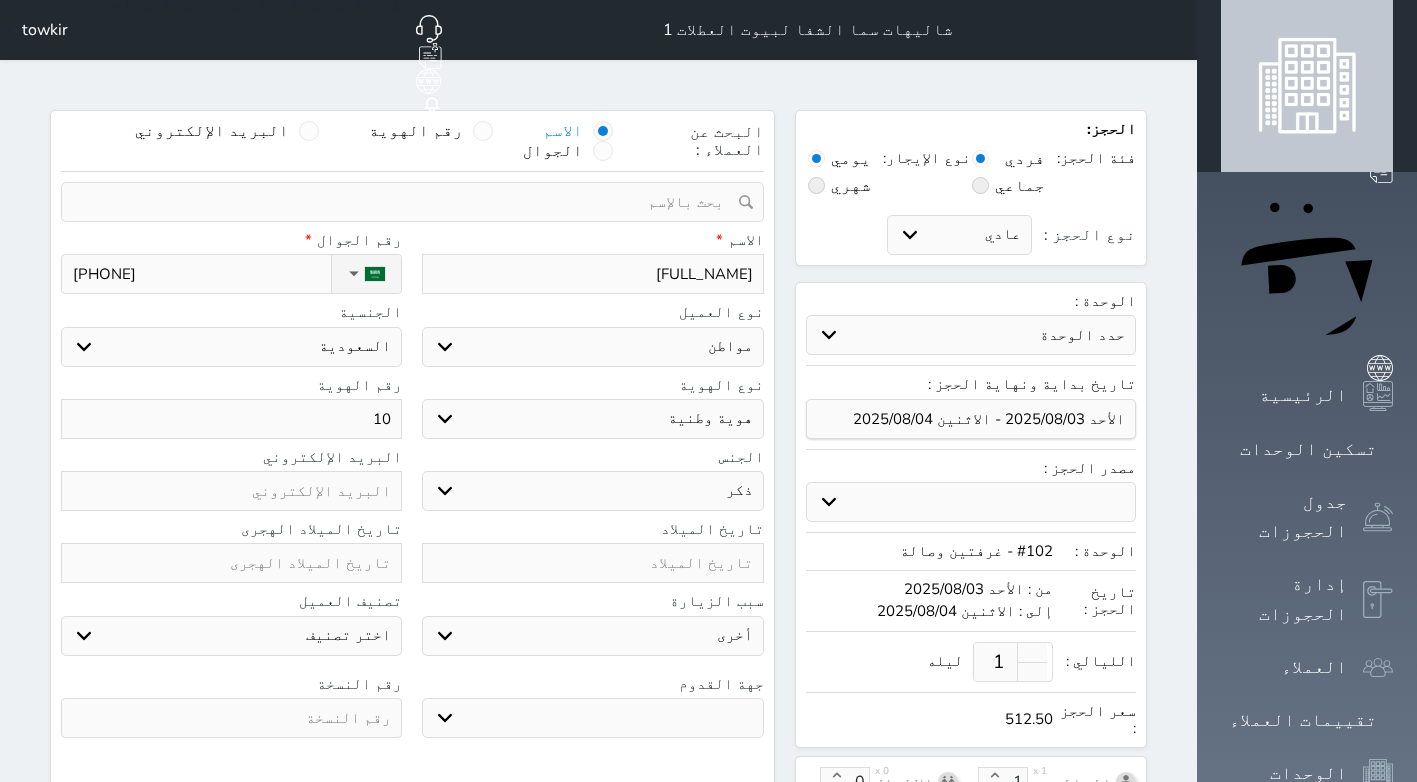 type on "101" 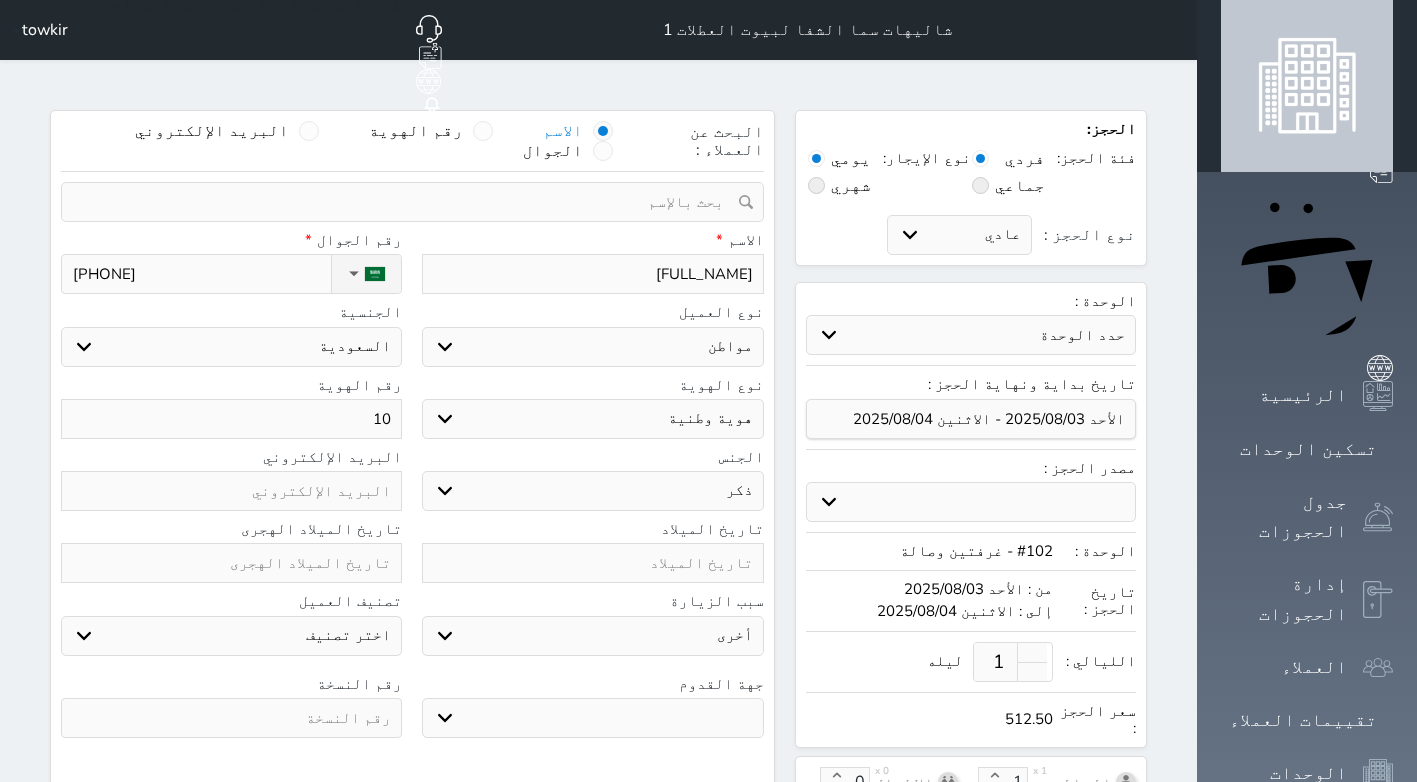 select 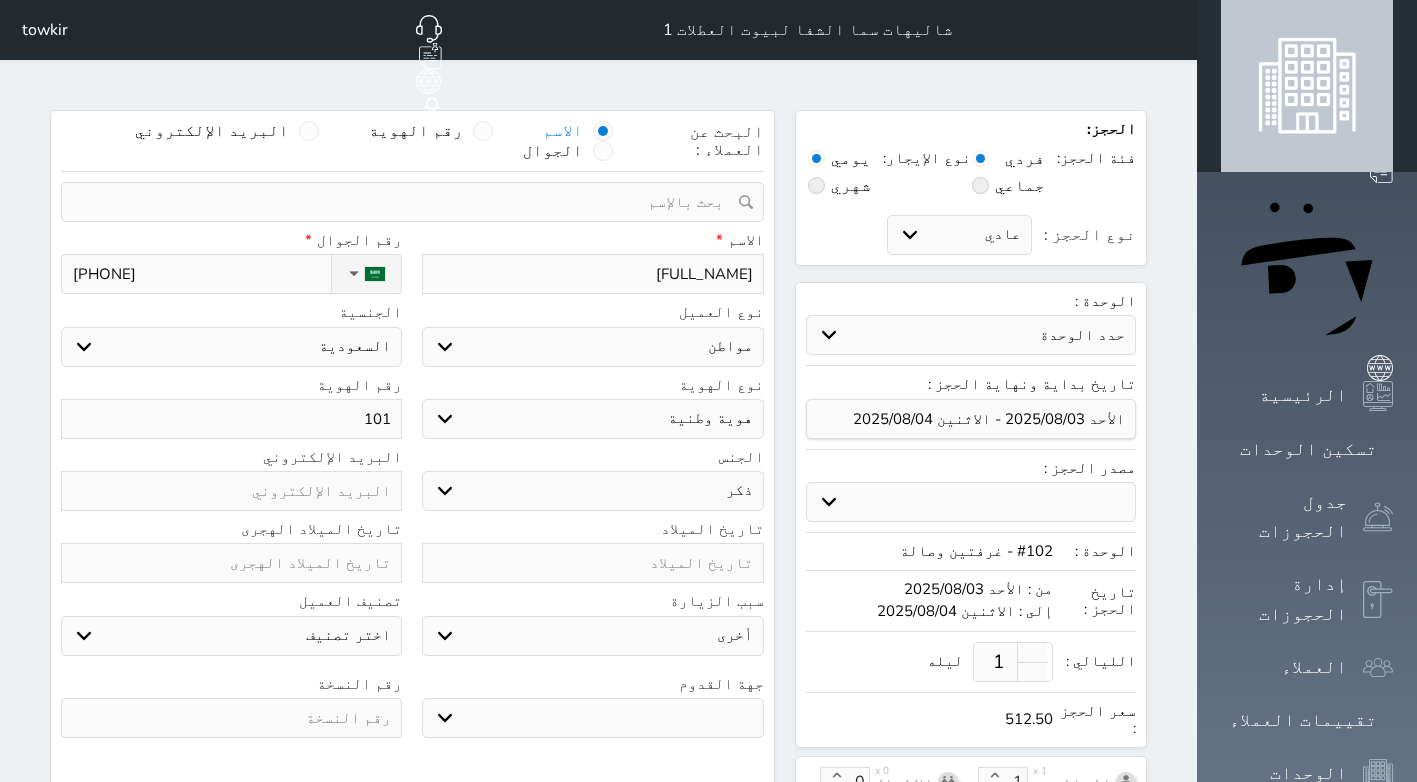 type on "1013" 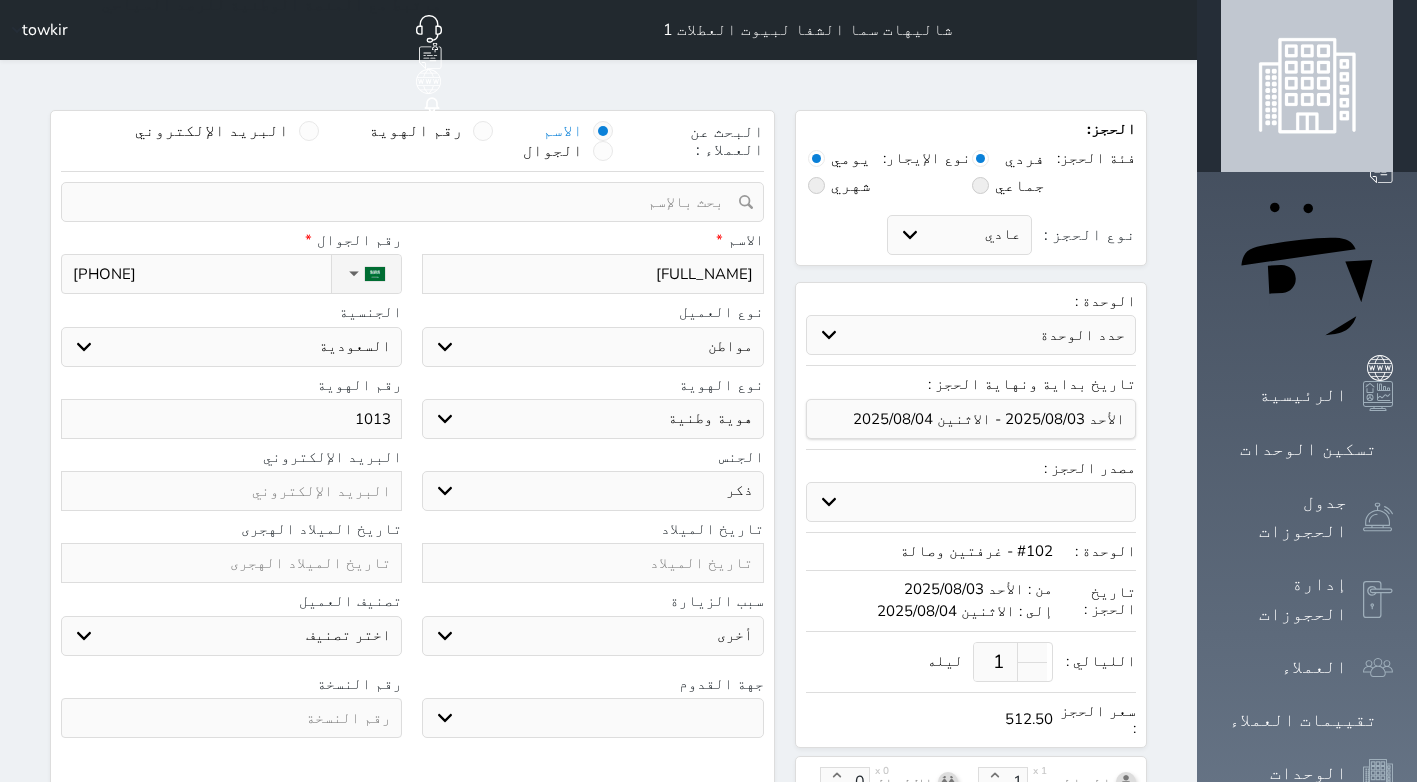type on "[NUMBER]" 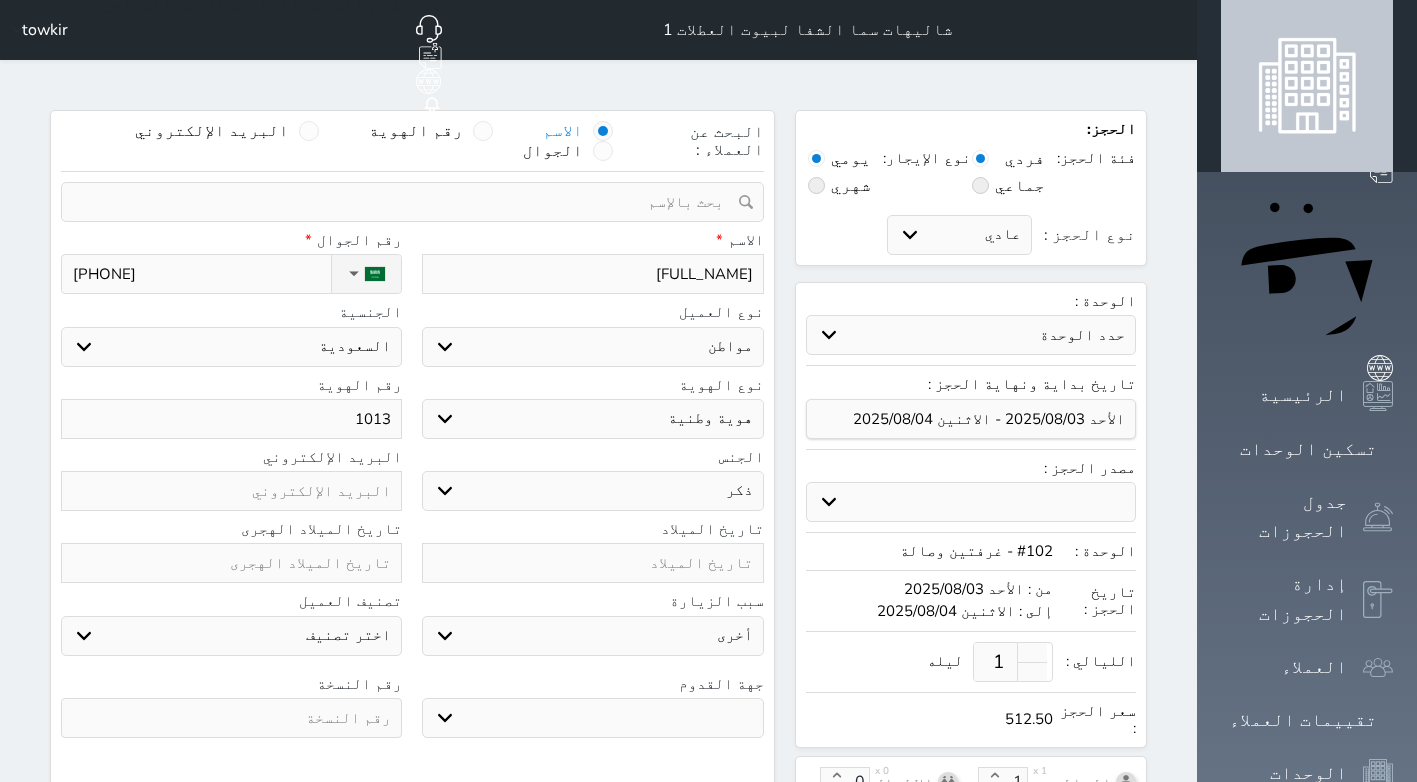 select 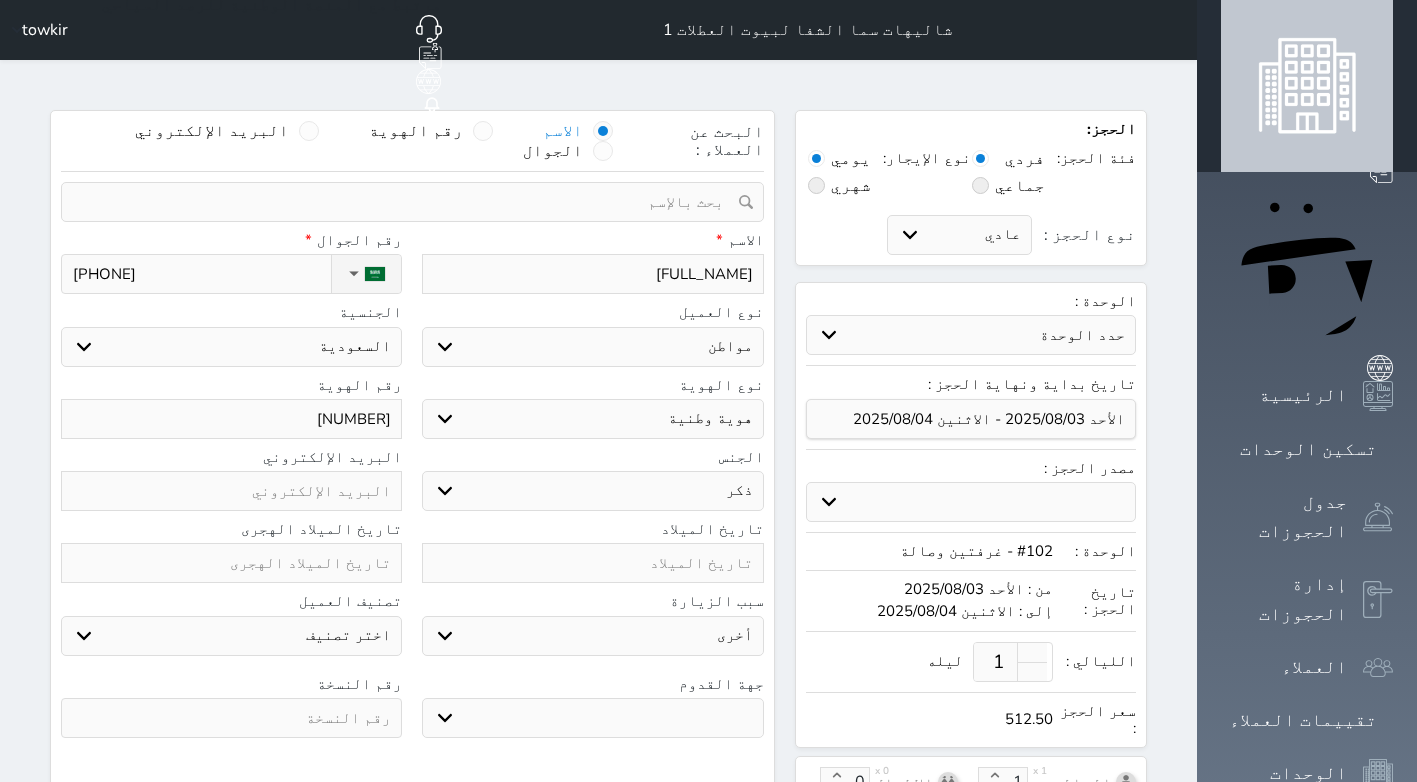 type on "[NUMBER]" 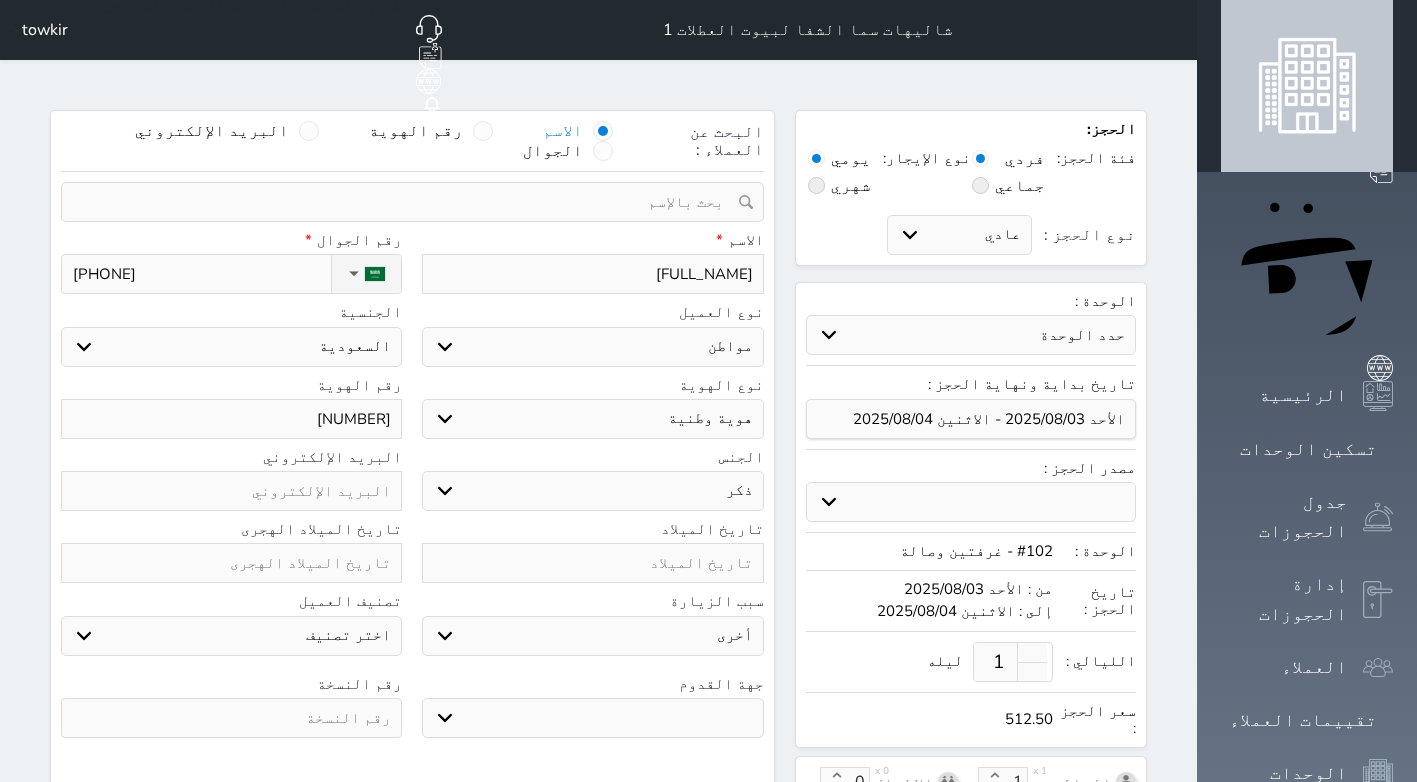 select 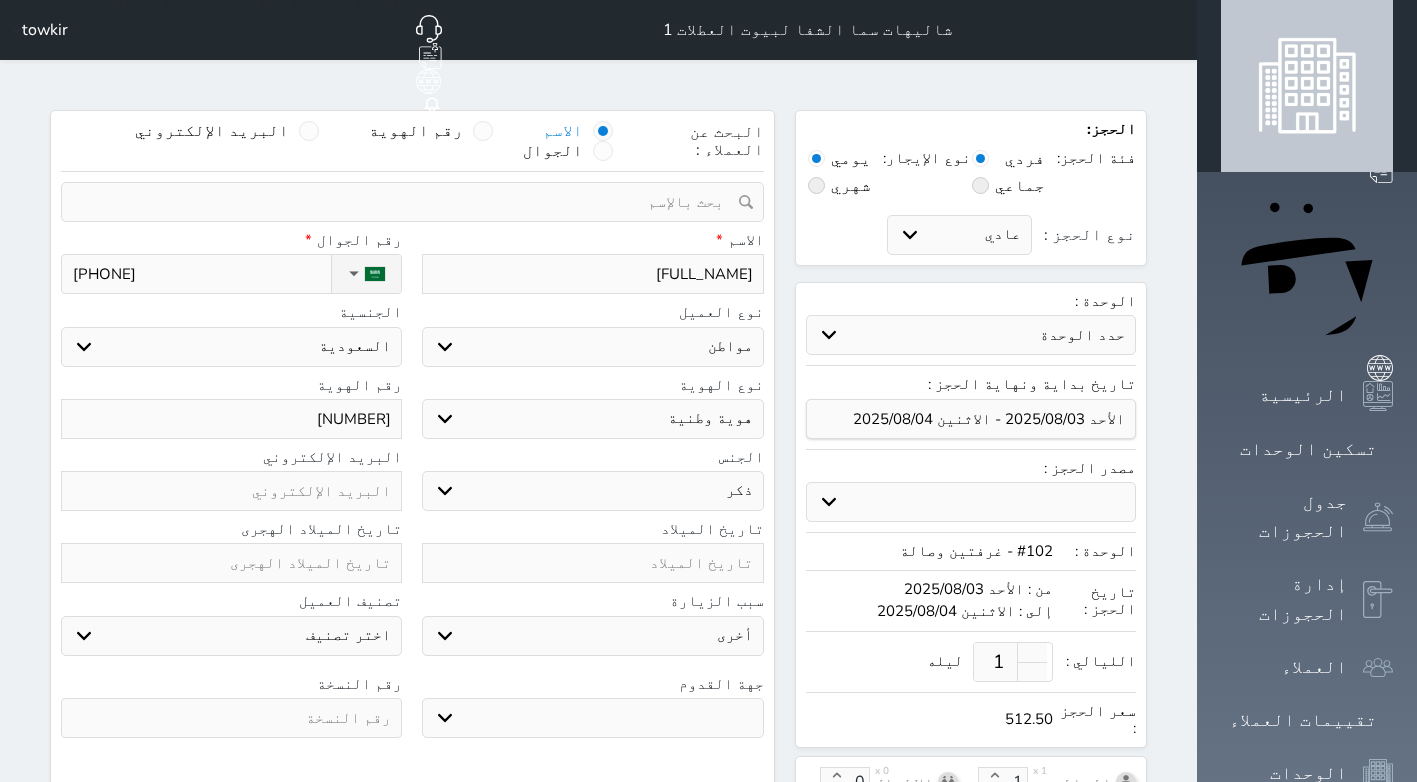 select 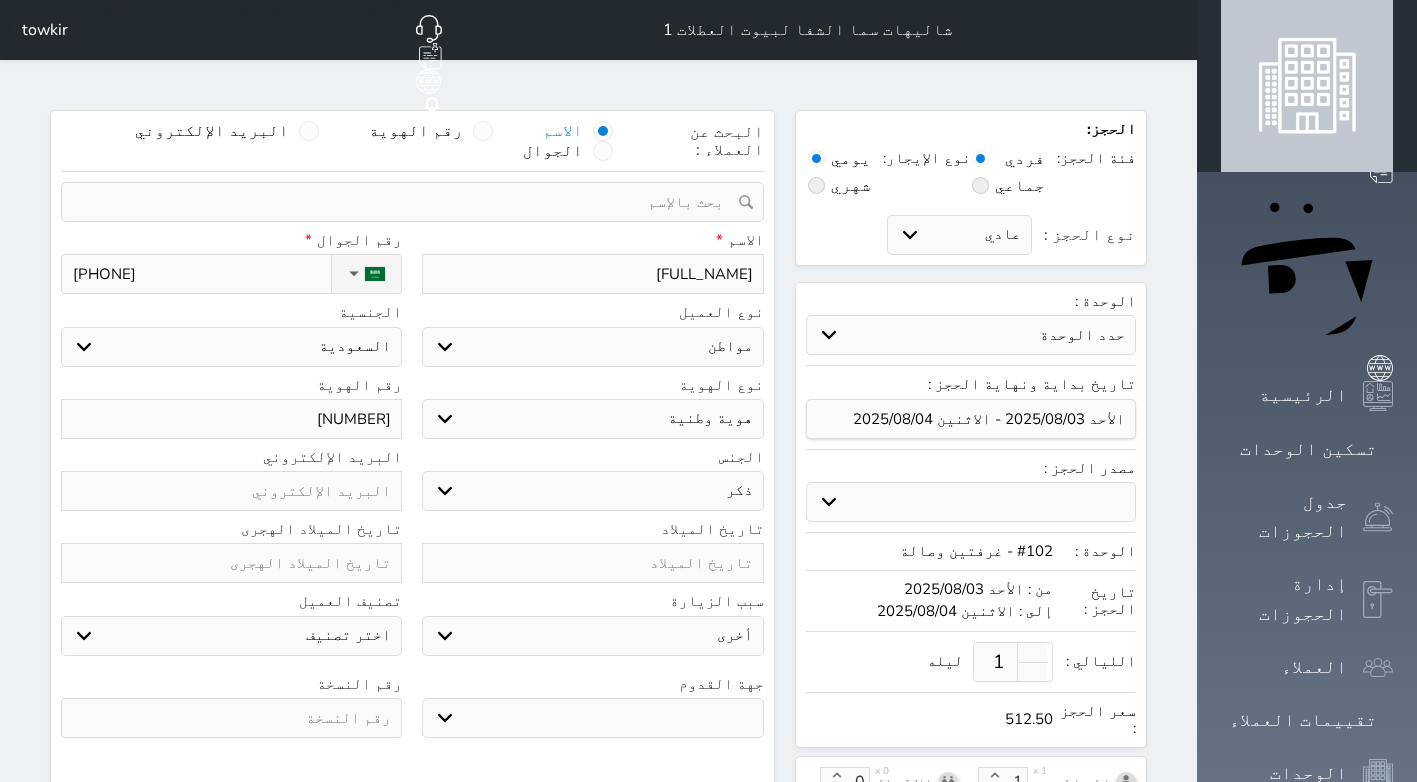 type on "[NUMBER]" 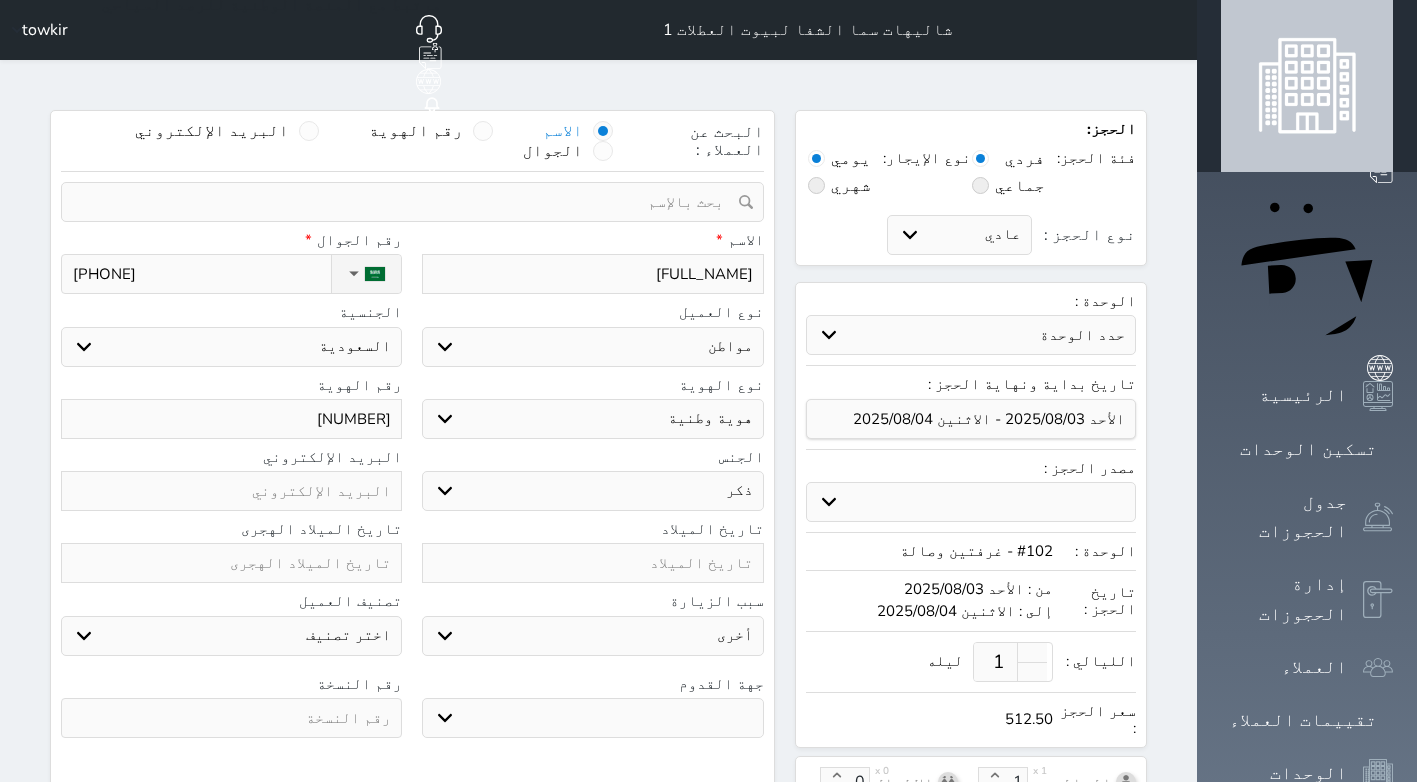 select 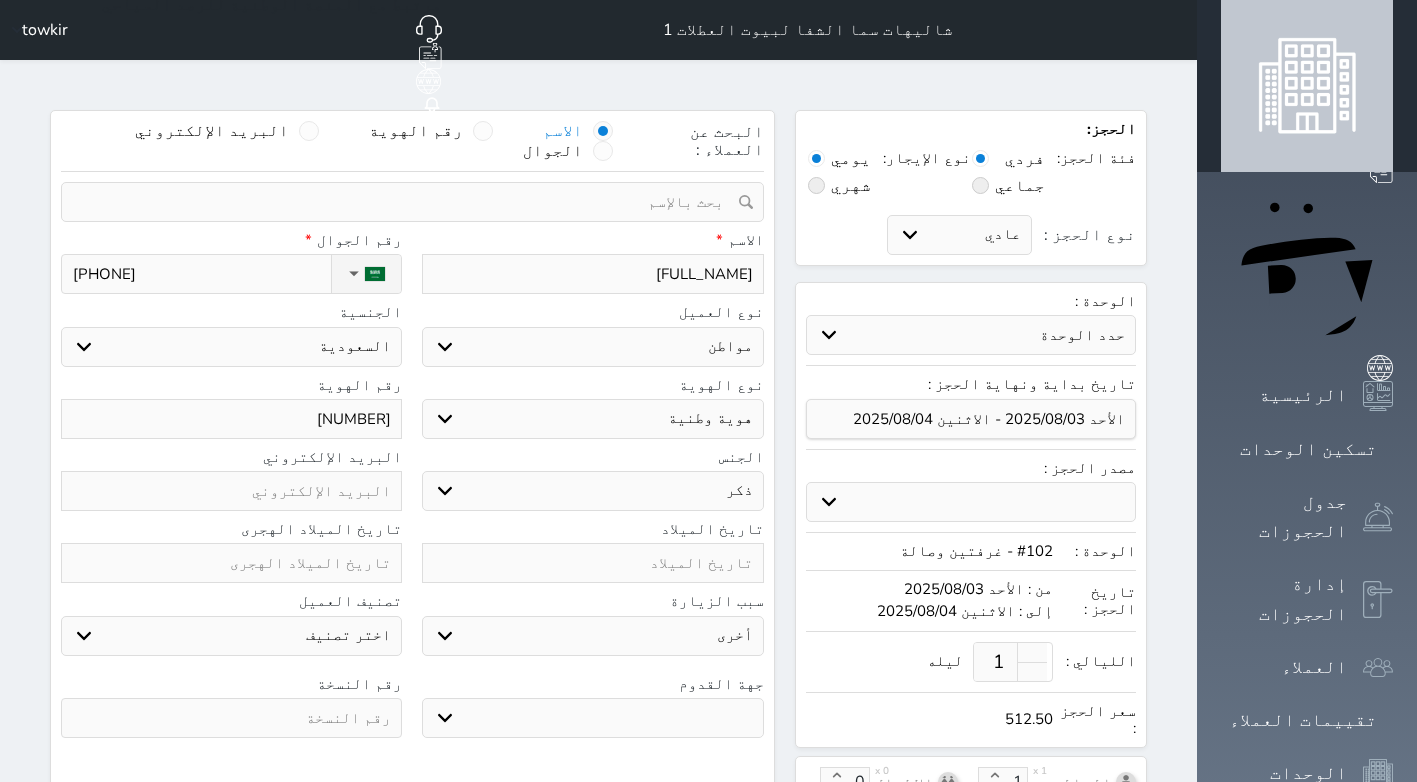 type on "[NUMBER]" 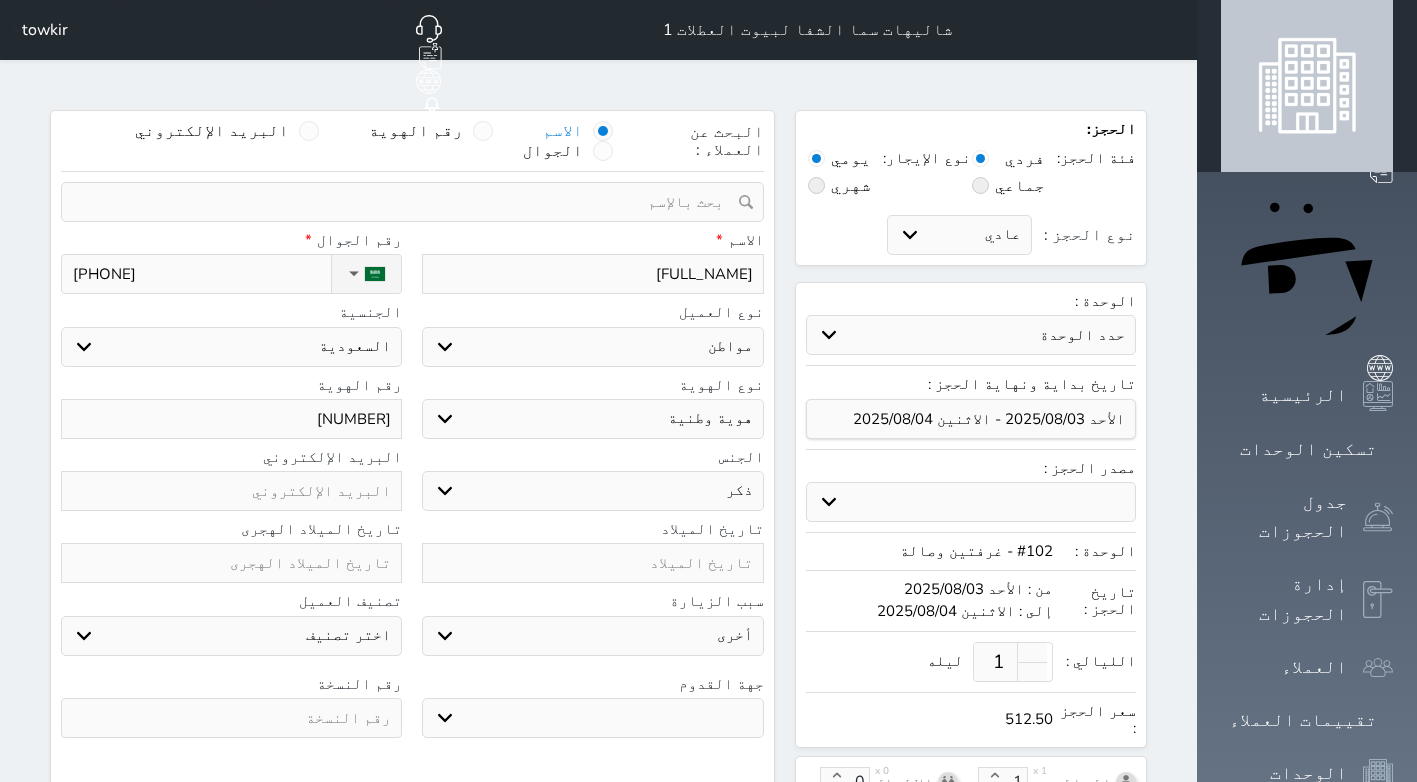 select 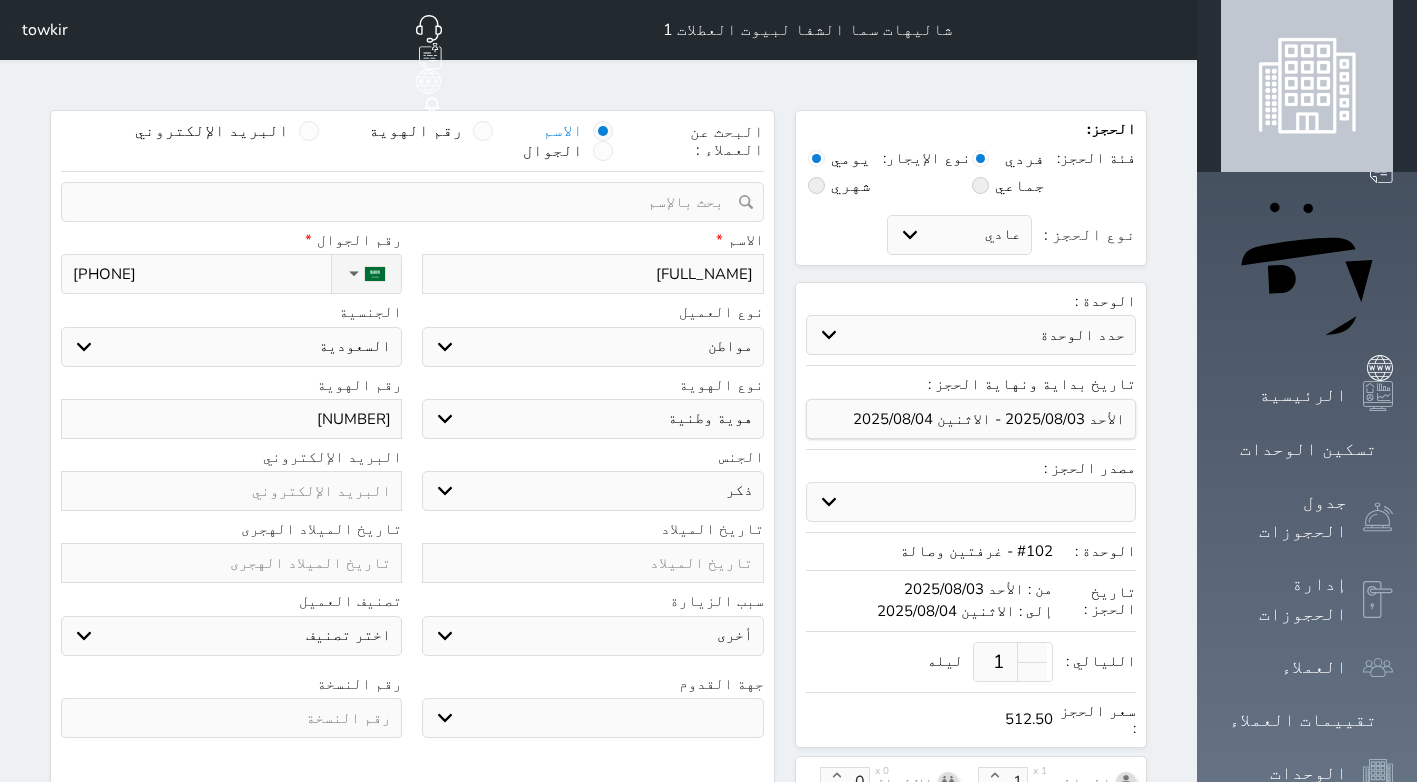 type on "[NUMBER]" 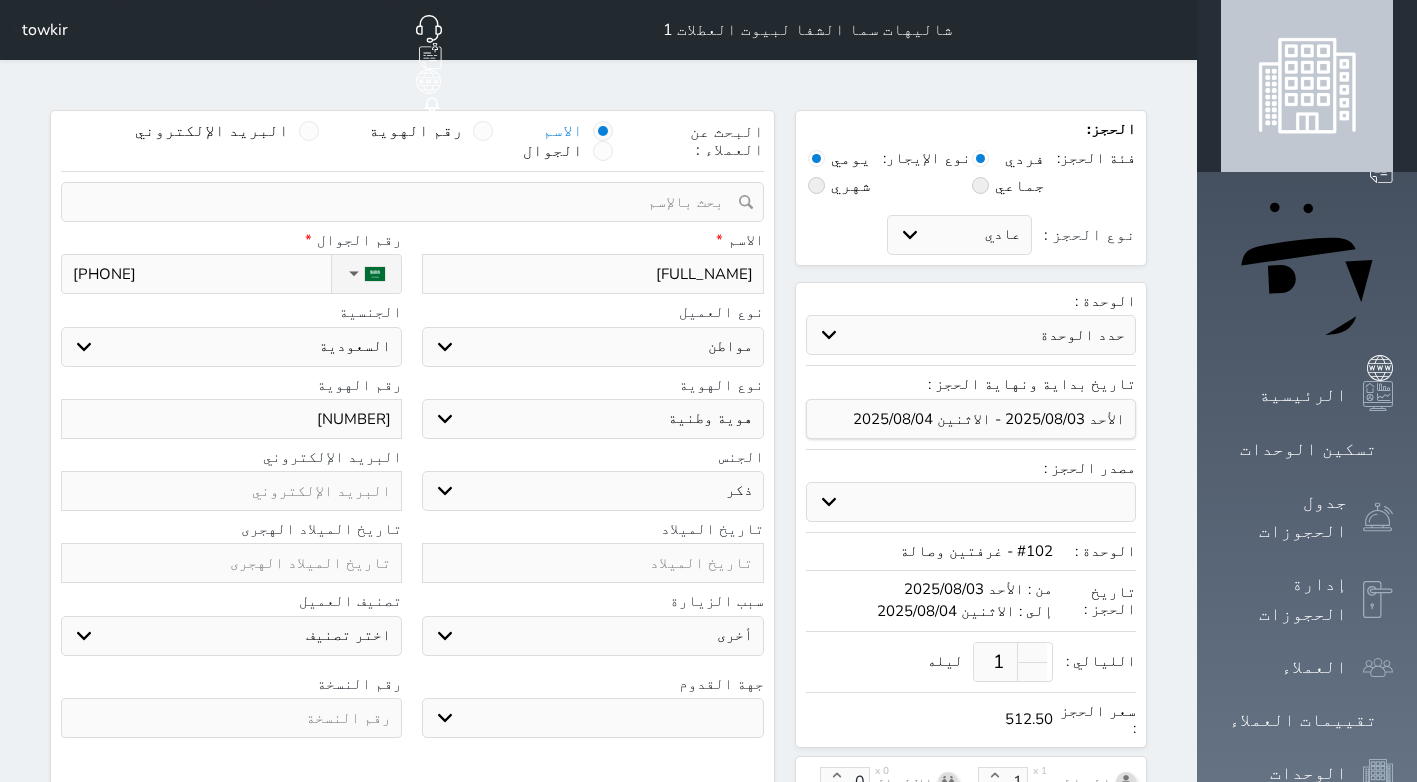 select 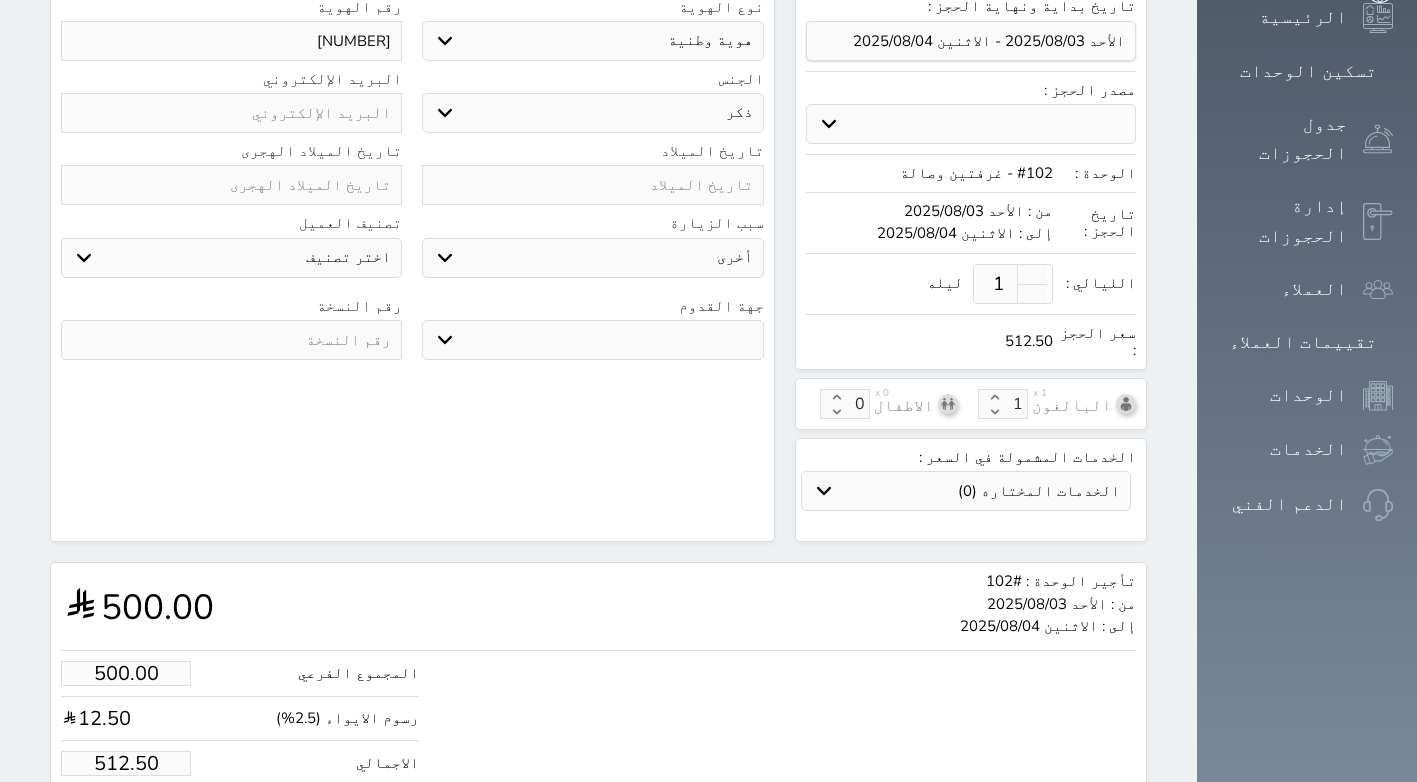 scroll, scrollTop: 407, scrollLeft: 0, axis: vertical 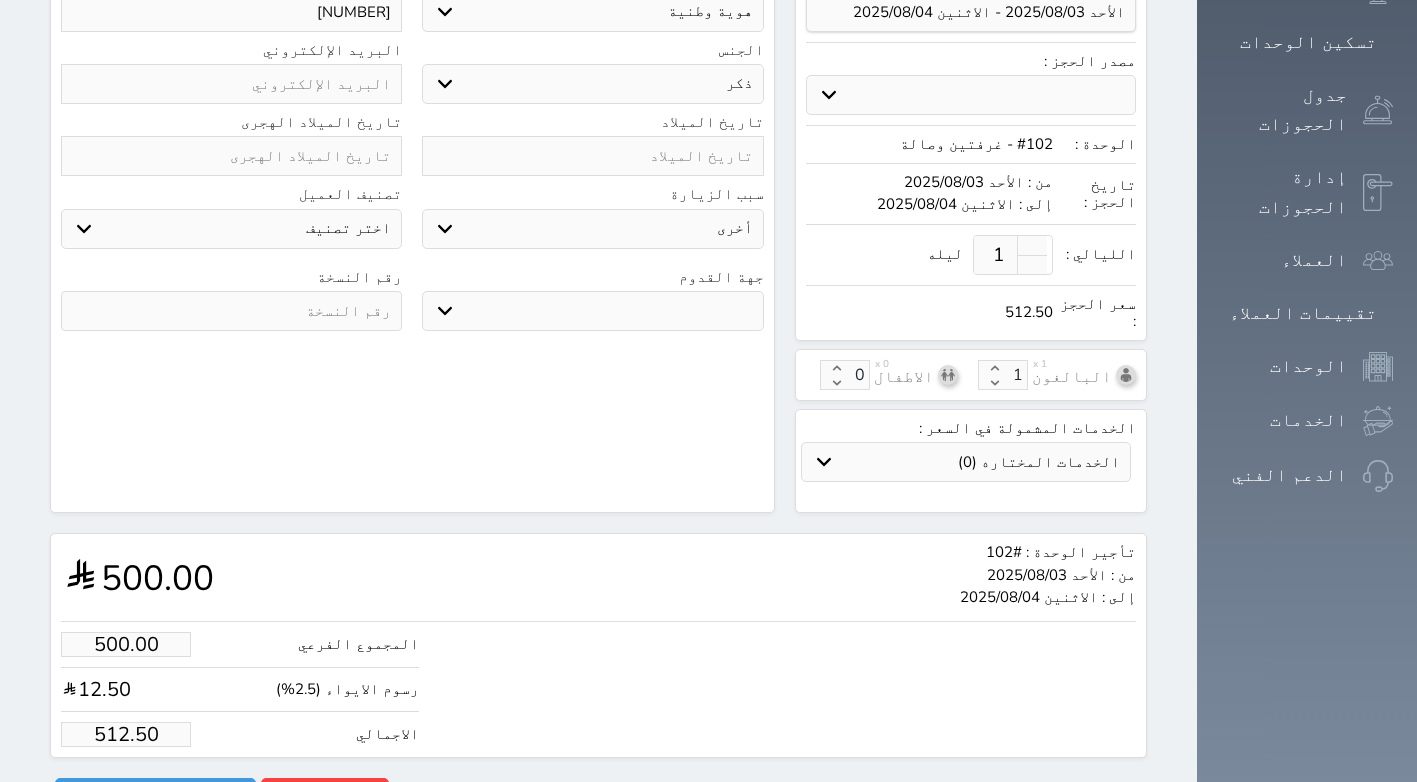 type on "[NUMBER]" 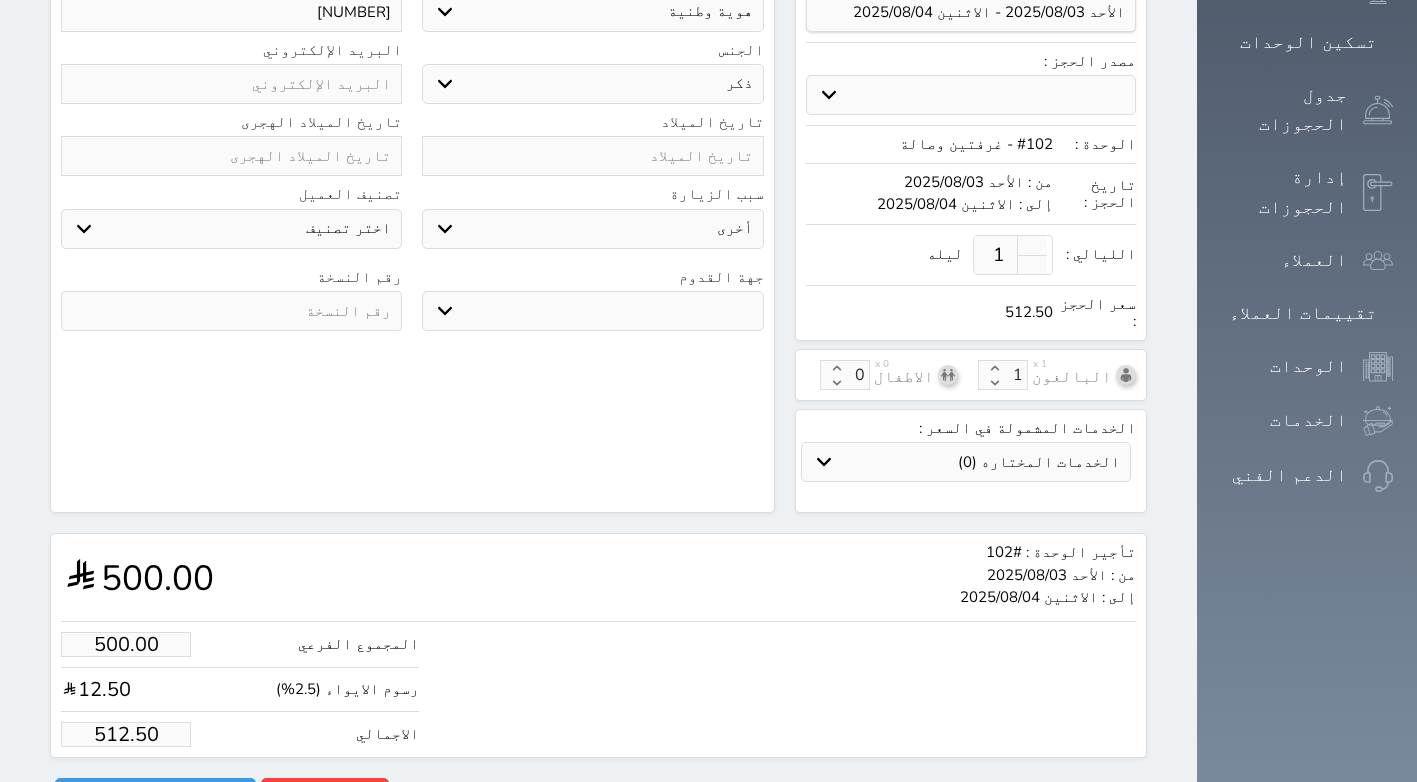 drag, startPoint x: 118, startPoint y: 687, endPoint x: 31, endPoint y: 689, distance: 87.02299 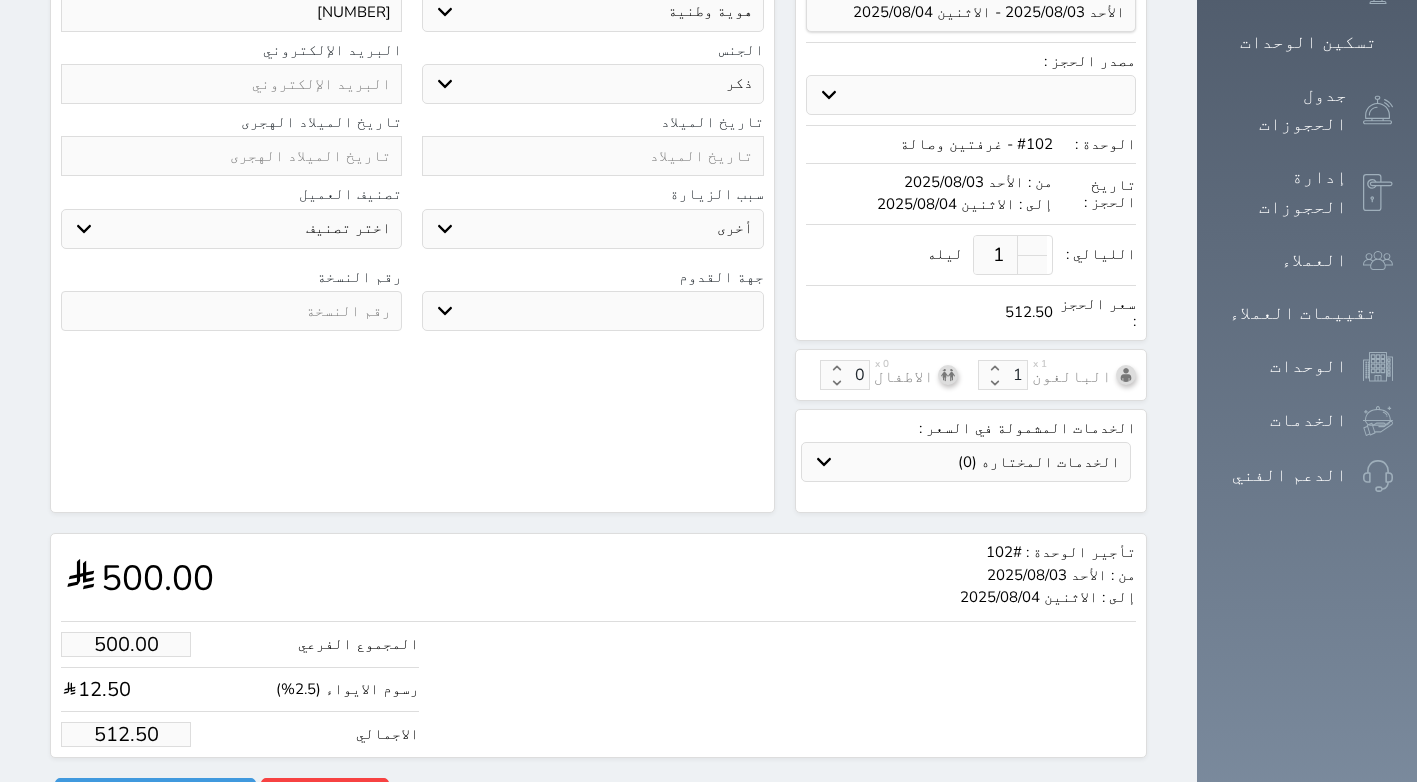 click on "512.50" at bounding box center [126, 734] 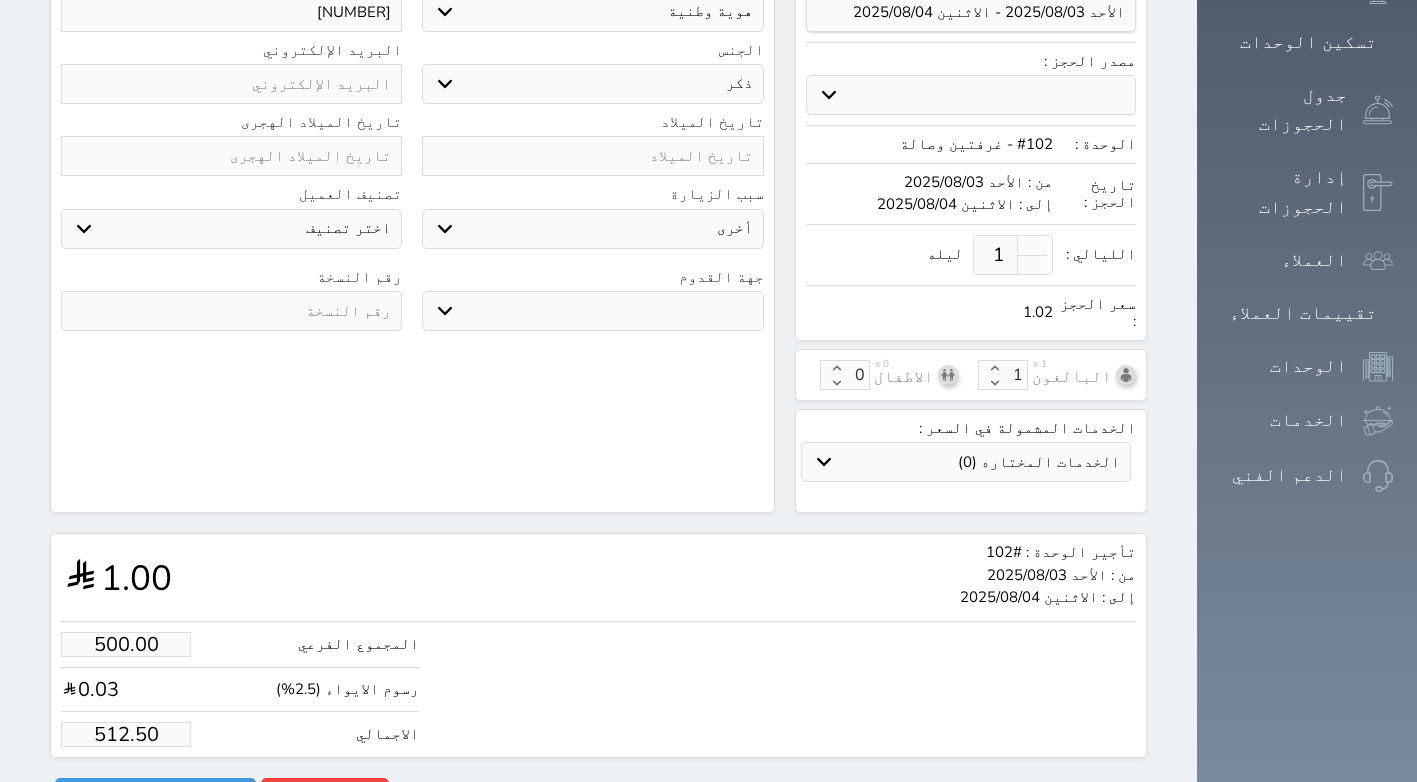 type on "1.00" 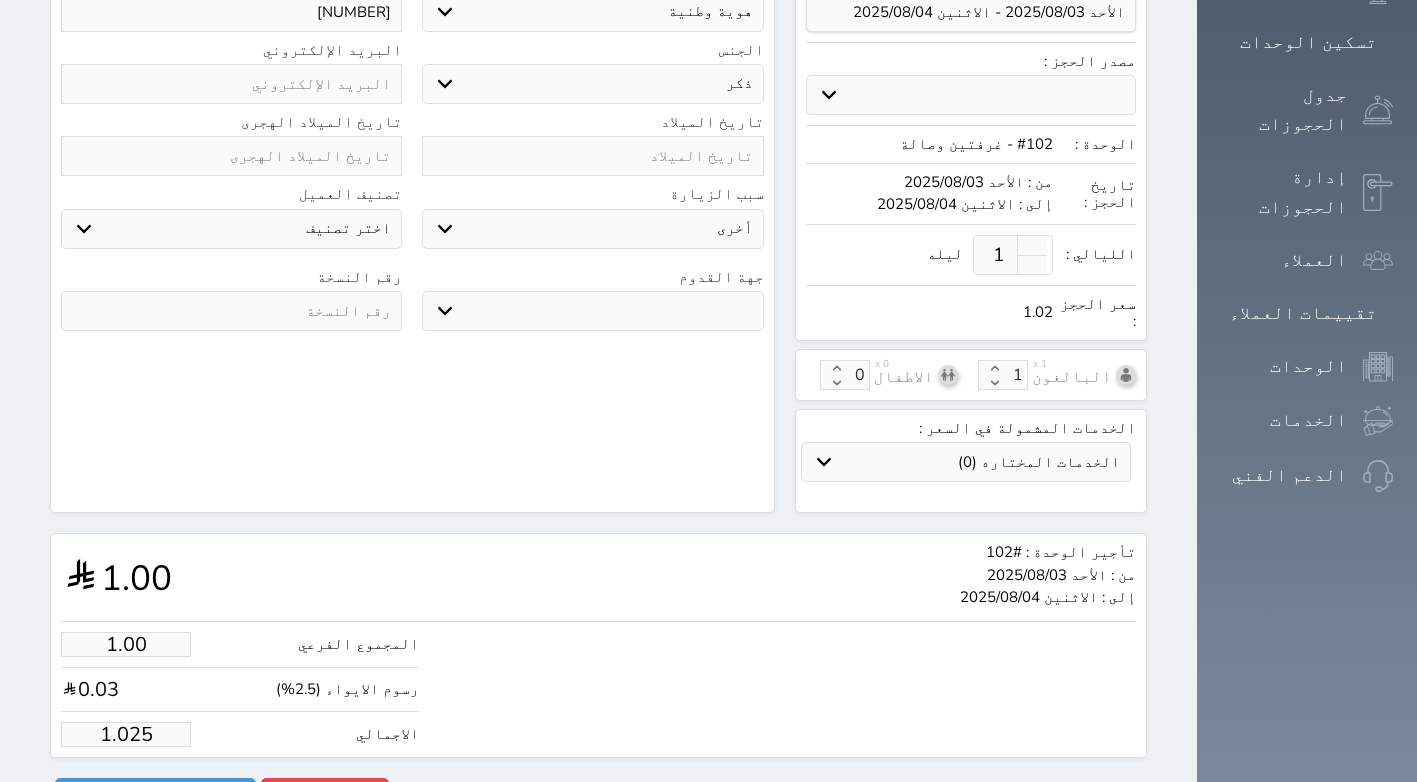 type on "1.02" 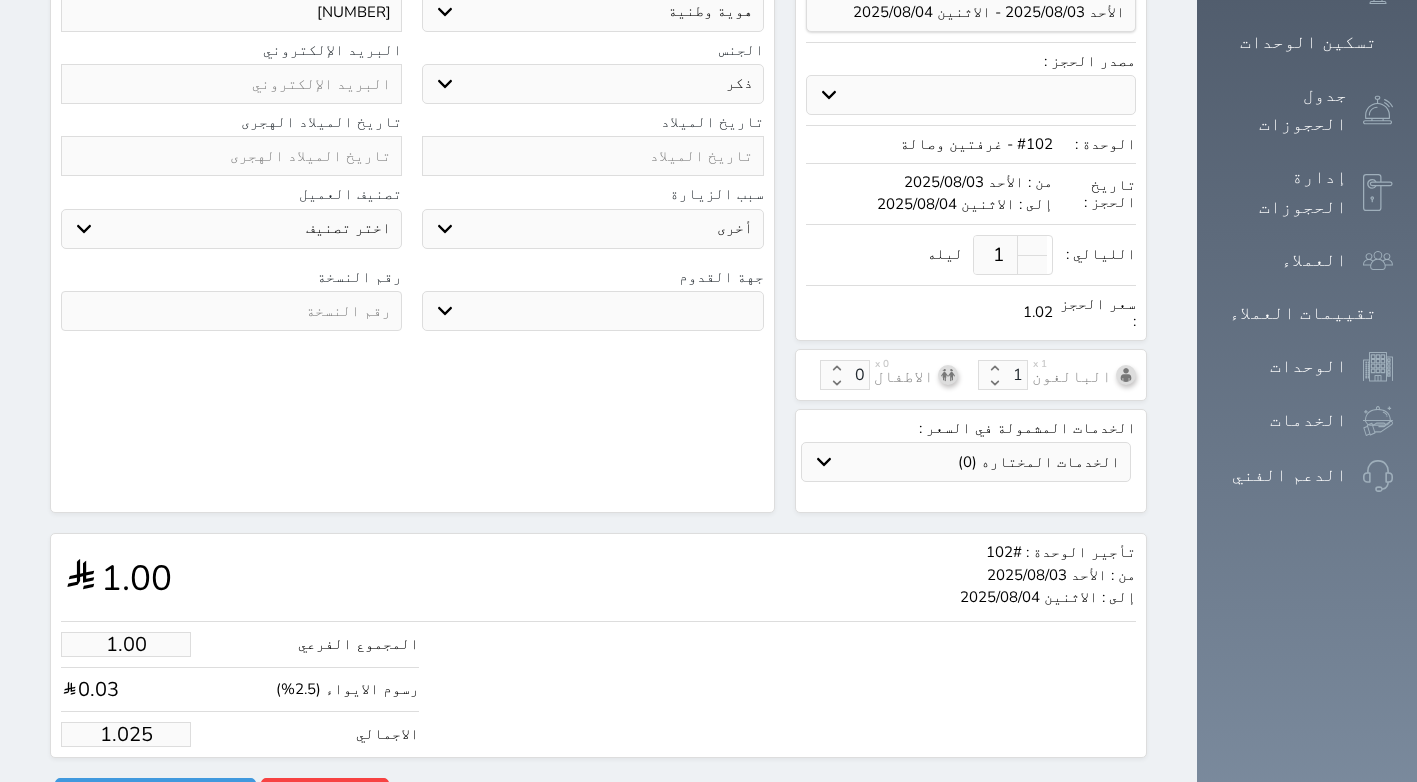 select 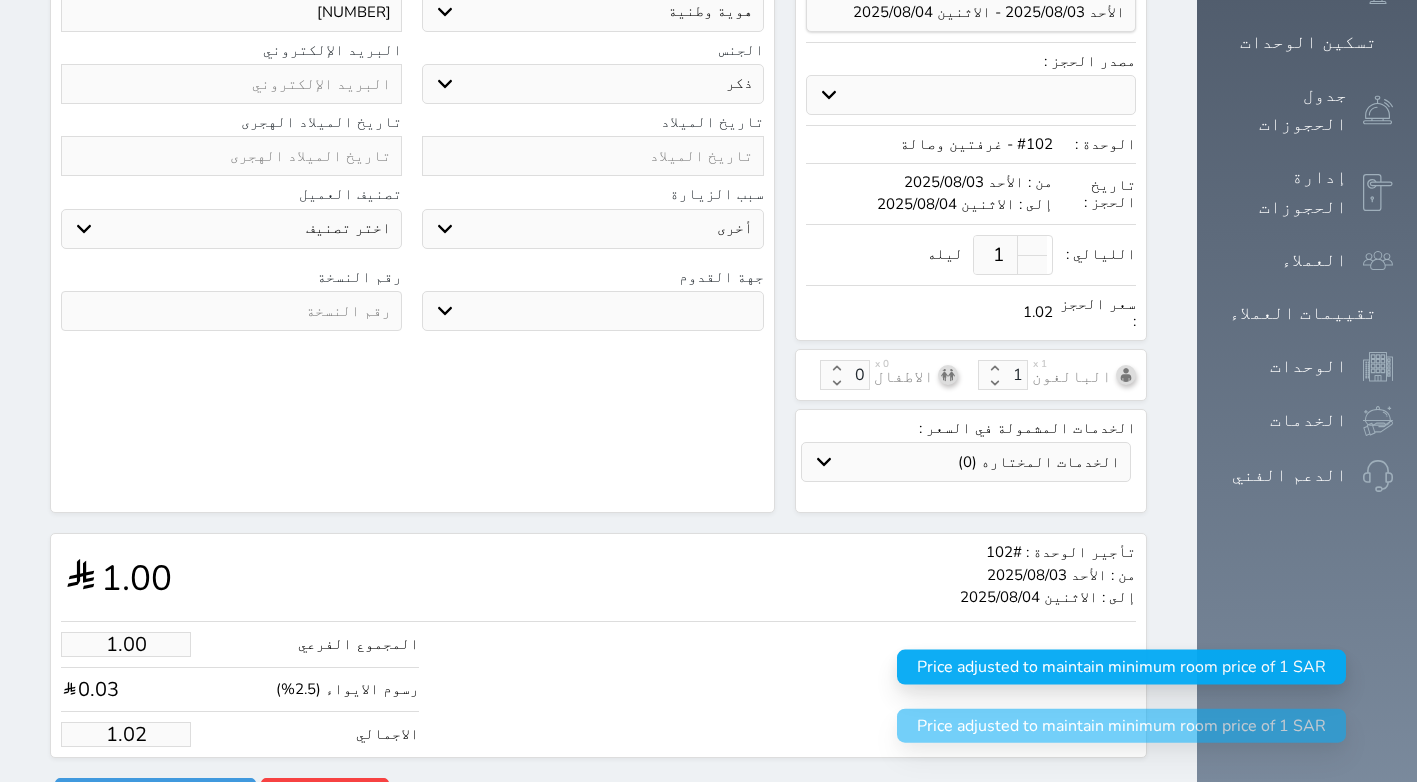 type on "1.0" 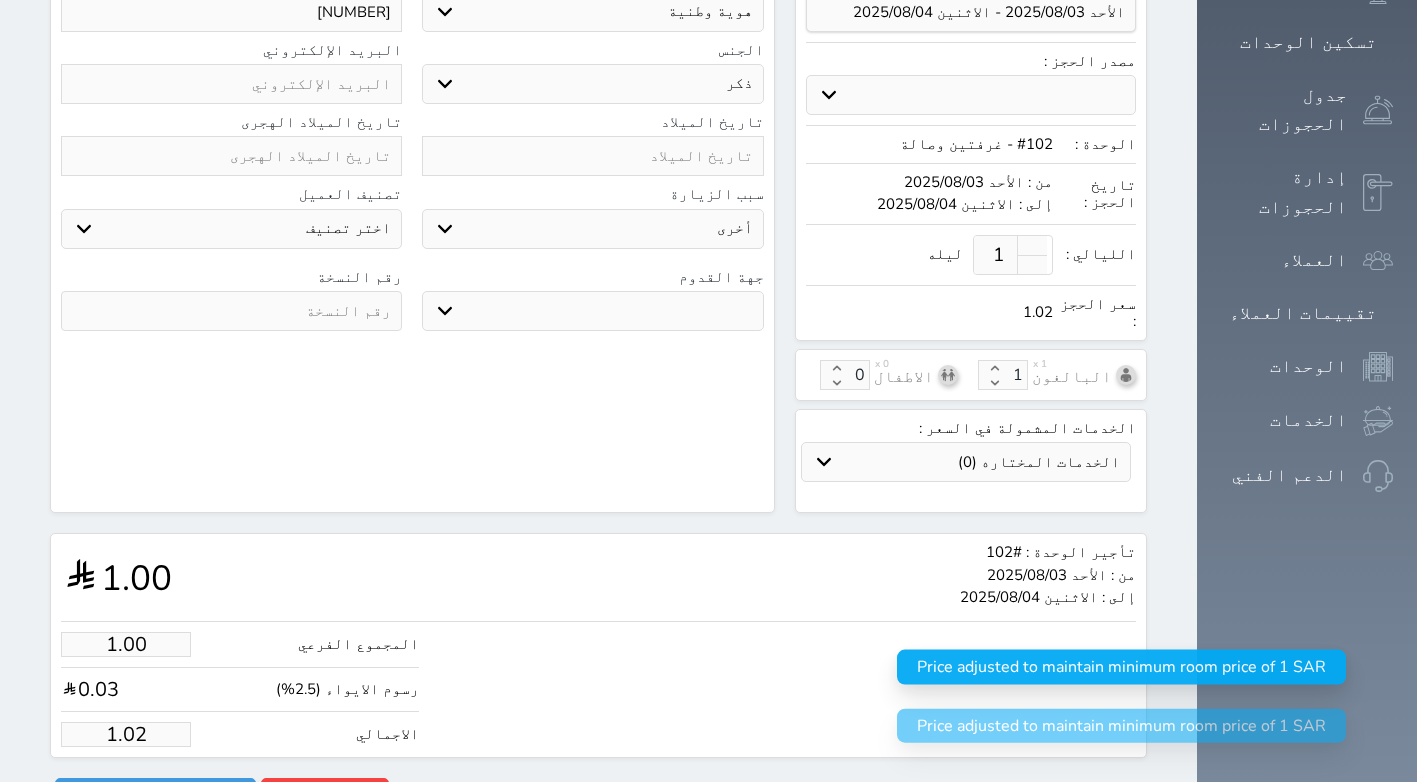 select 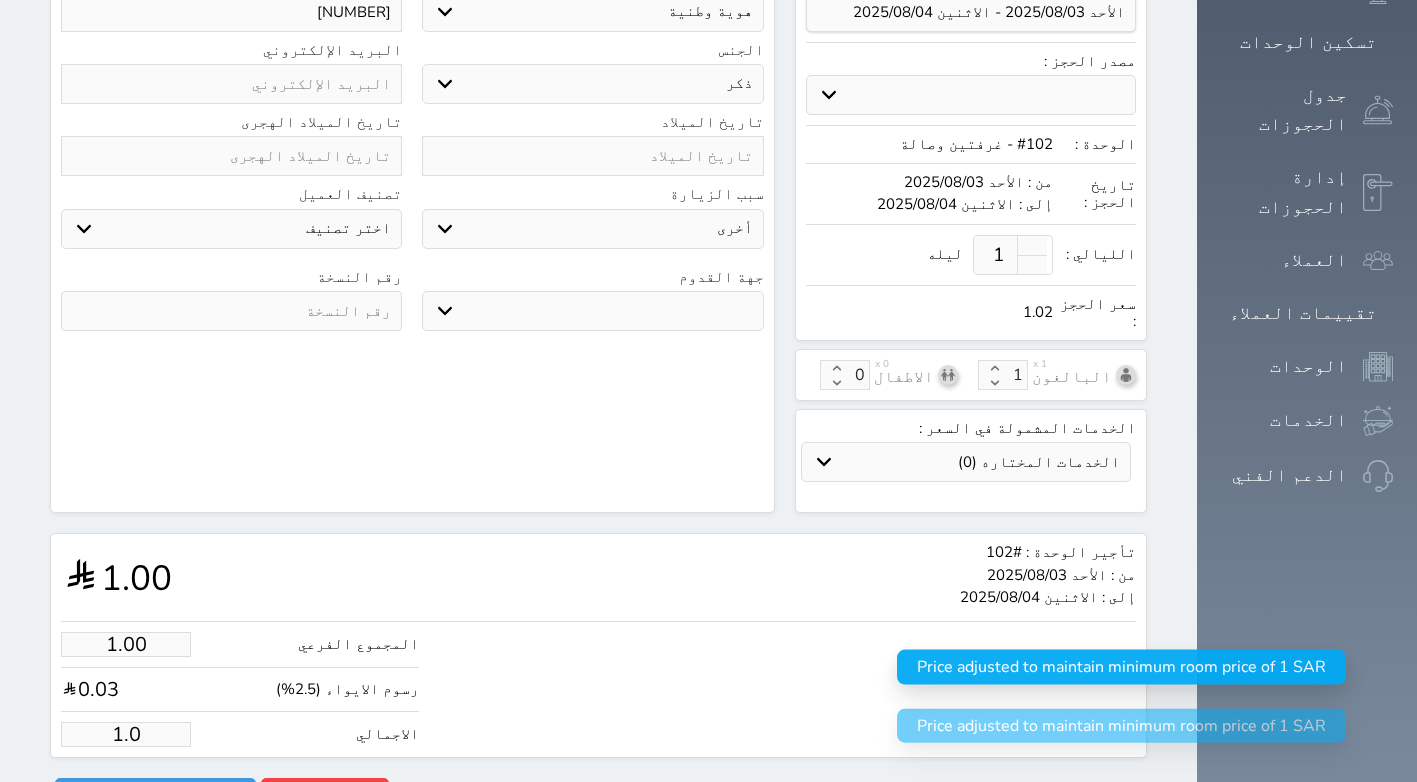 type on "1." 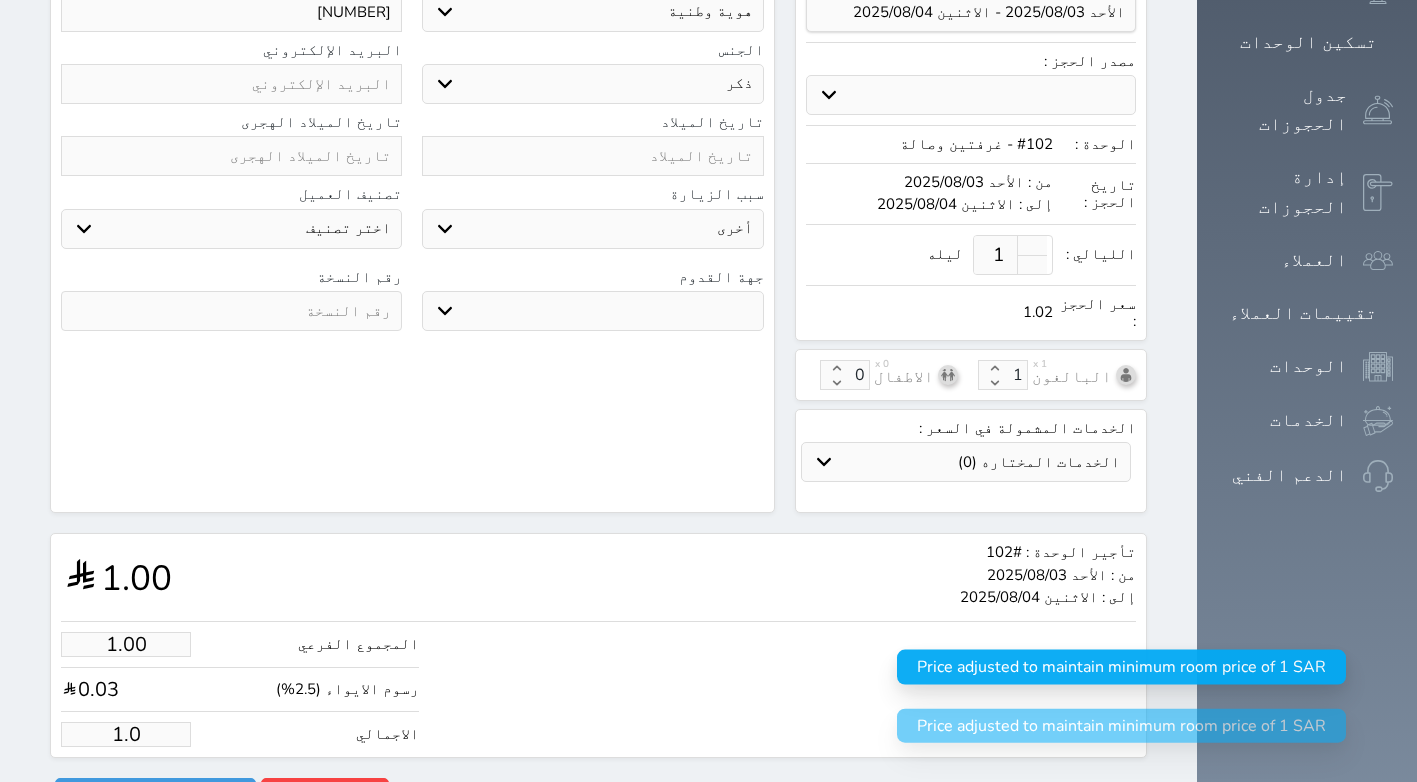 select 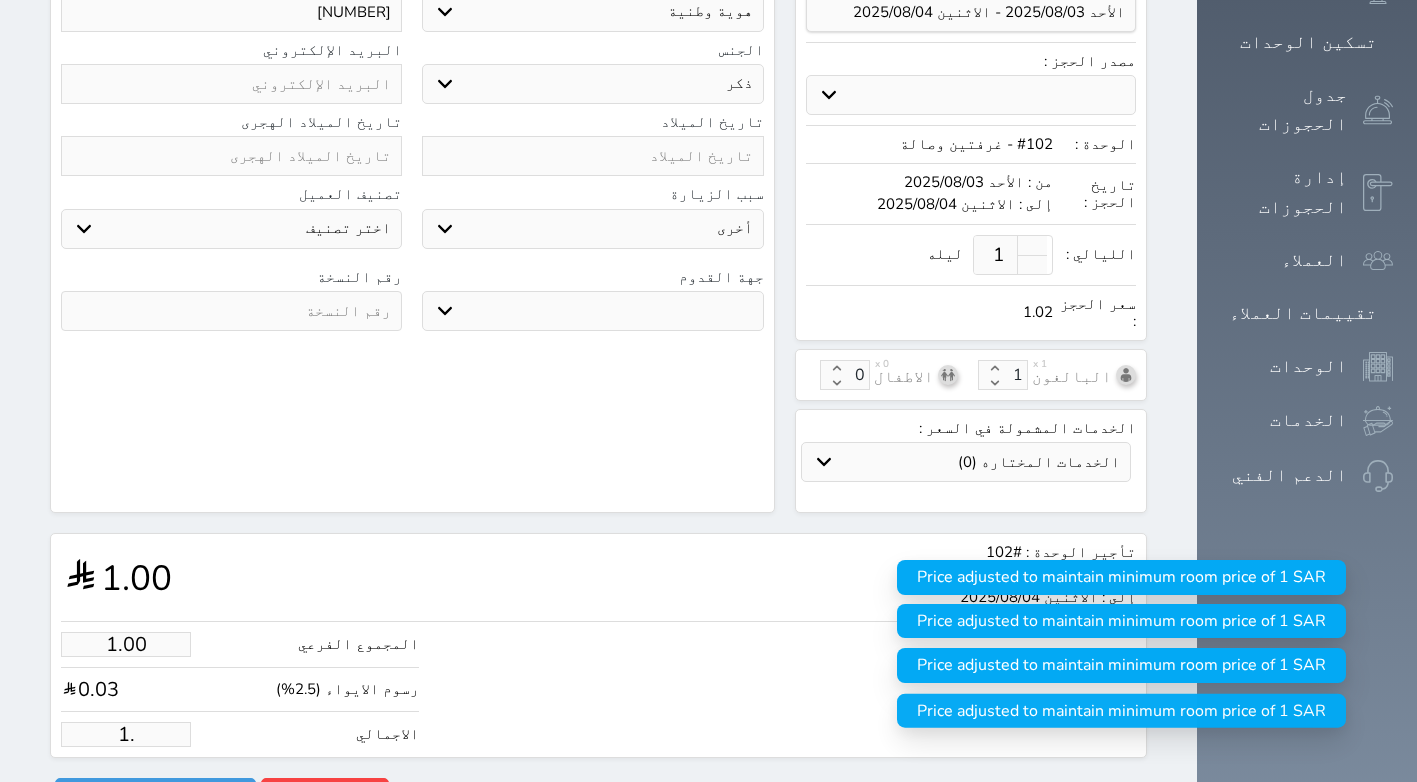 type on "1" 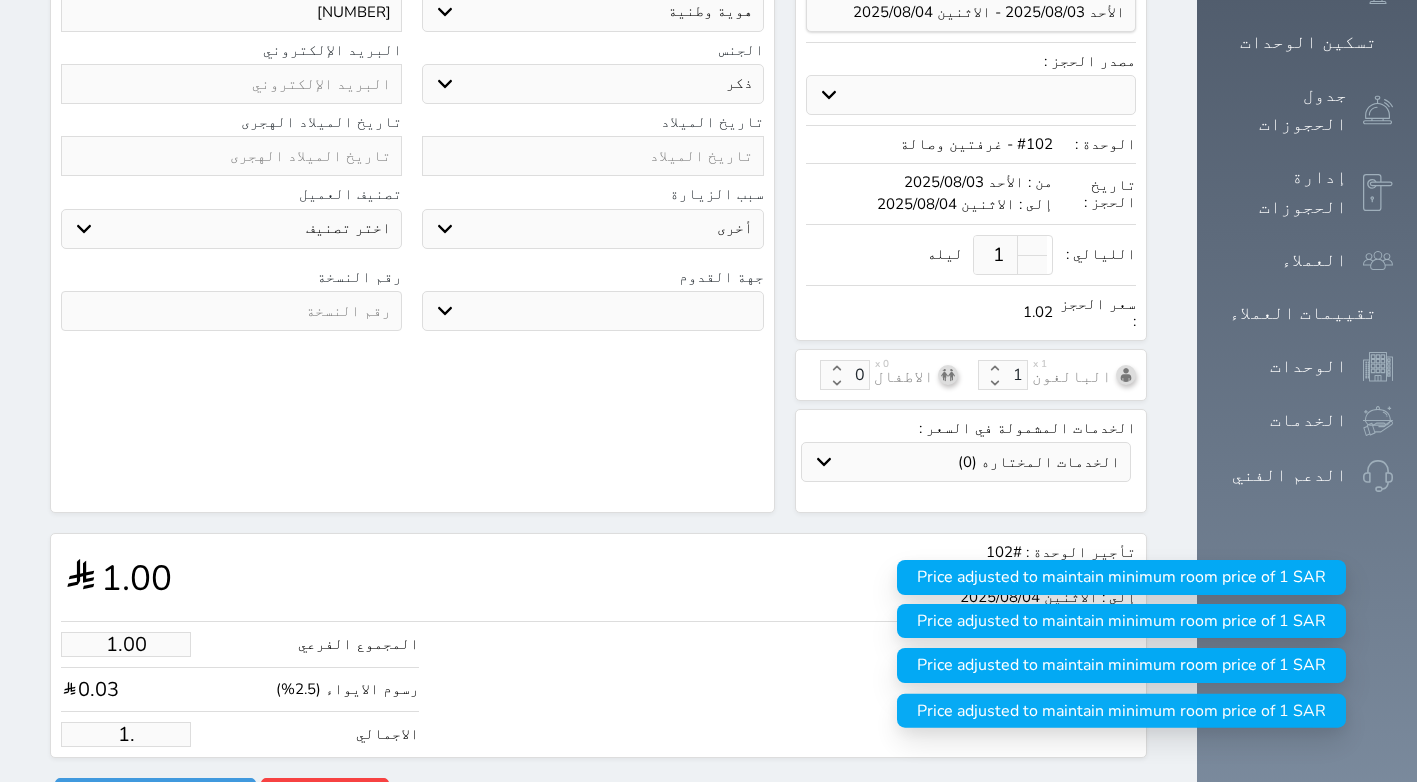 select 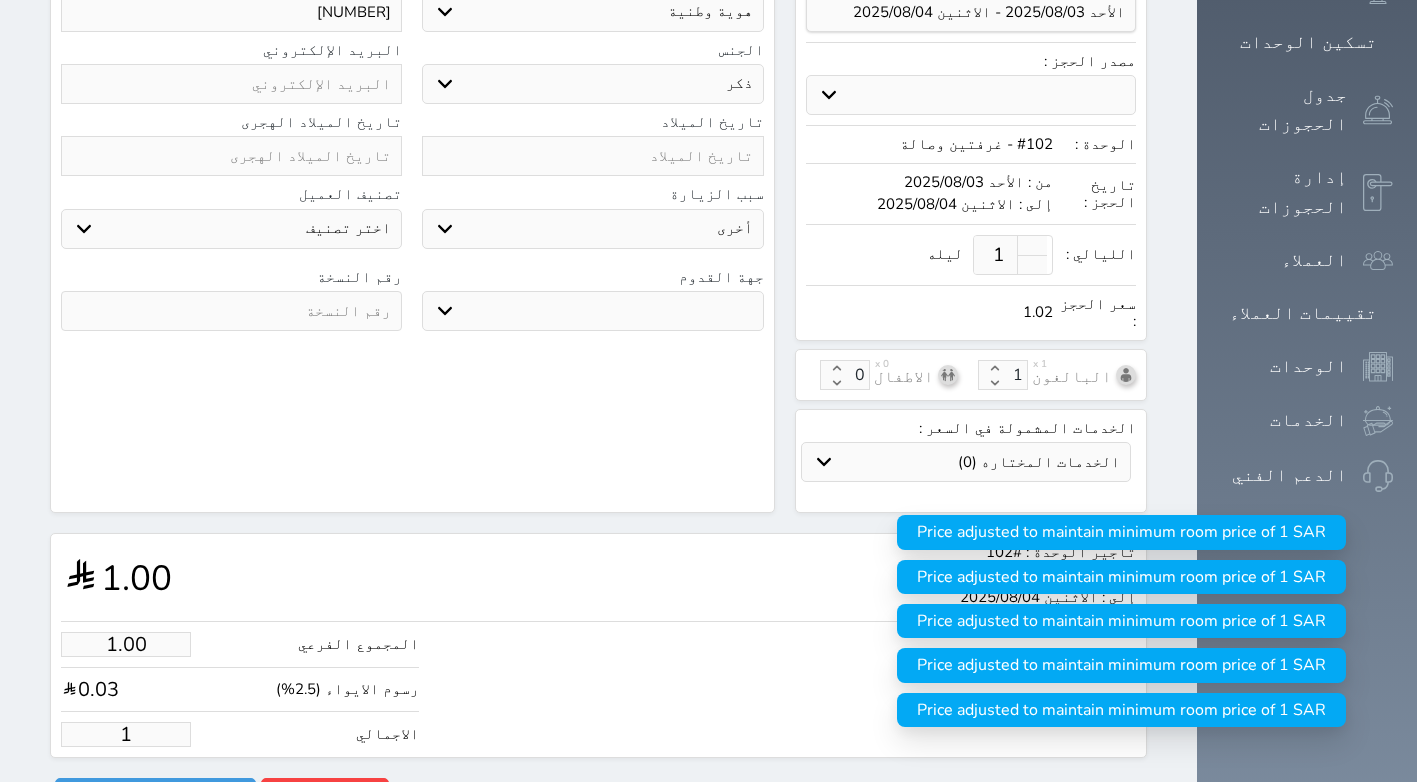 type on "11.71" 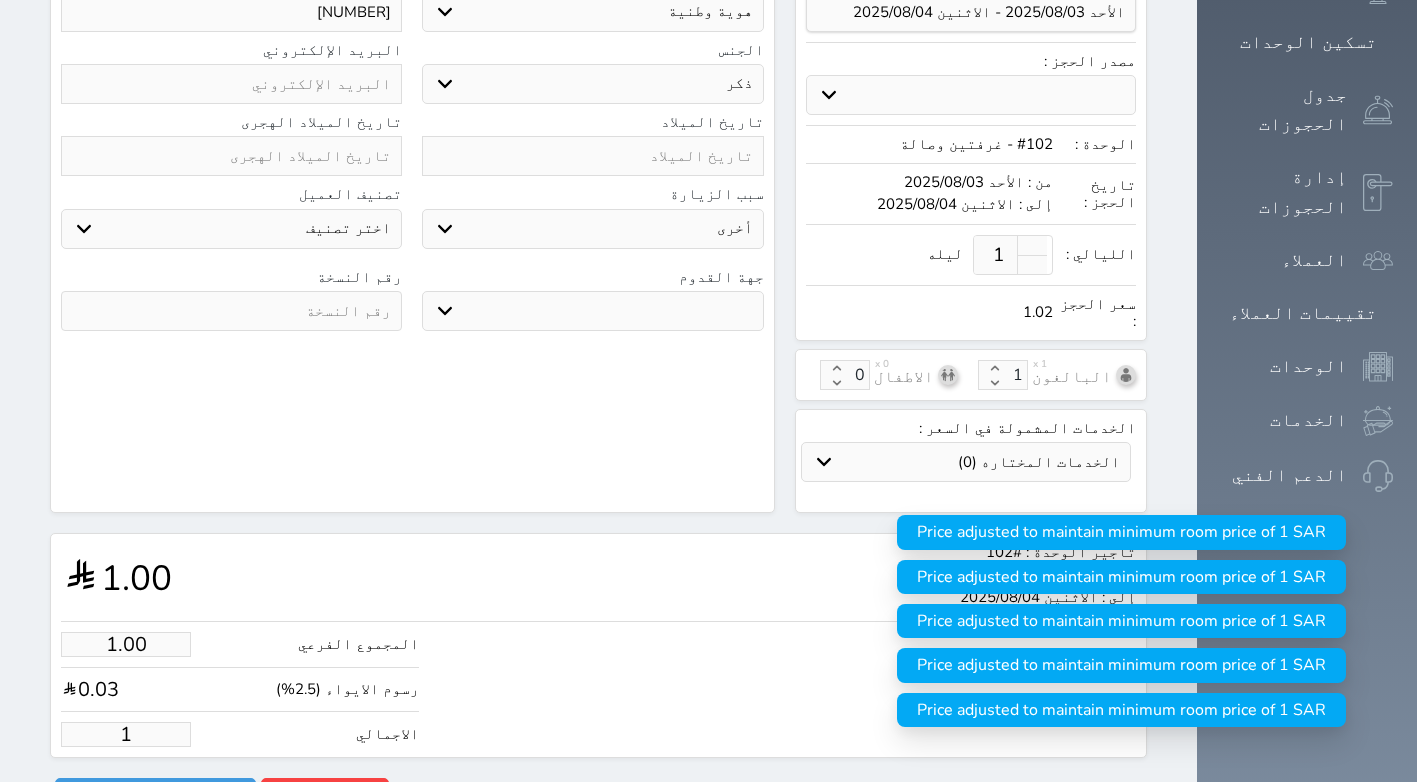 type on "12" 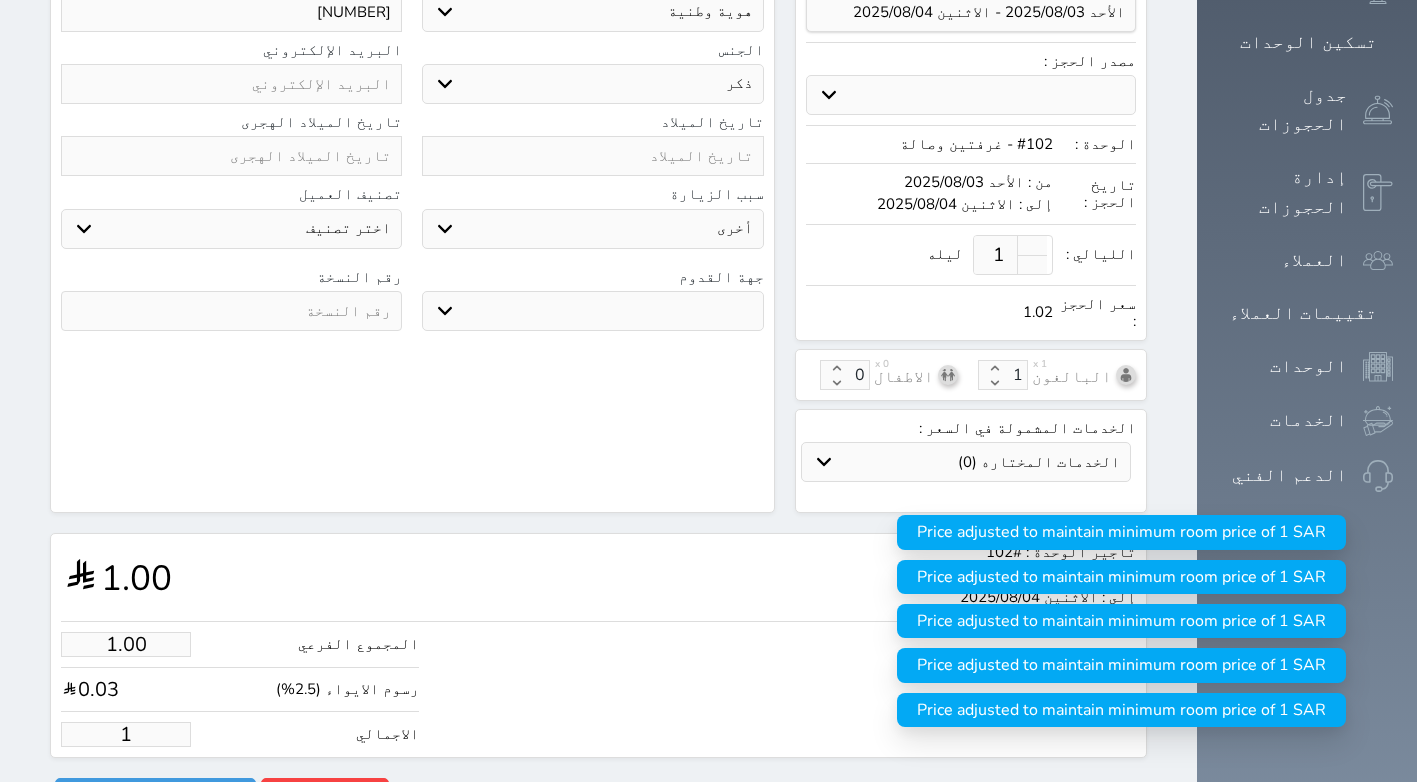 select 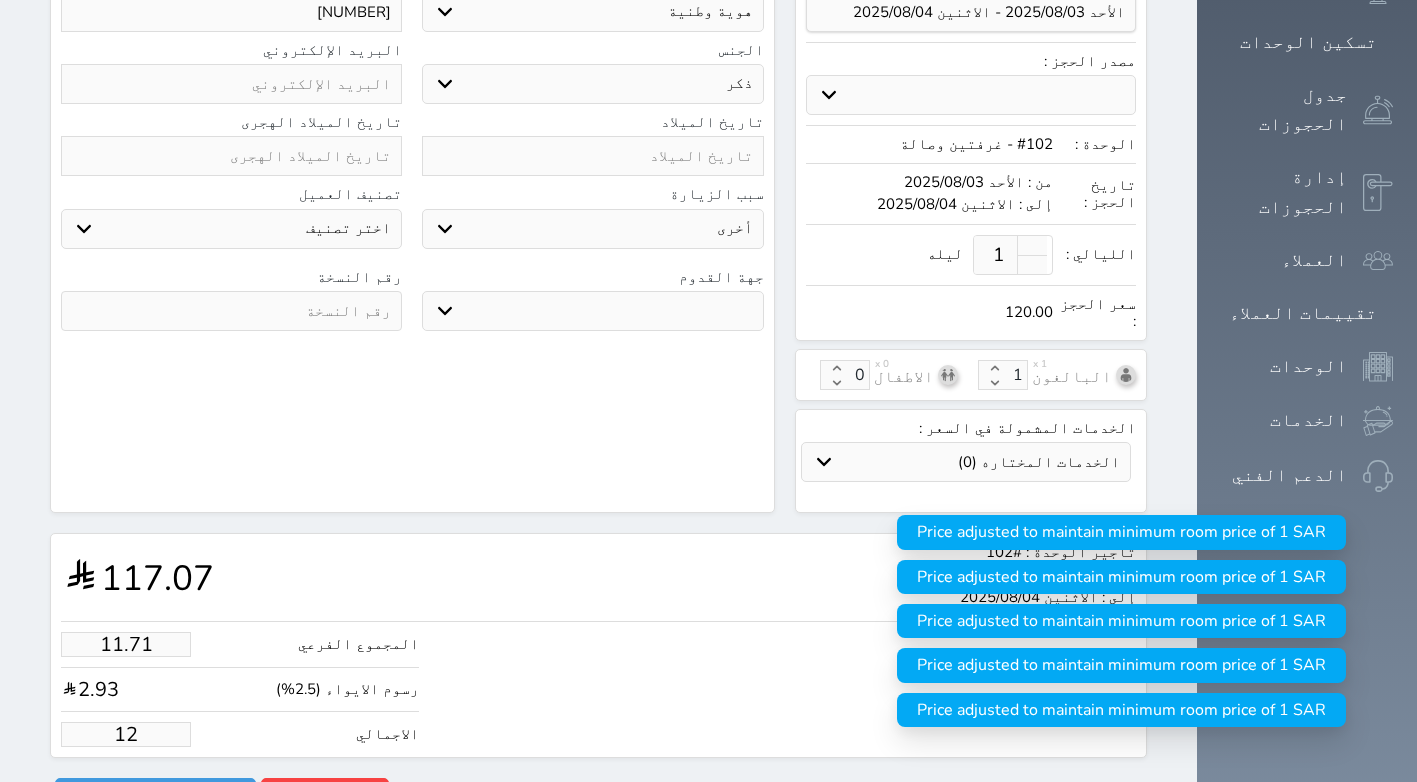 type on "117.07" 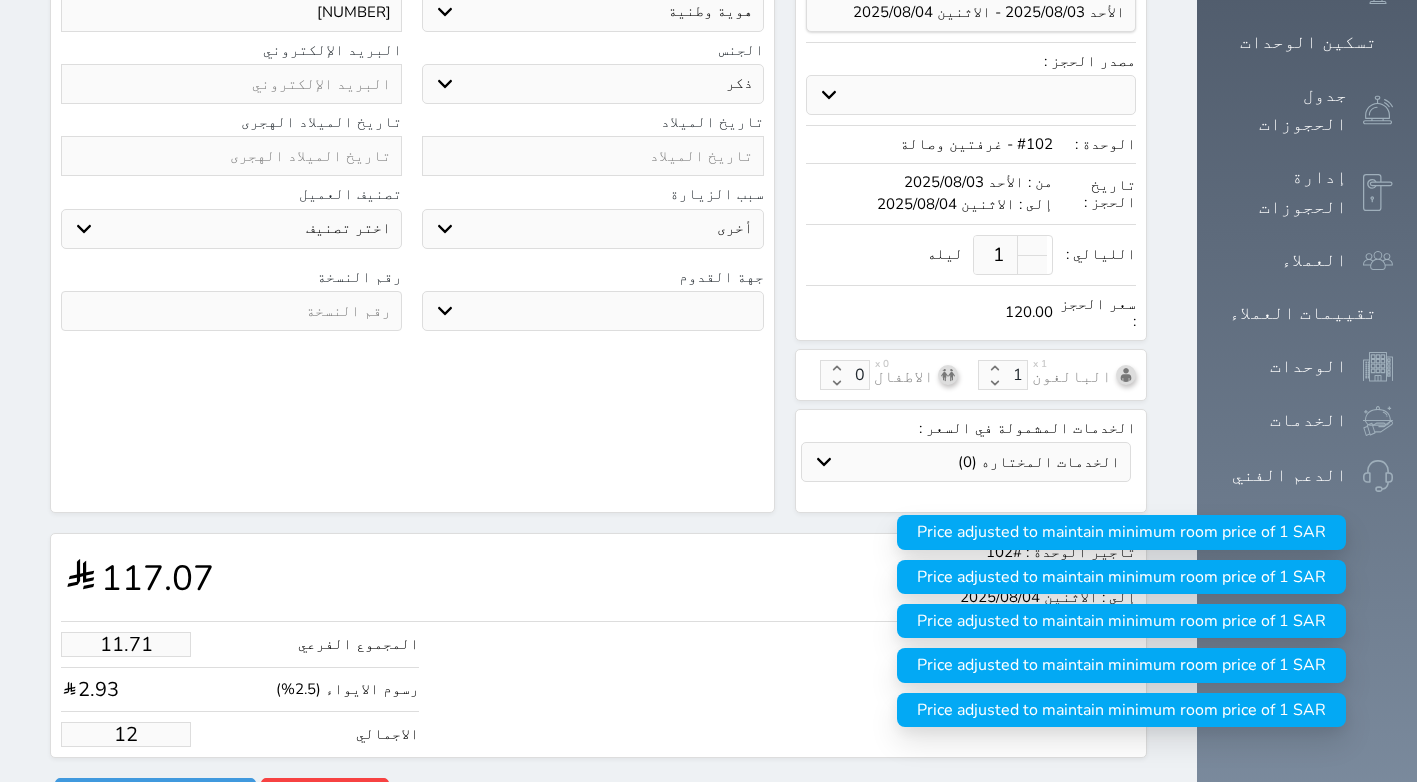 type on "120" 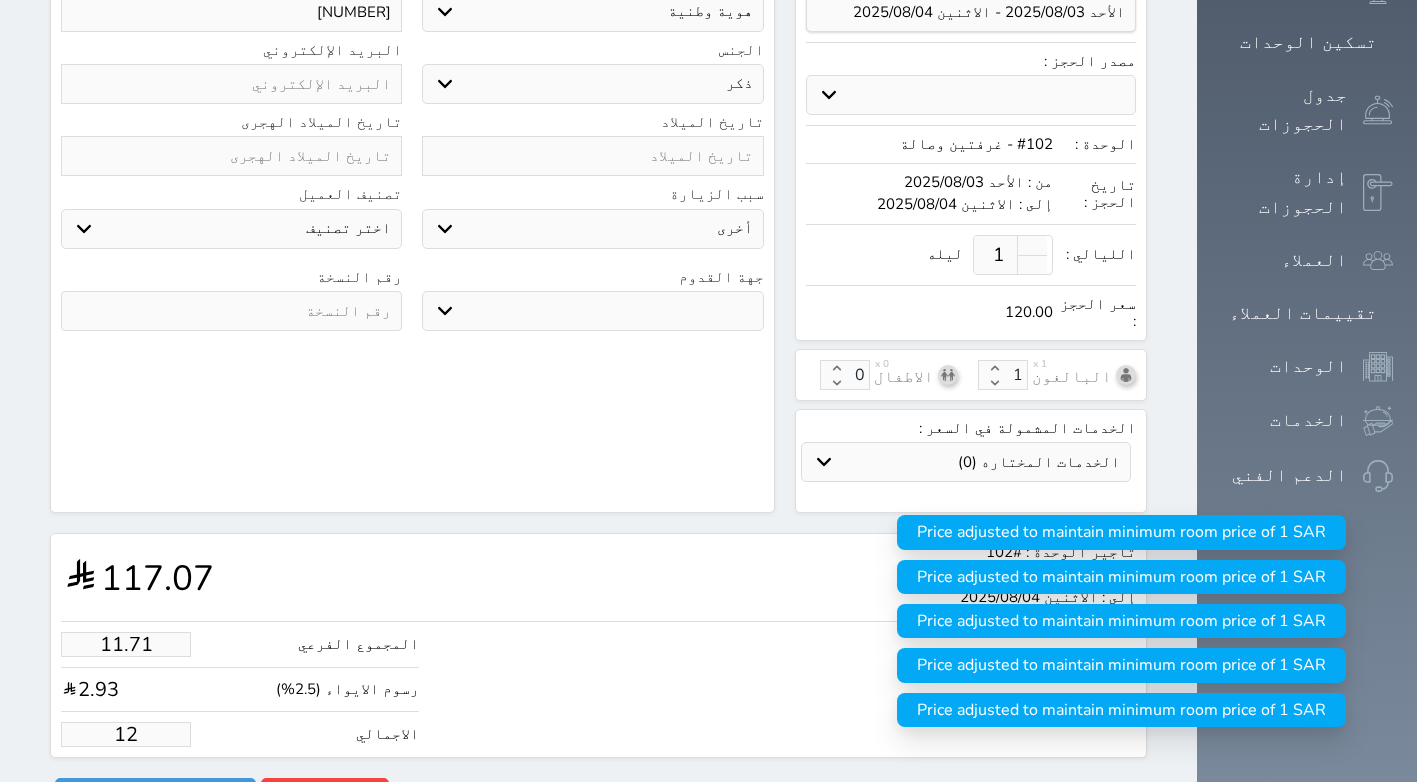 select 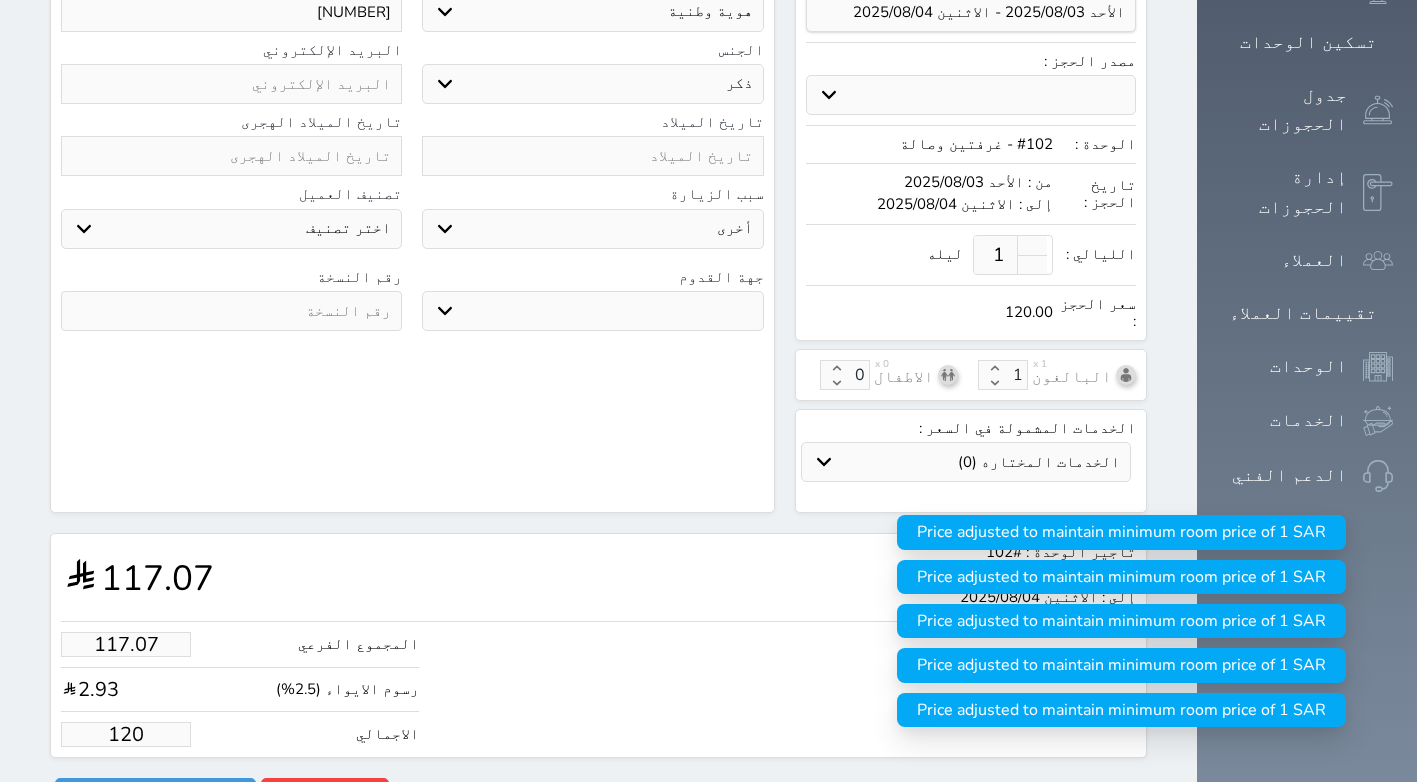 type on "1170.73" 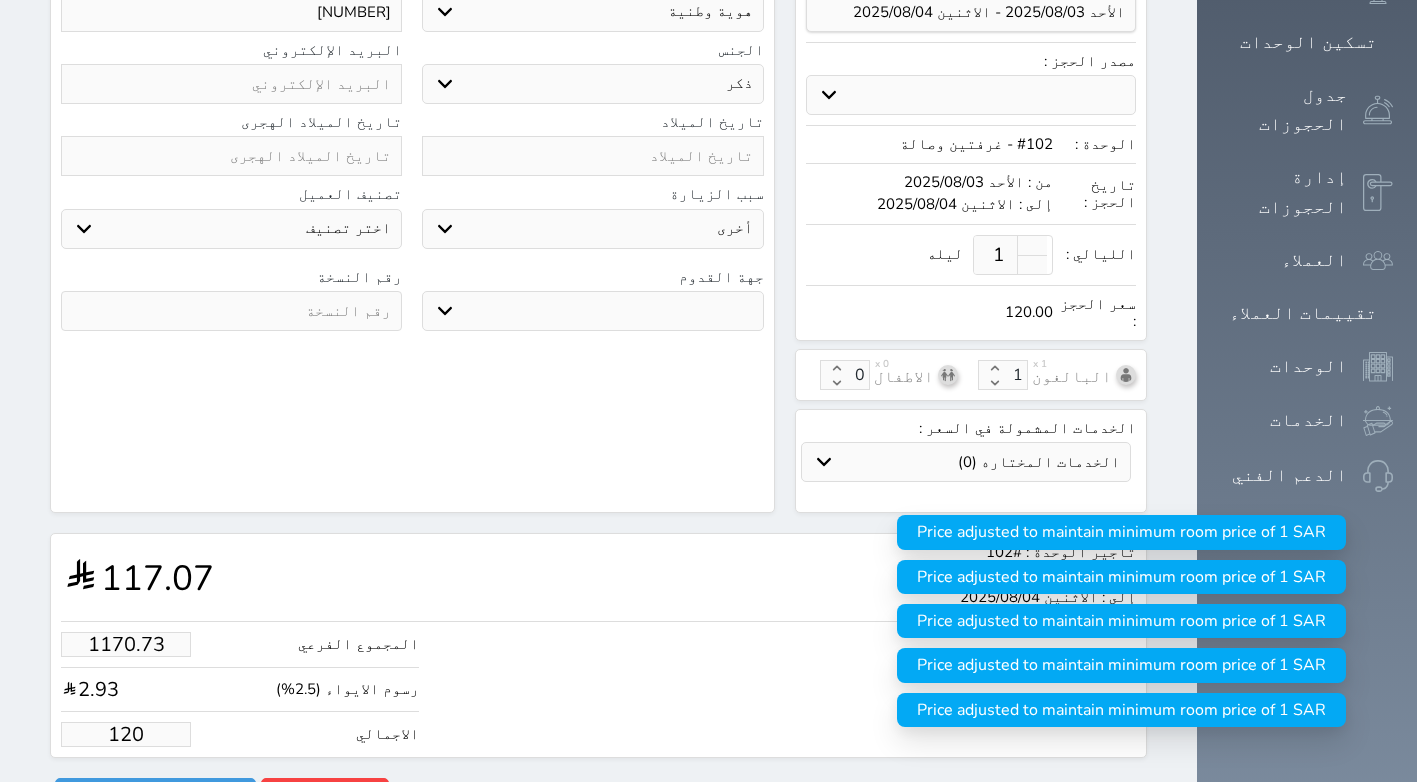 type on "1200" 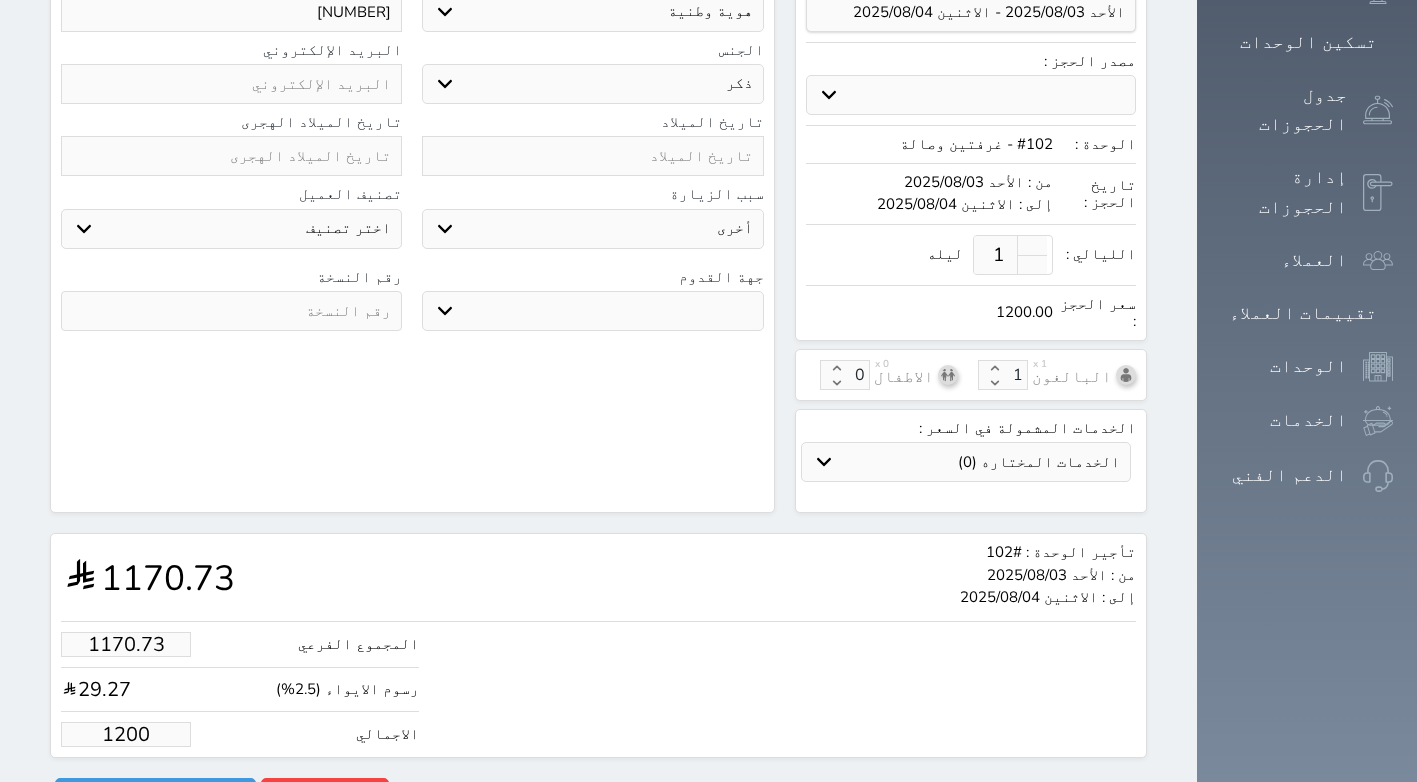 type on "1200.00" 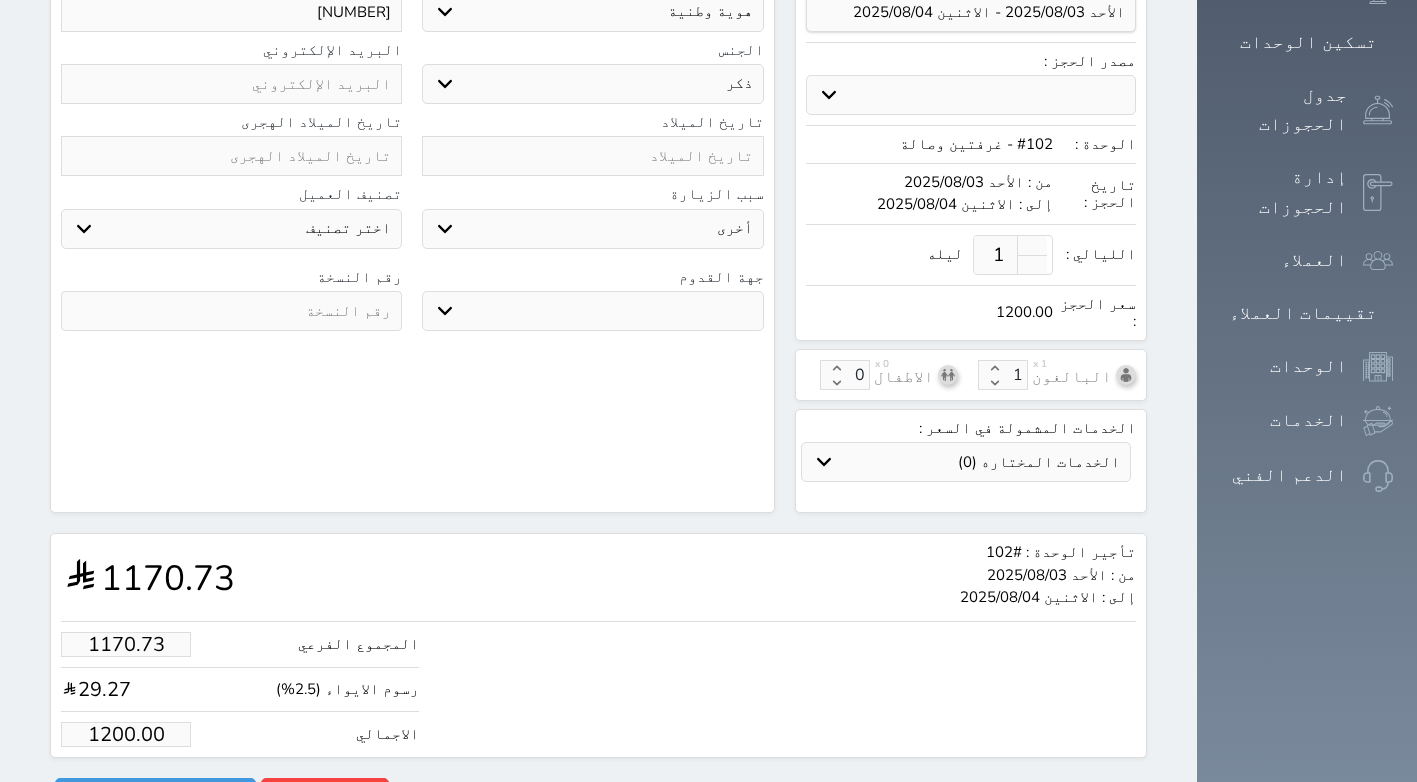 click on "البحث عن العملاء :        الاسم       رقم الهوية       البريد الإلكتروني       الجوال           تغيير العميل                      ملاحظات                           سجل حجوزات العميل [FULL_NAME]                   إجمالى رصيد العميل : 0 ريال     رقم الحجز   الوحدة   من   إلى   نوع الحجز   الرصيد   الاجرائات         النتائج  : من (  ) - إلى  (  )   العدد  :              سجل الكمبيالات الغير محصلة على العميل [FULL_NAME]                 رقم الحجز   المبلغ الكلى    المبلغ المحصل    المبلغ المتبقى    تاريخ الإستحقاق         النتائج  : من (  ) - إلى  (  )   العدد  :      الاسم *   [FULL_NAME]   رقم الجوال *       ▼     Afghanistan (‫افغانستان‬‎)   +93   Albania (Shqipëri)   +355     +213" at bounding box center (412, 108) 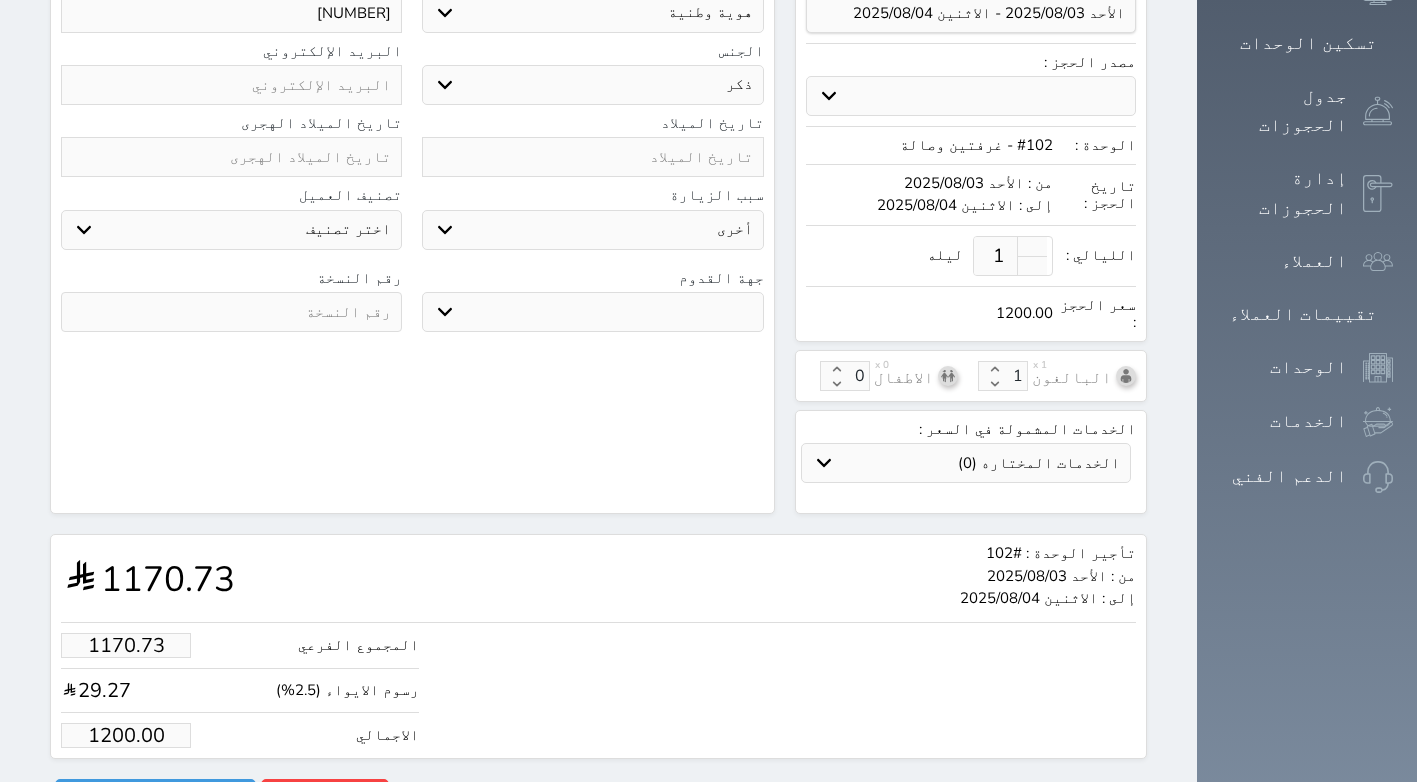 scroll, scrollTop: 407, scrollLeft: 0, axis: vertical 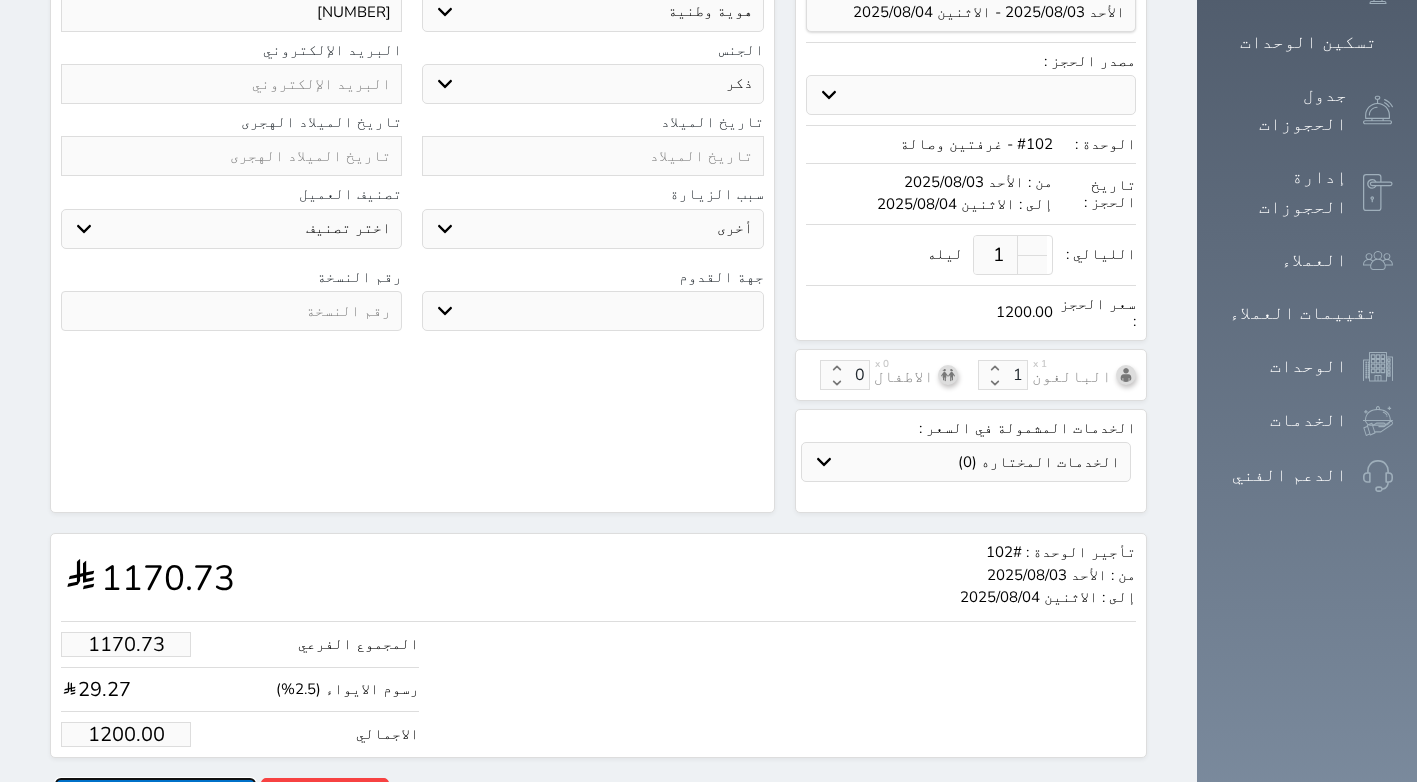 click on "حجز" at bounding box center [155, 795] 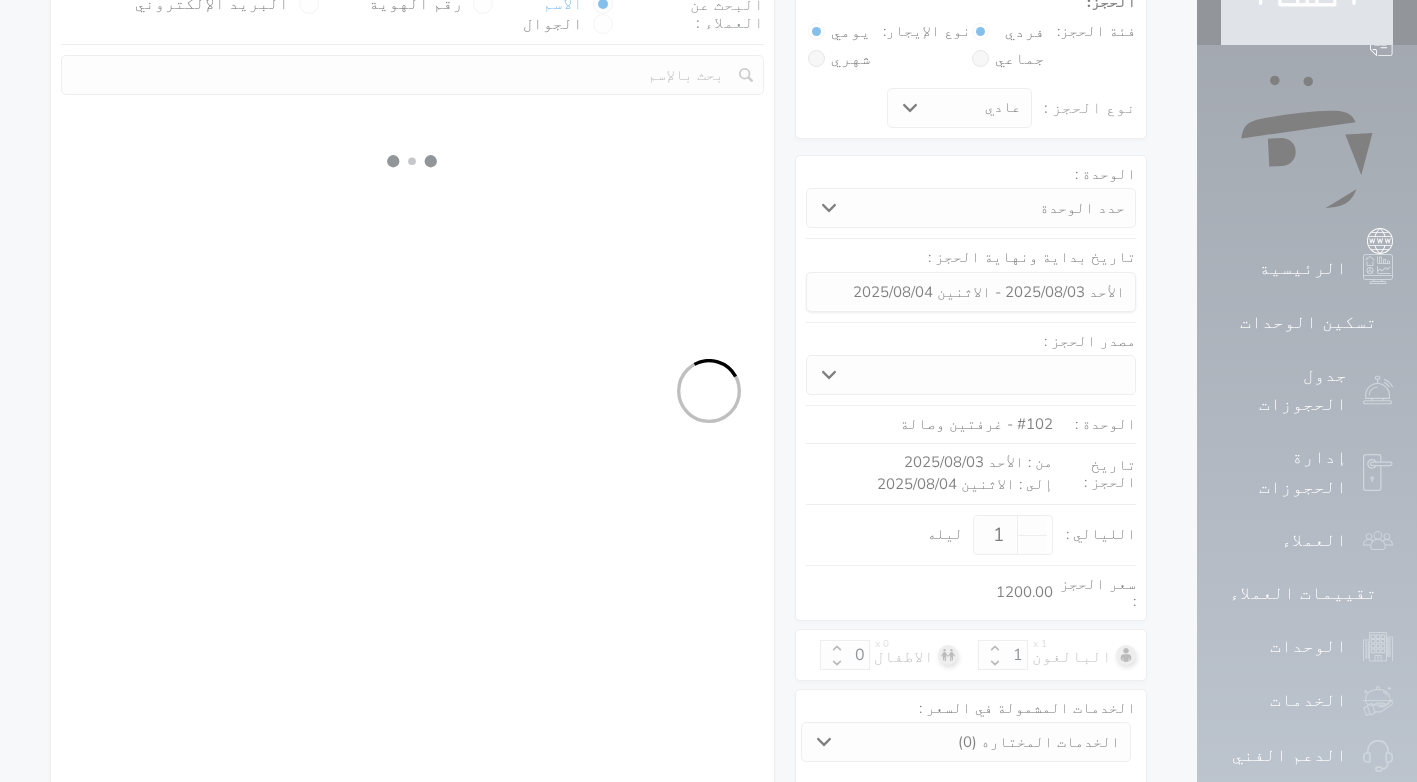 select on "1" 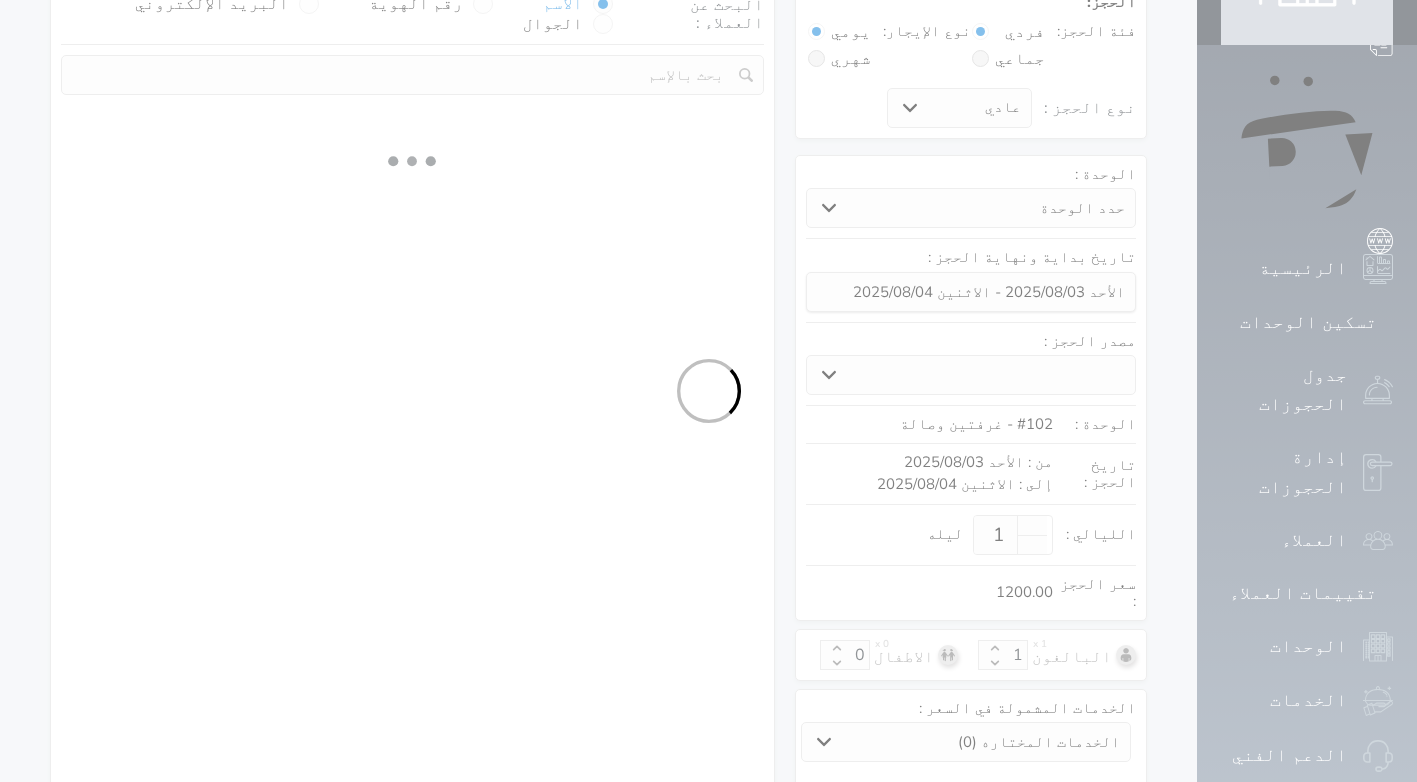 select on "113" 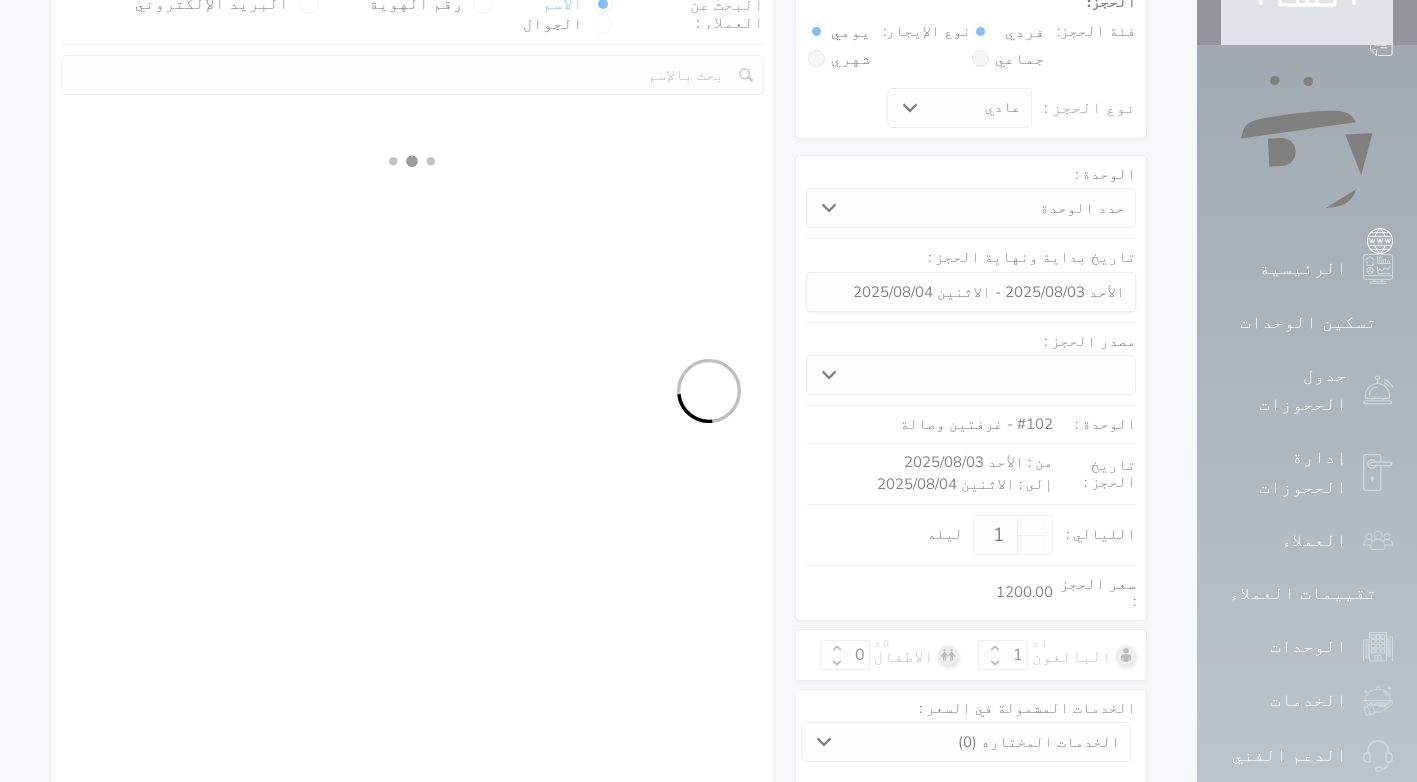select on "1" 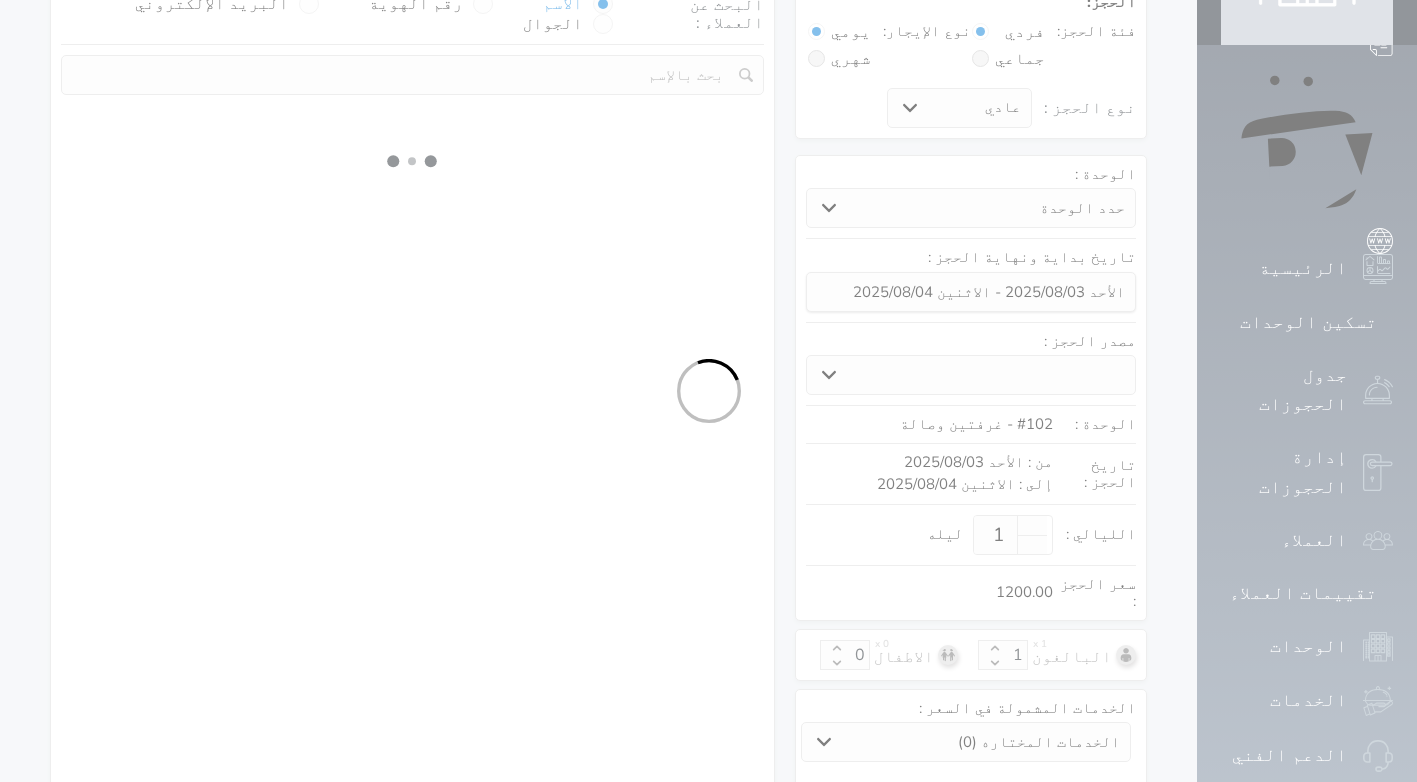 select on "7" 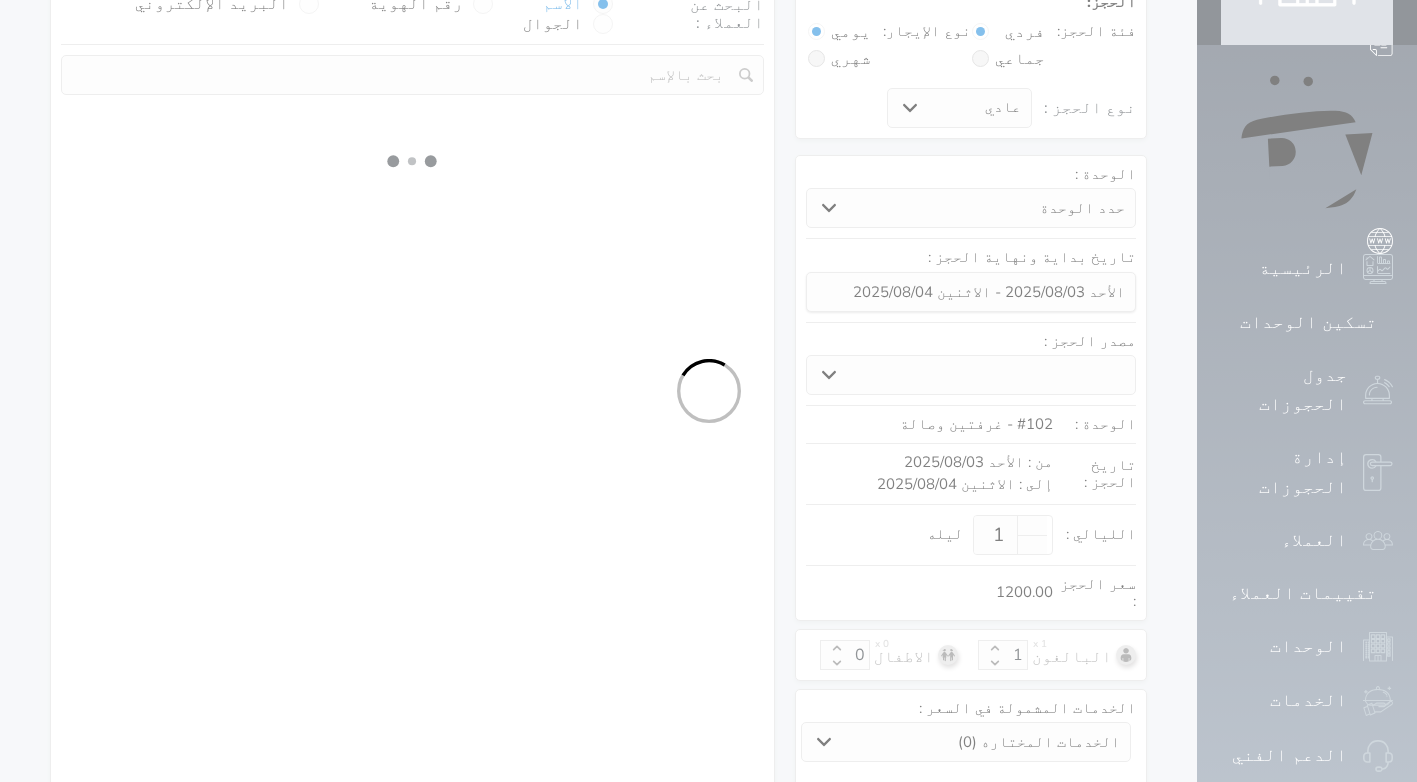 select 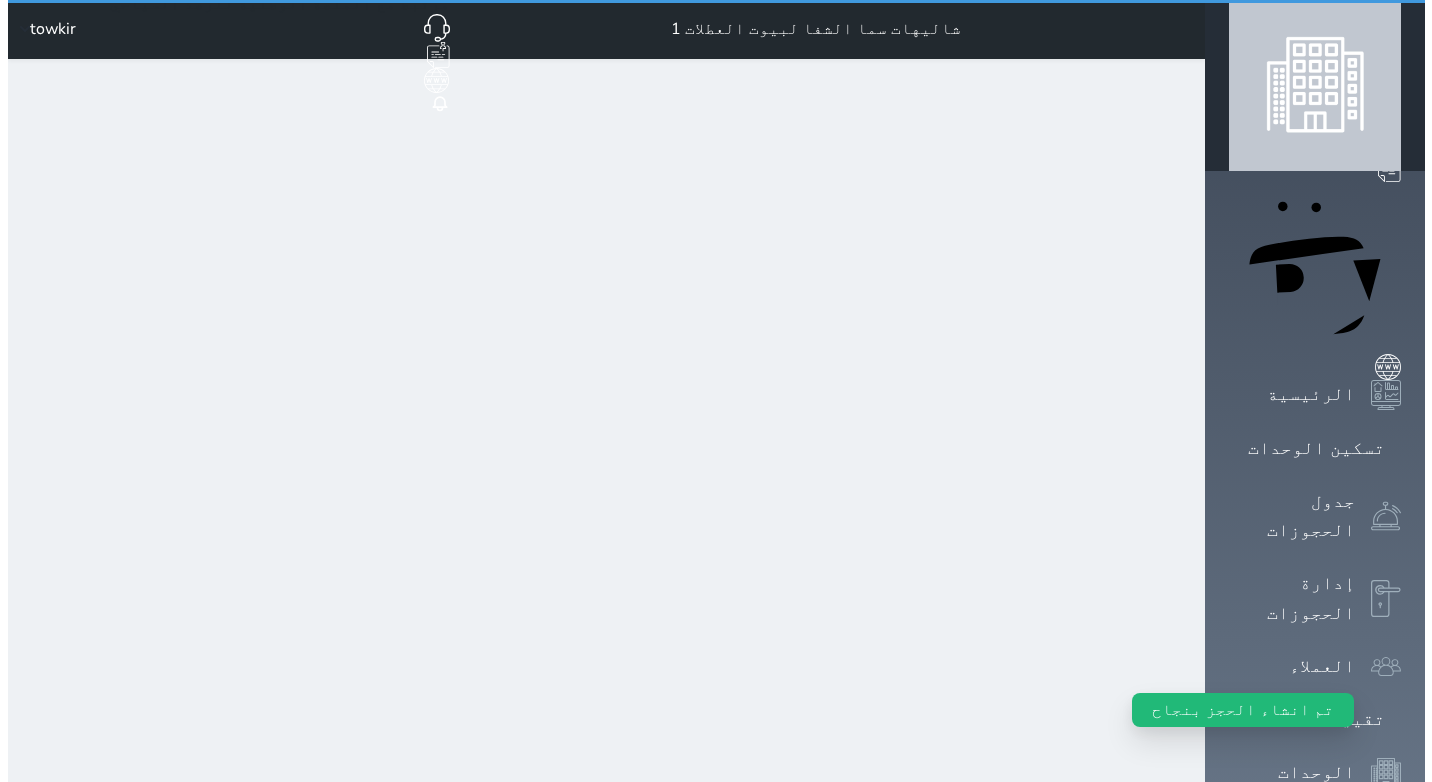 scroll, scrollTop: 0, scrollLeft: 0, axis: both 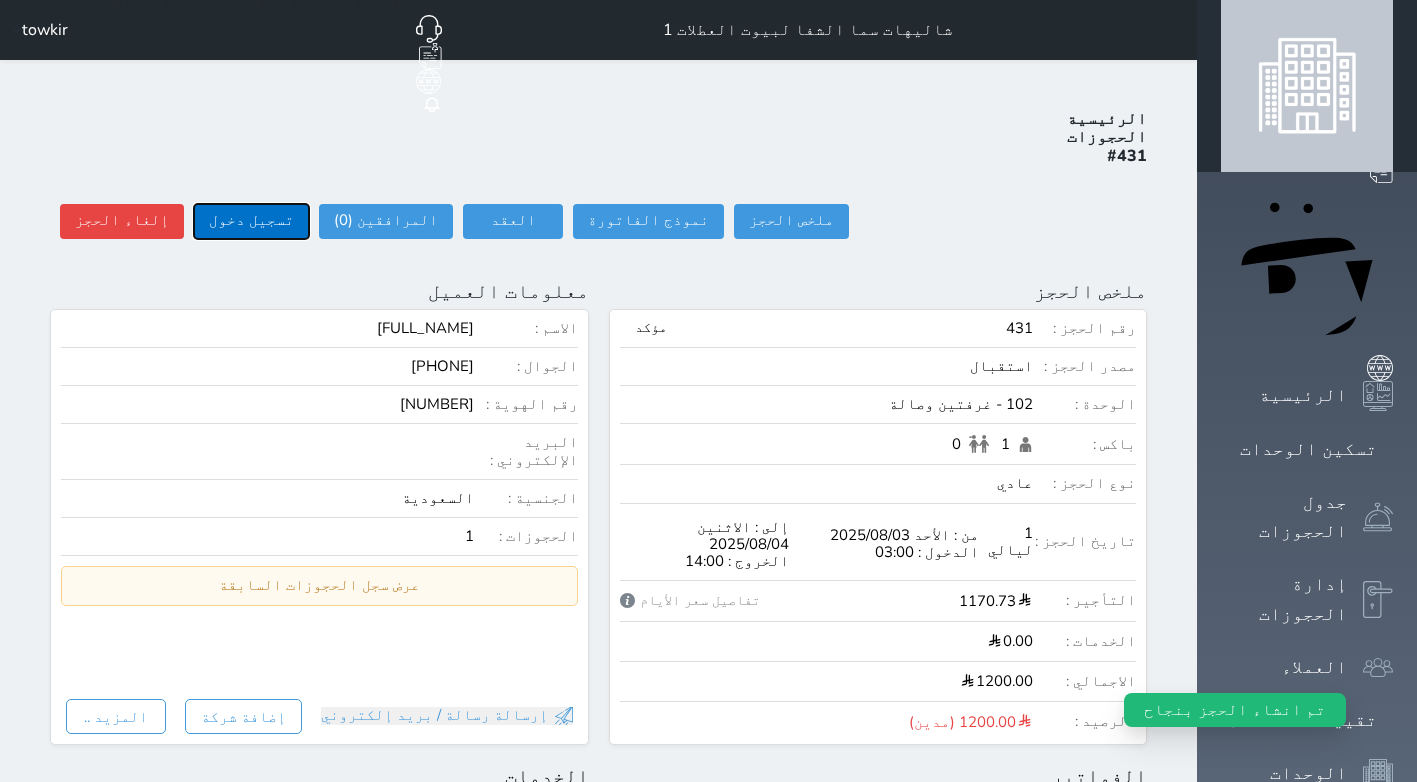 click on "تسجيل دخول" at bounding box center (251, 221) 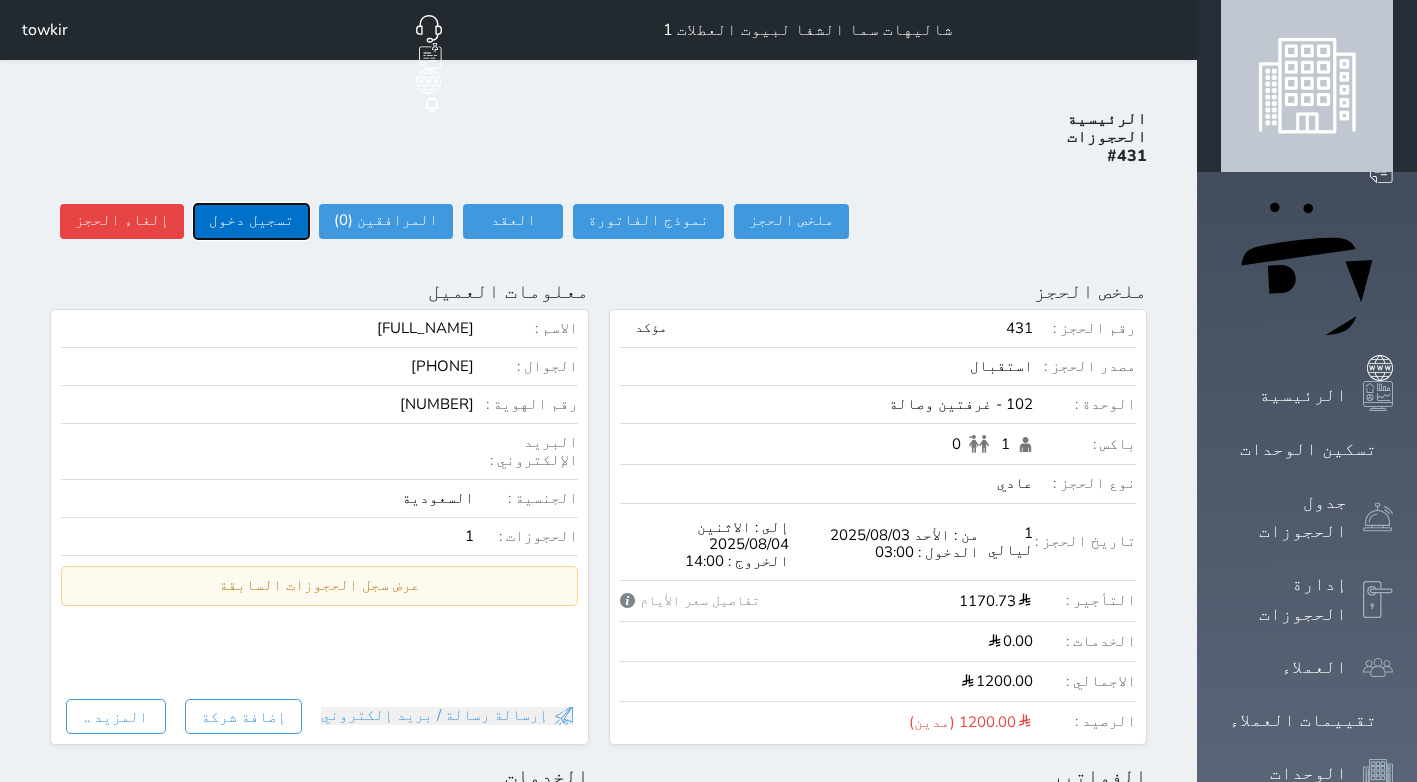 click on "تسجيل دخول" at bounding box center [251, 221] 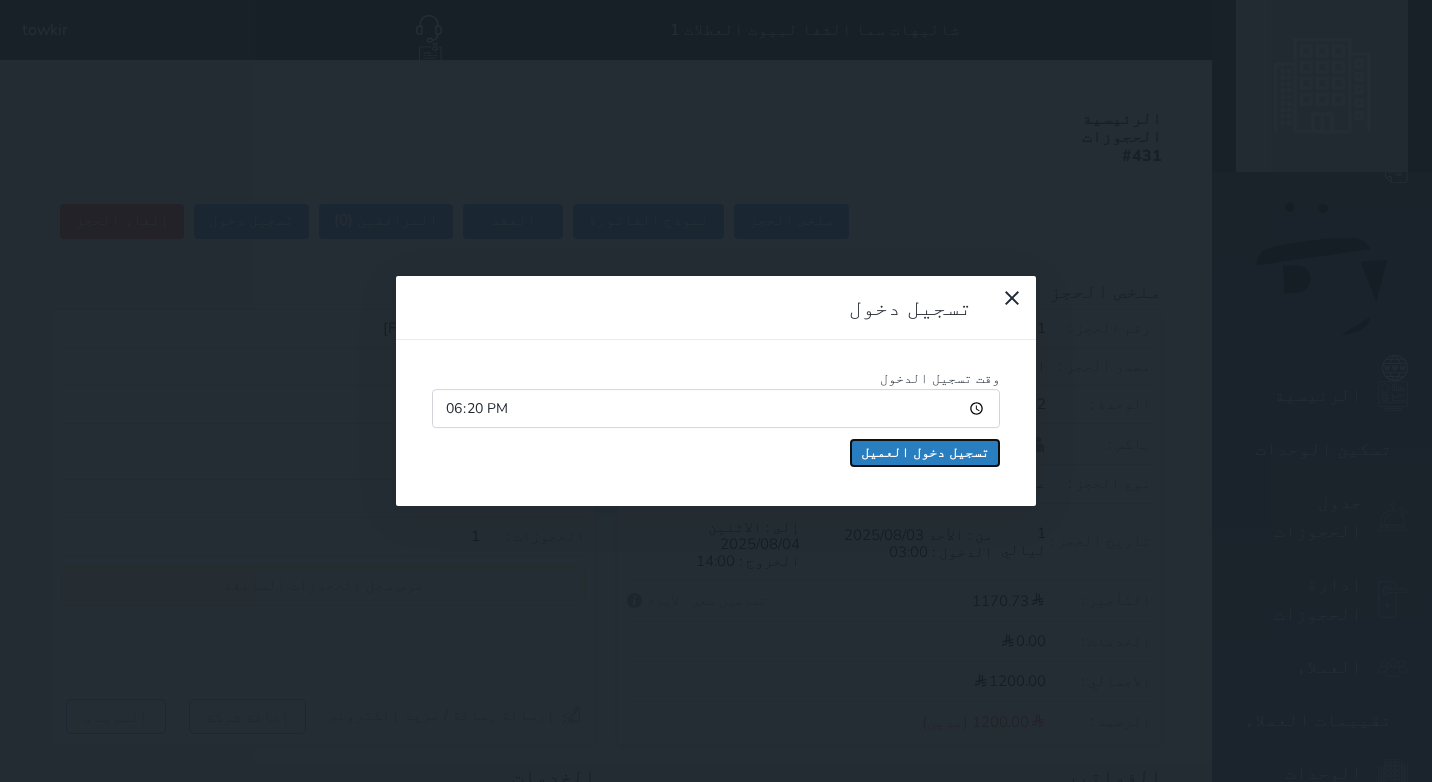 click on "تسجيل دخول العميل" at bounding box center [925, 453] 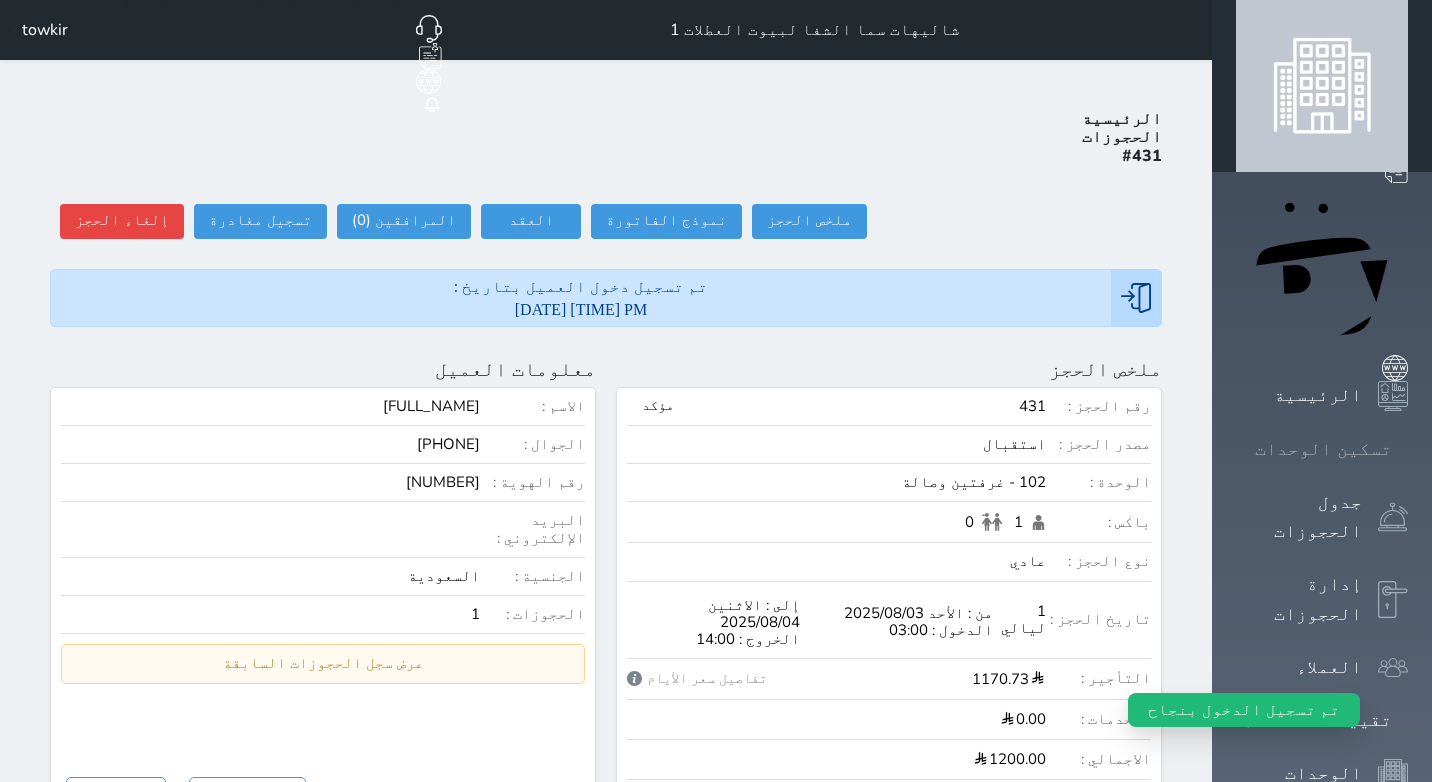 click on "تسكين الوحدات" at bounding box center (1322, 449) 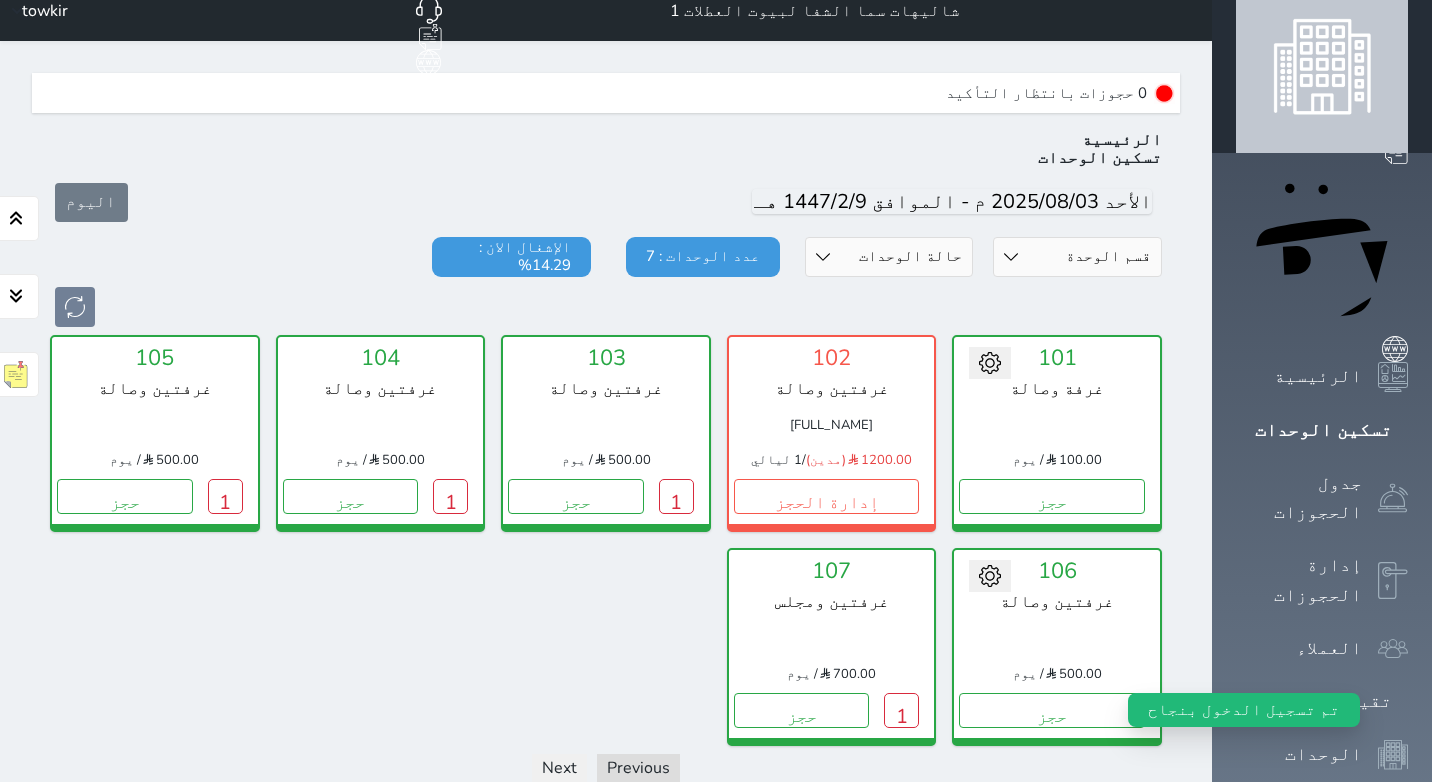 scroll, scrollTop: 60, scrollLeft: 0, axis: vertical 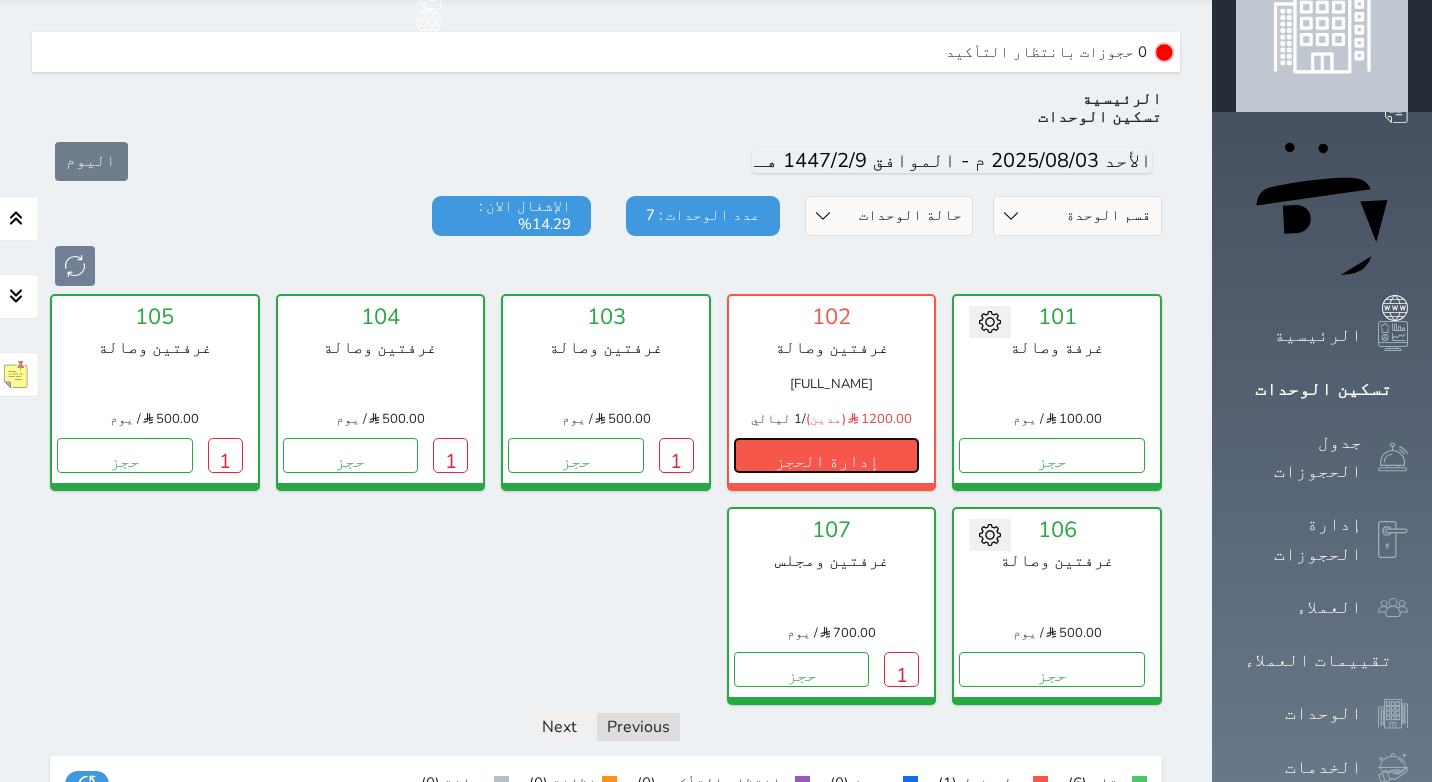 click on "إدارة الحجز" at bounding box center (827, 455) 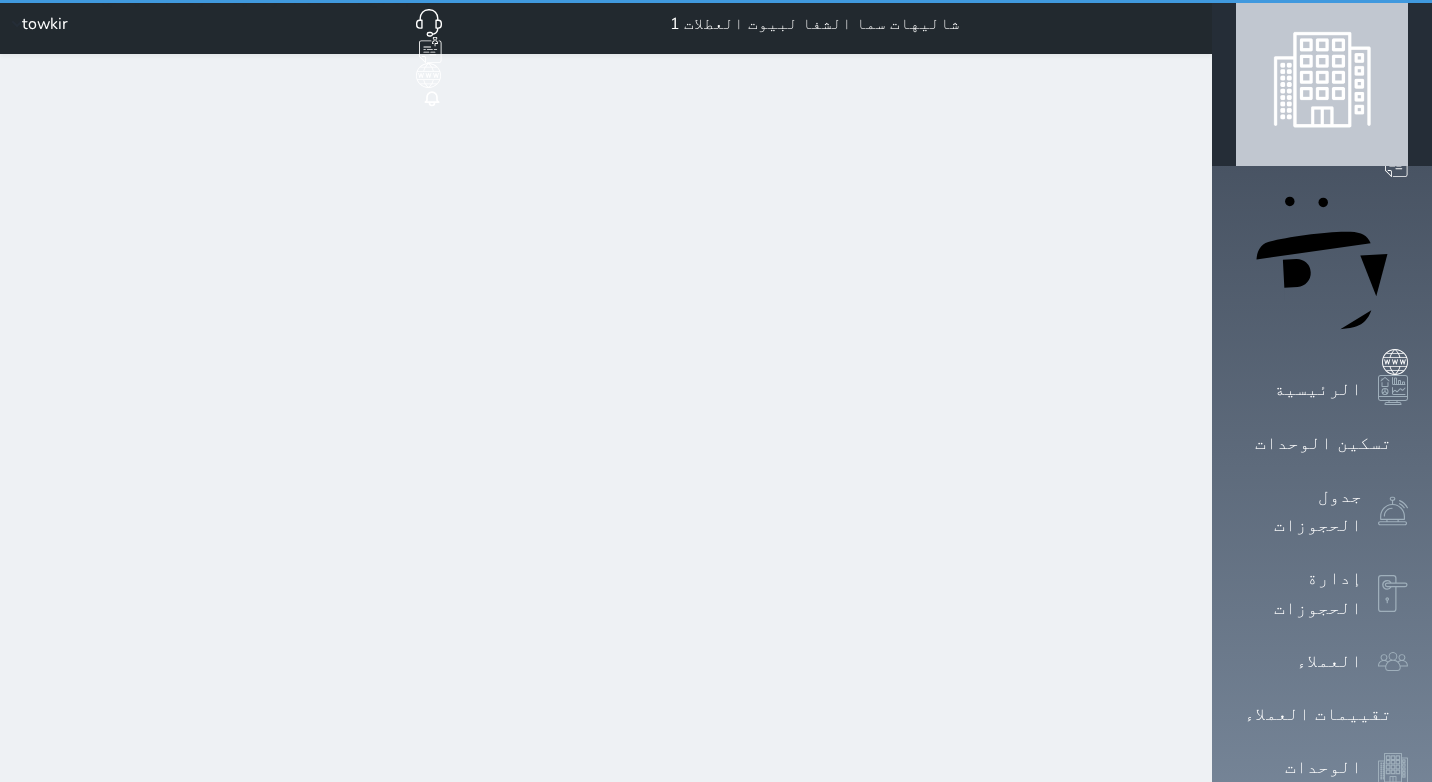 scroll, scrollTop: 0, scrollLeft: 0, axis: both 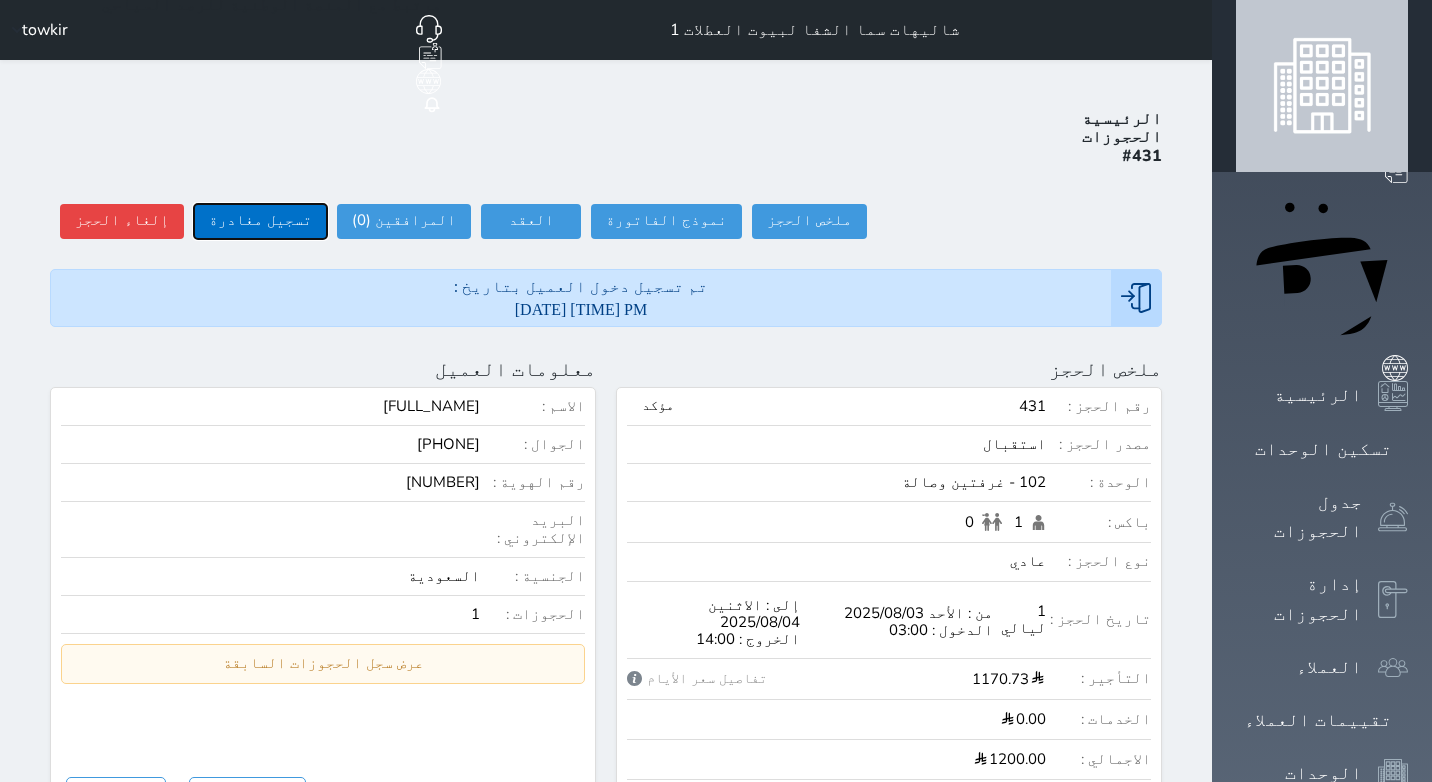 click on "تسجيل مغادرة" at bounding box center [260, 221] 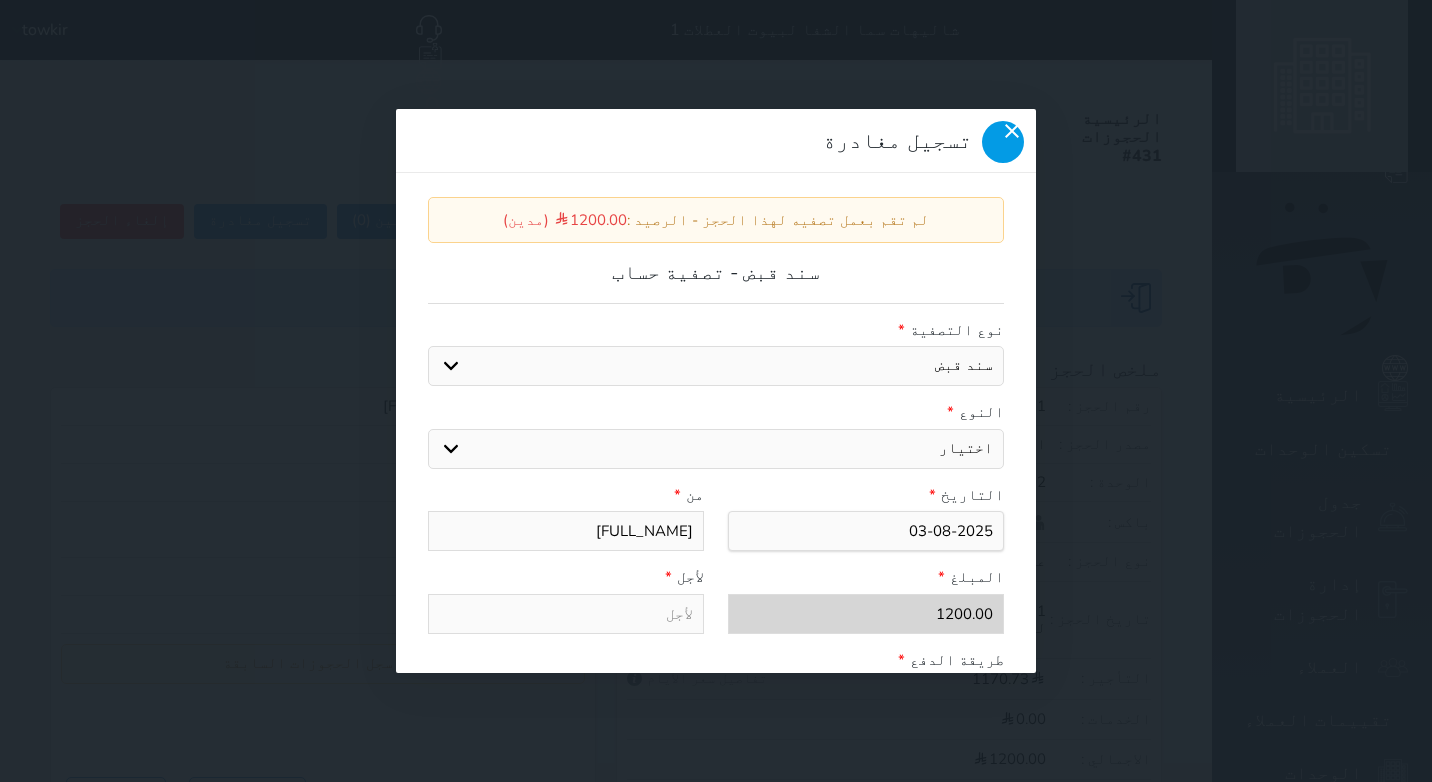 click 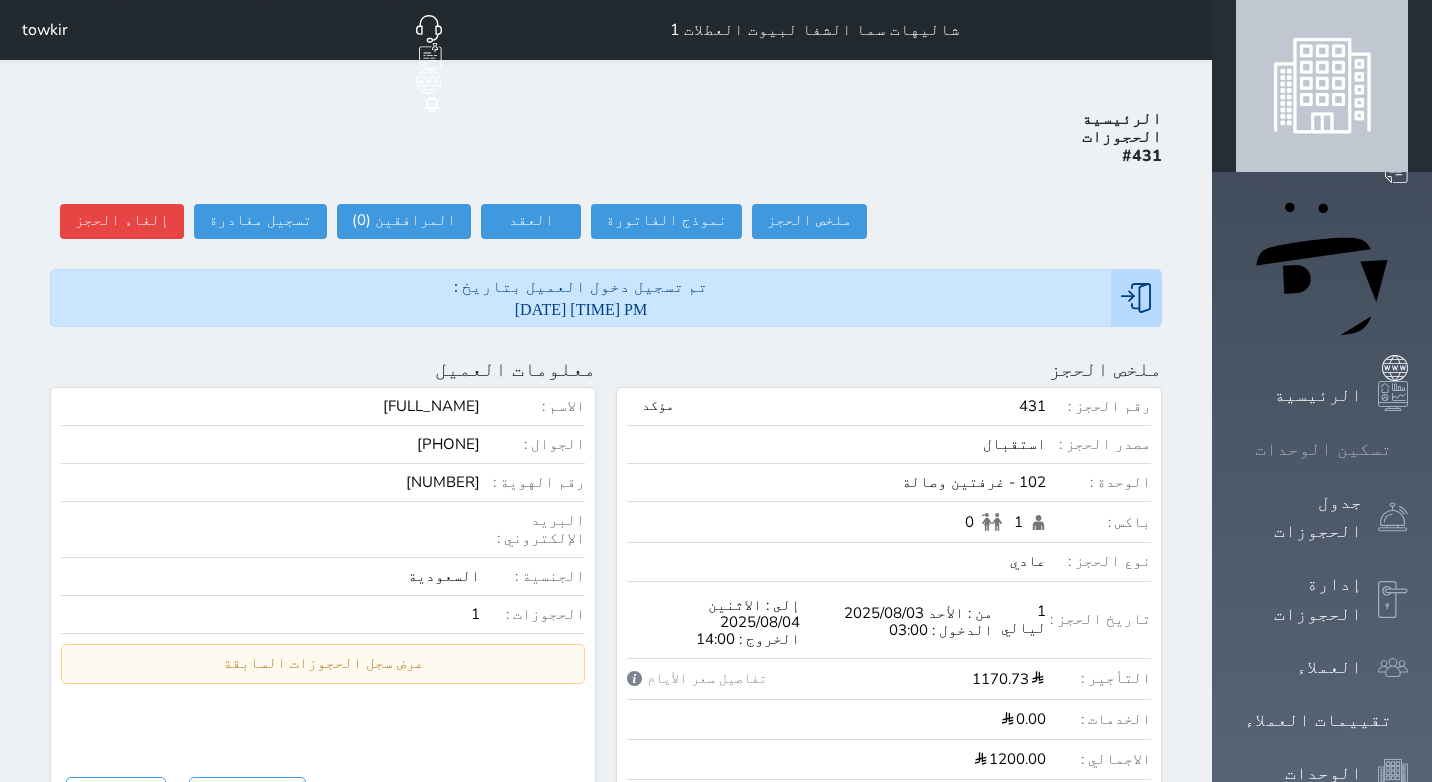 click at bounding box center (1408, 449) 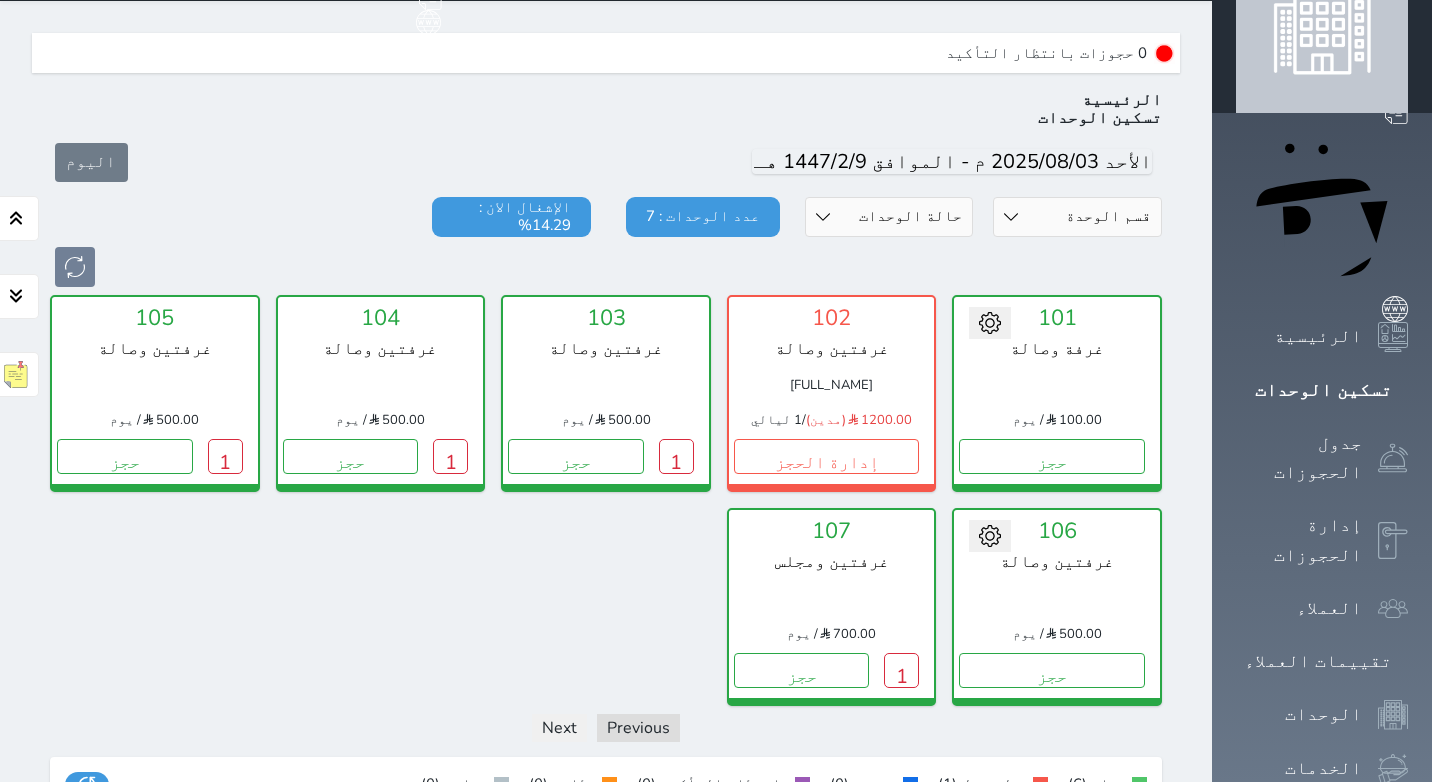 scroll, scrollTop: 60, scrollLeft: 0, axis: vertical 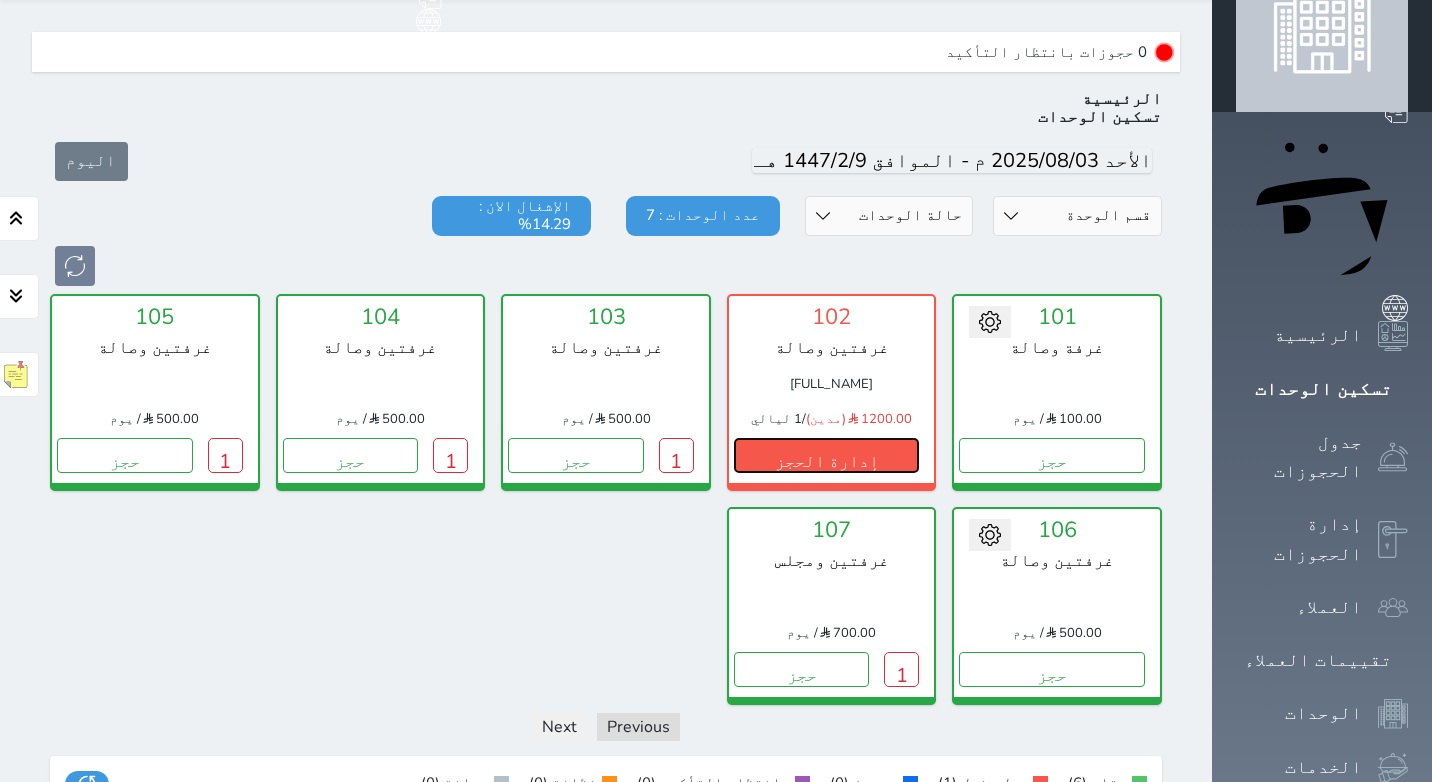 click on "إدارة الحجز" at bounding box center (827, 455) 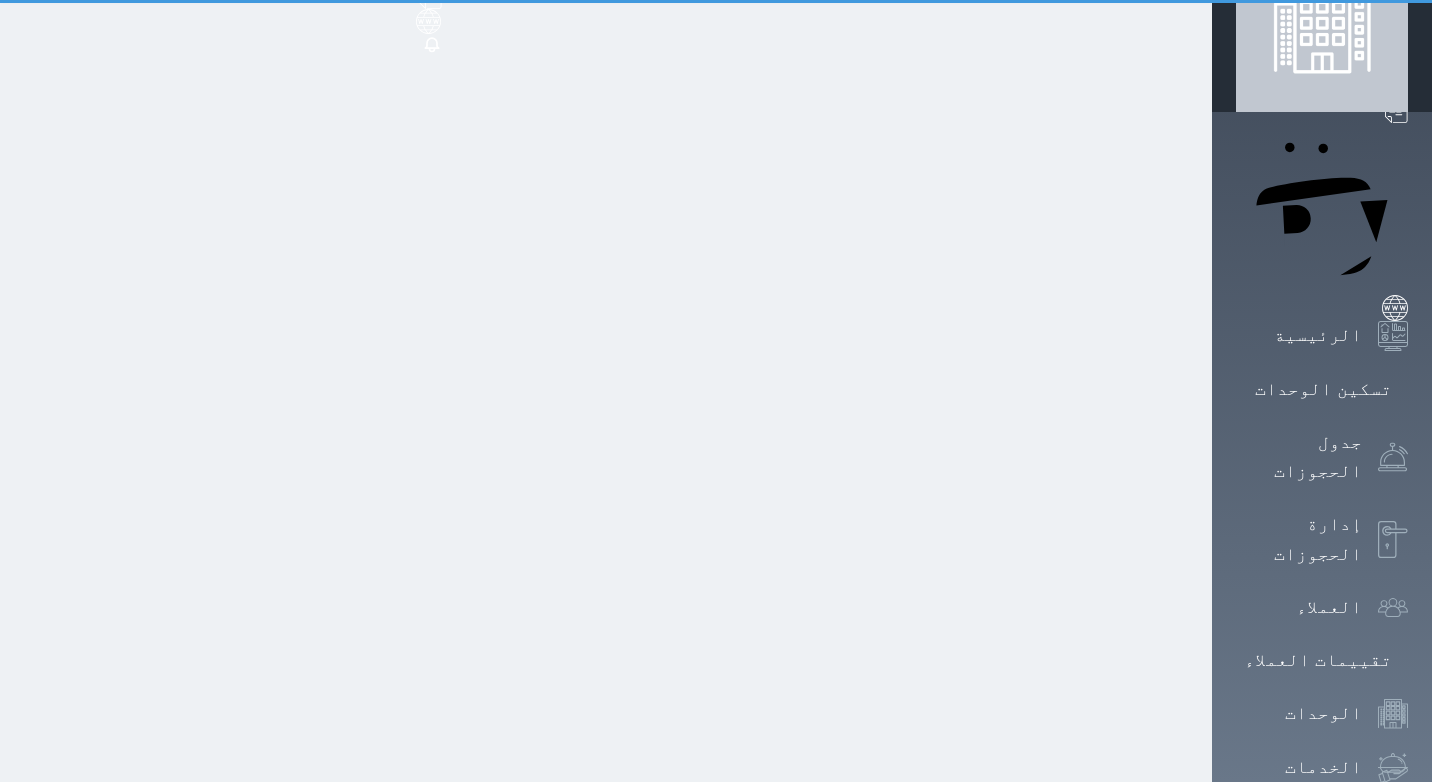 scroll, scrollTop: 0, scrollLeft: 0, axis: both 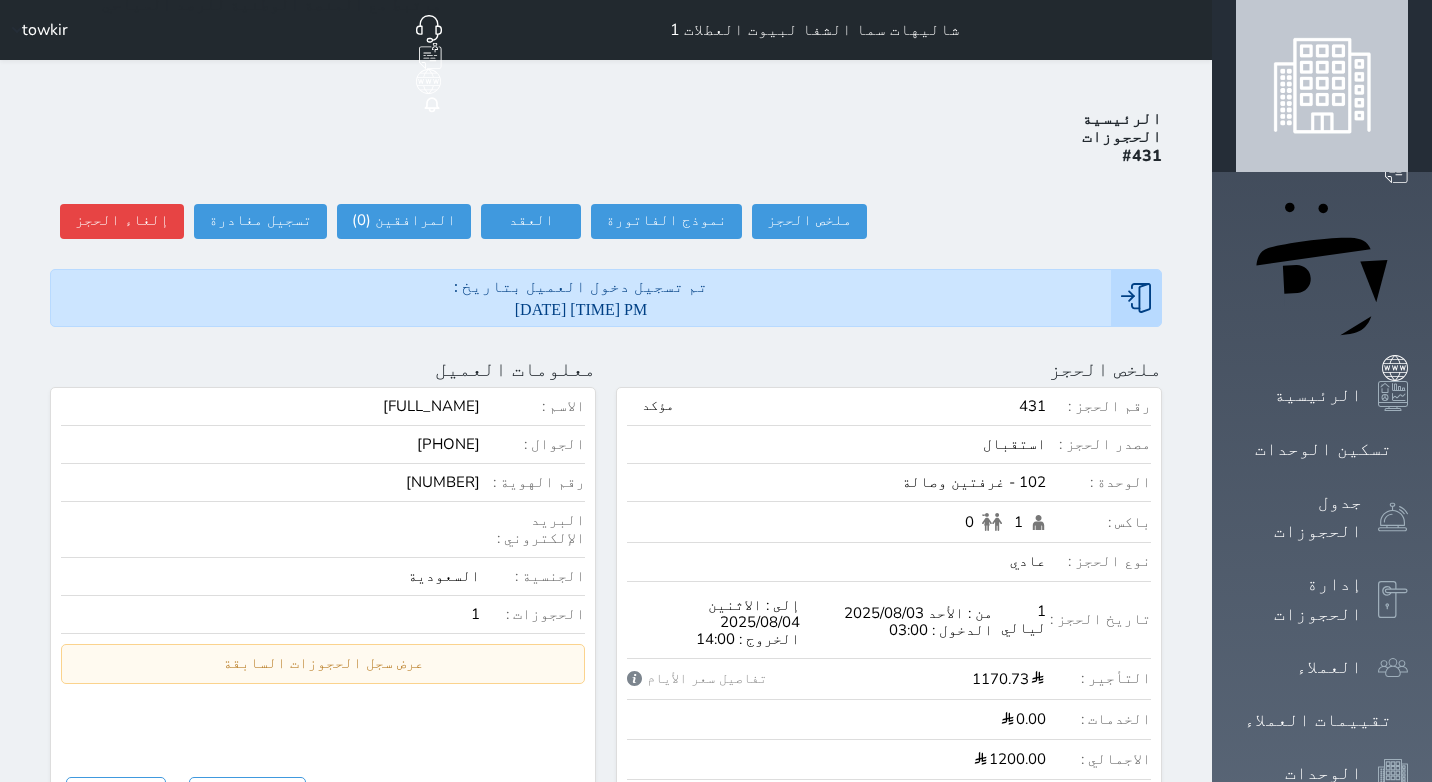 drag, startPoint x: 0, startPoint y: 408, endPoint x: 385, endPoint y: 234, distance: 422.49377 